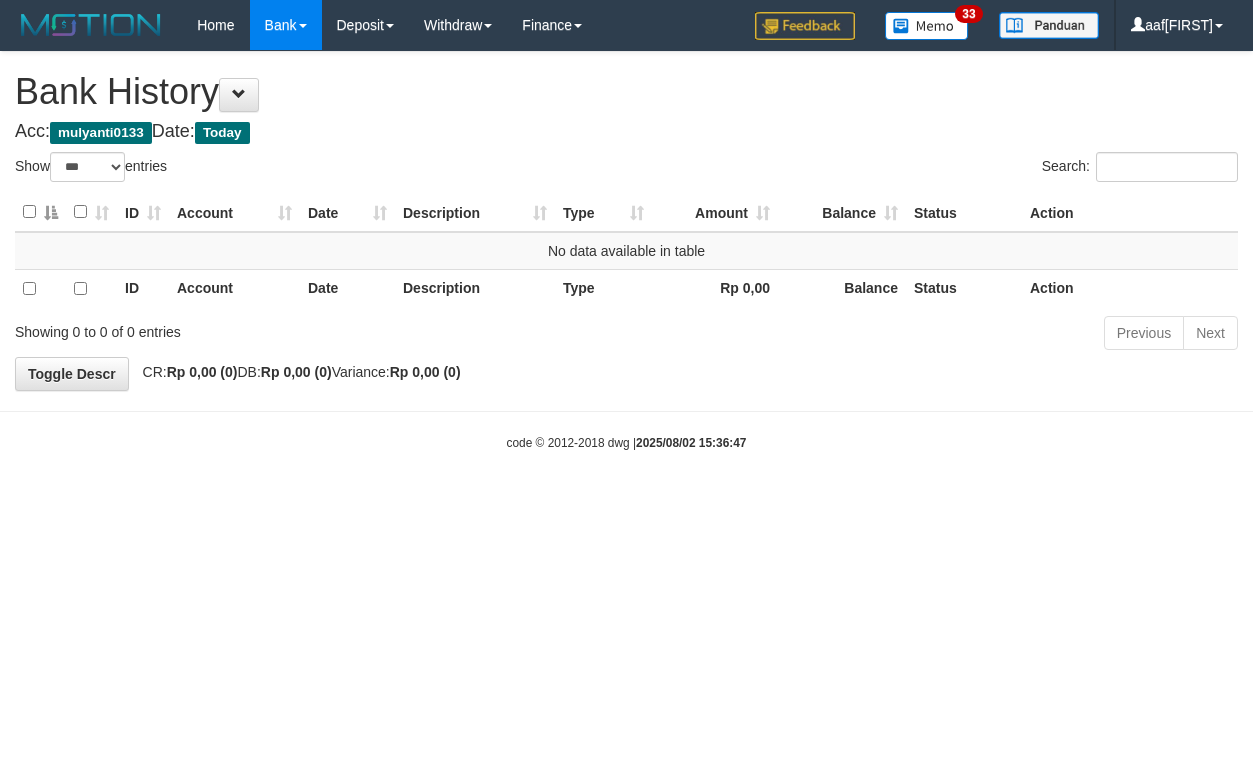 select on "***" 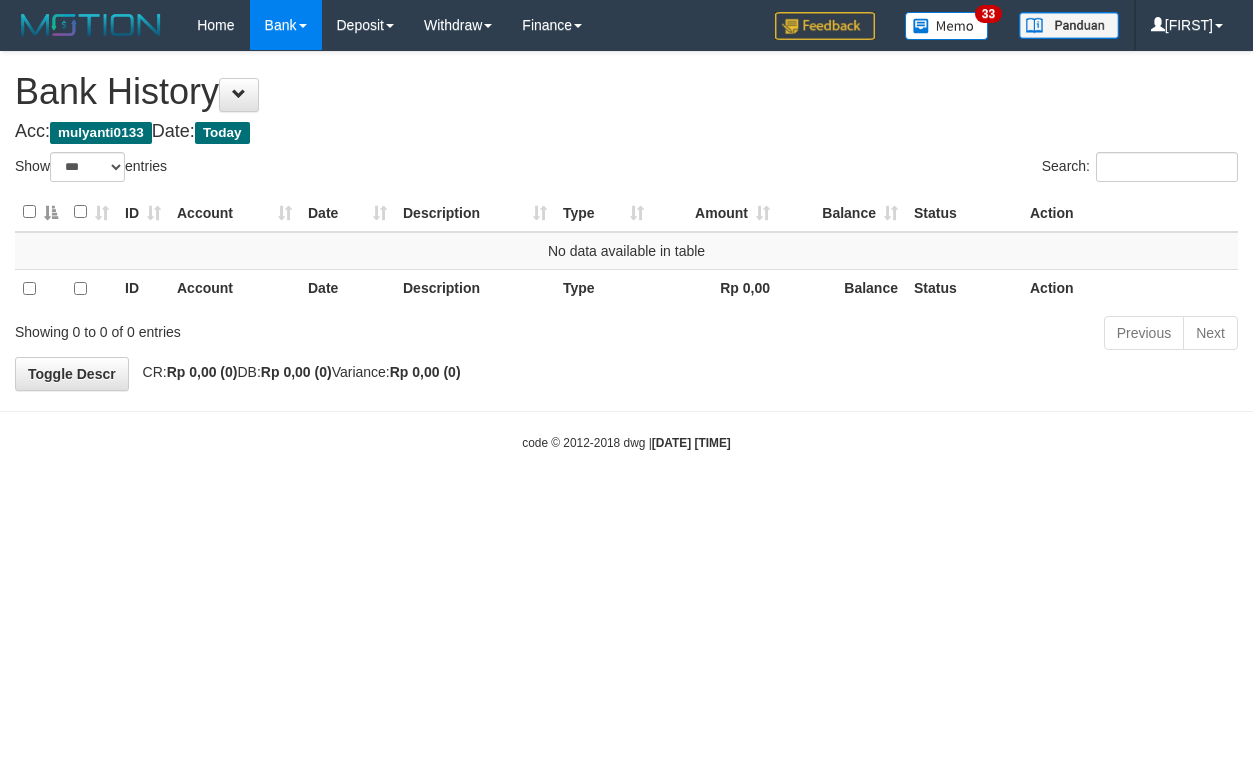 select on "***" 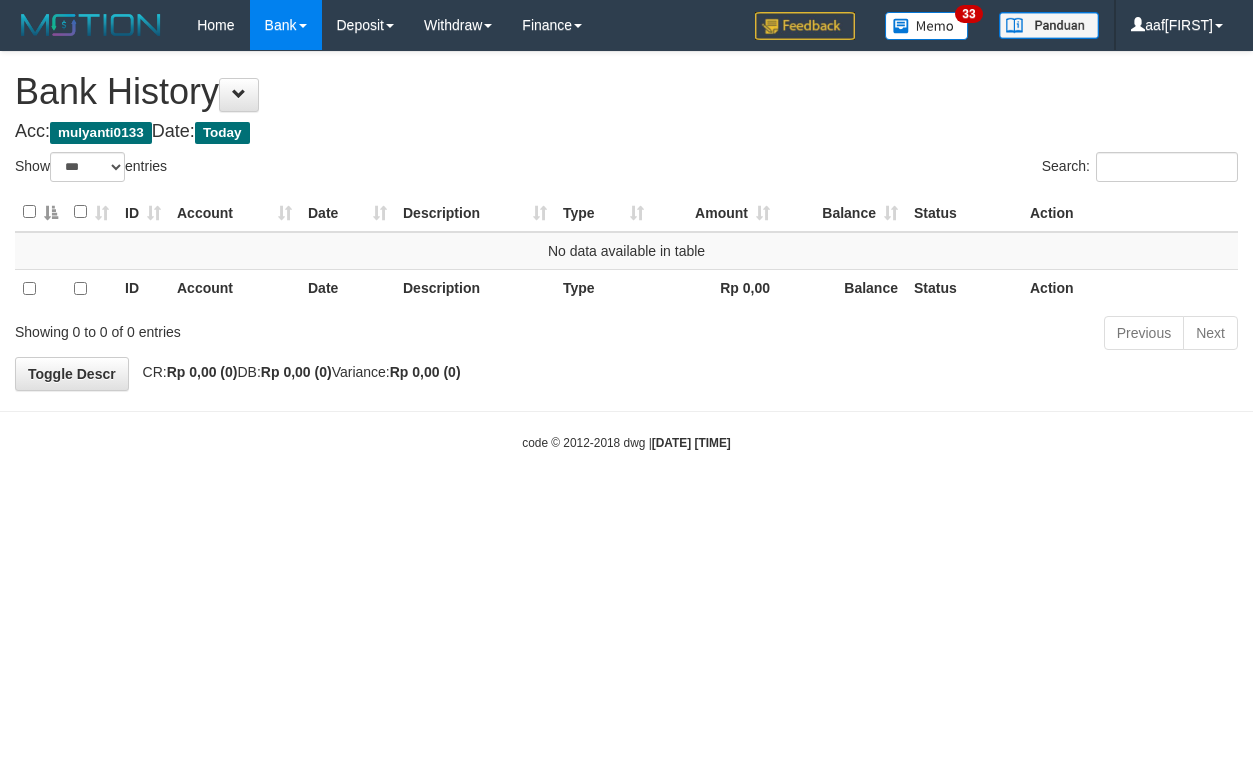 select on "***" 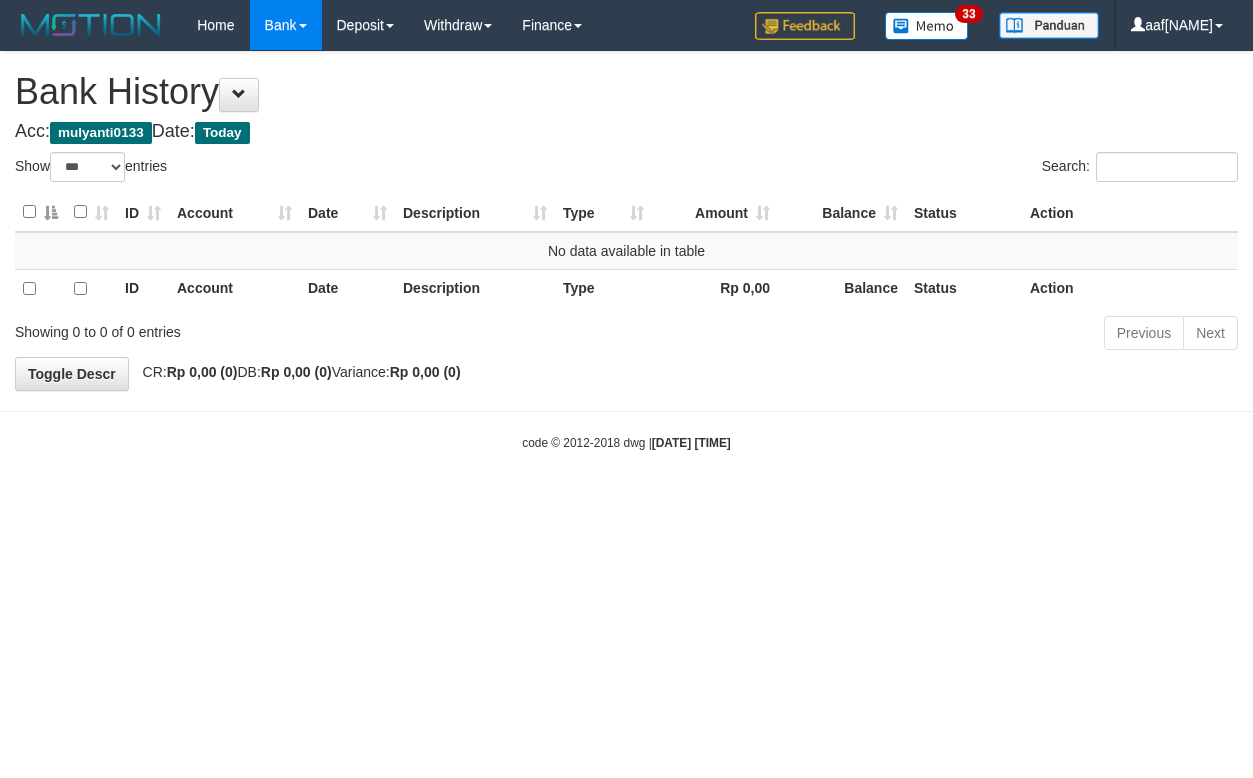 select on "***" 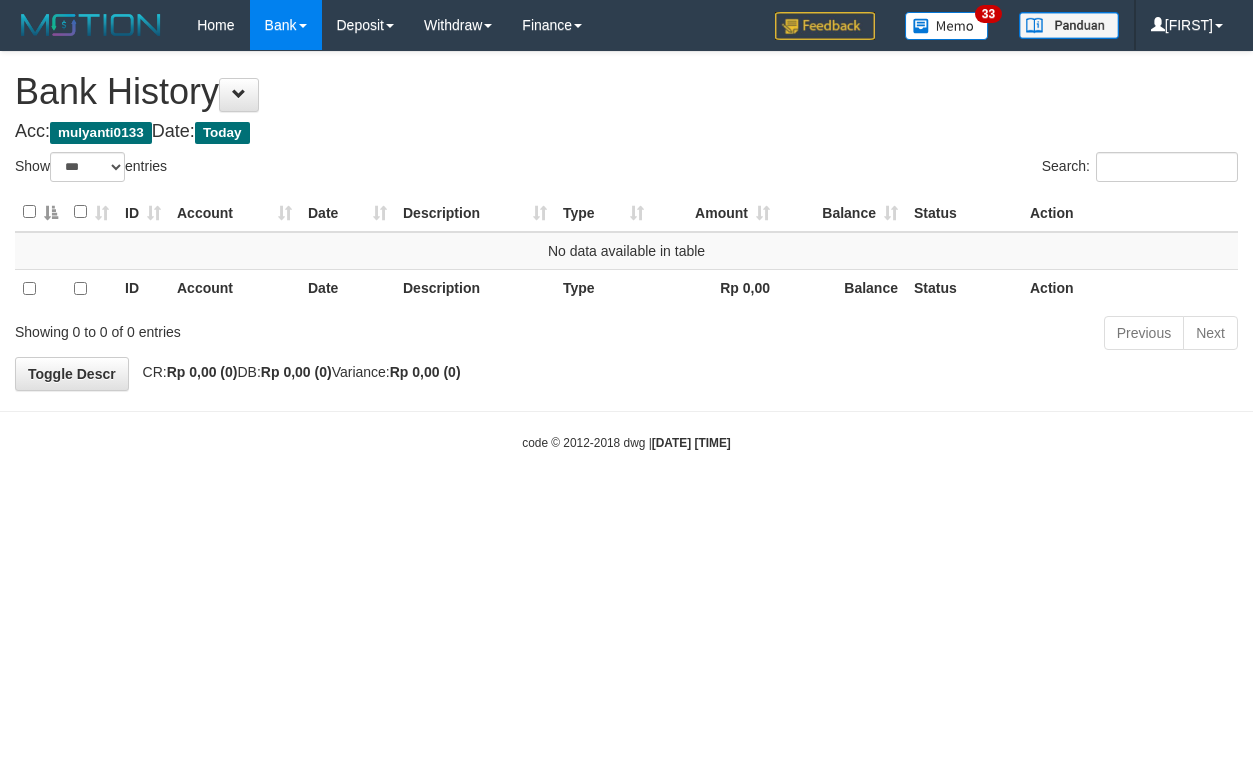select on "***" 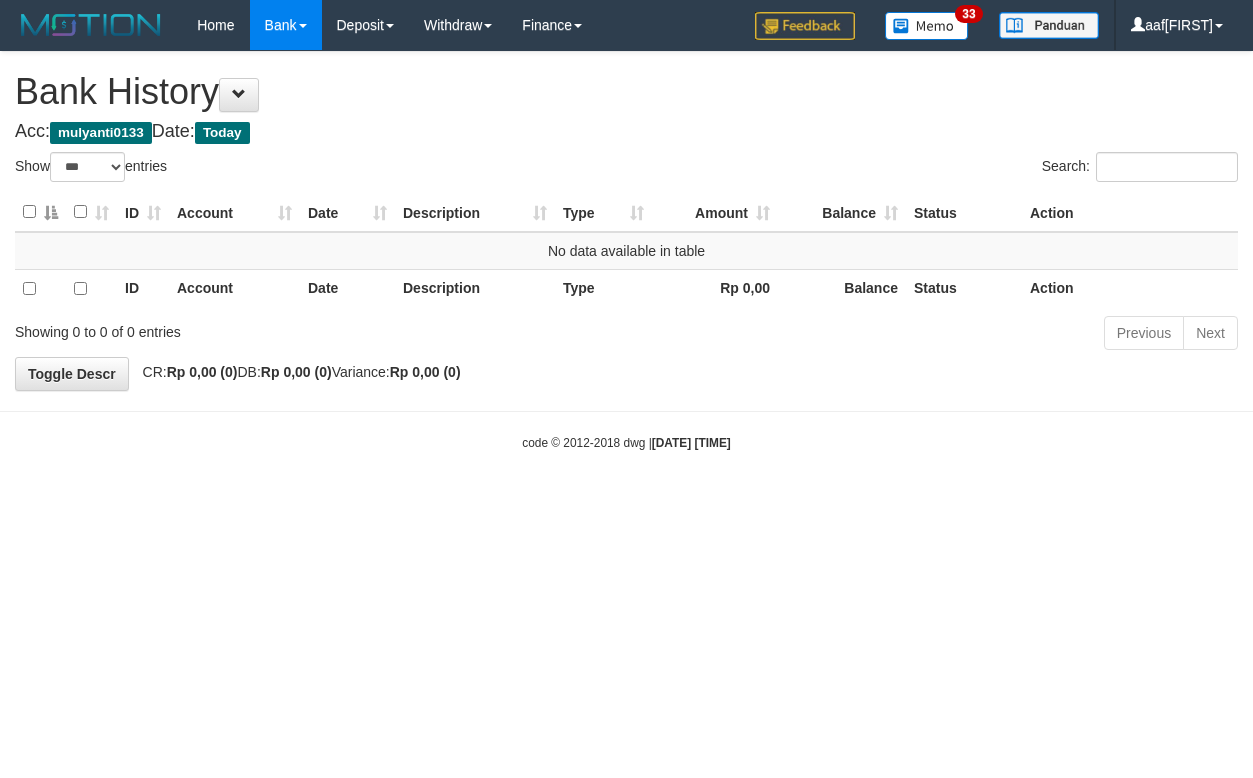 select on "***" 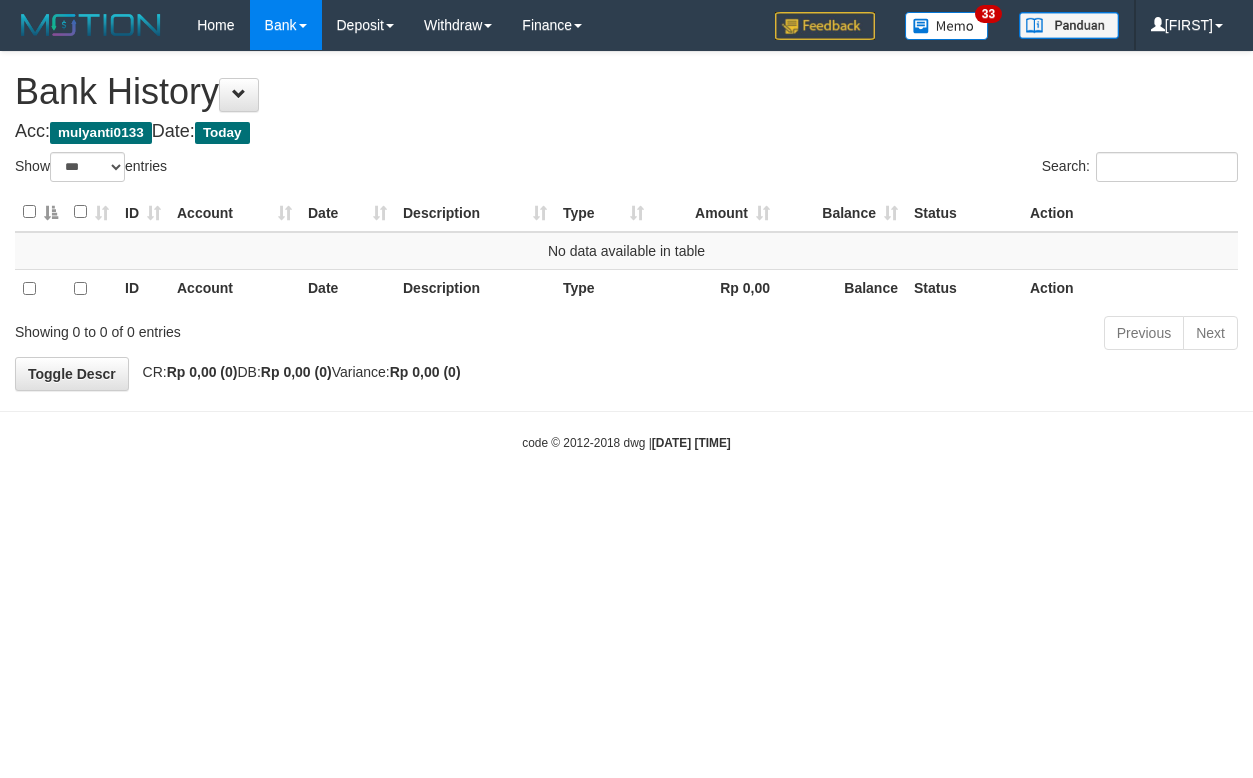 select on "***" 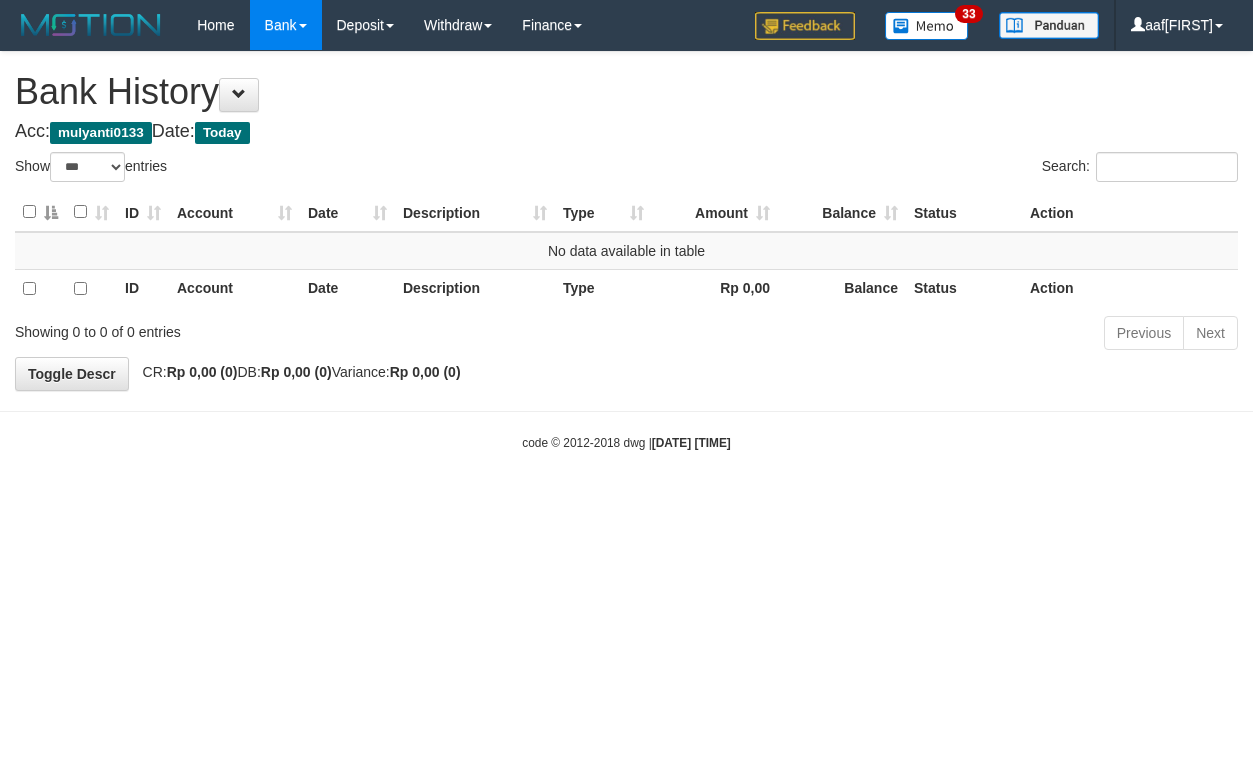 select on "***" 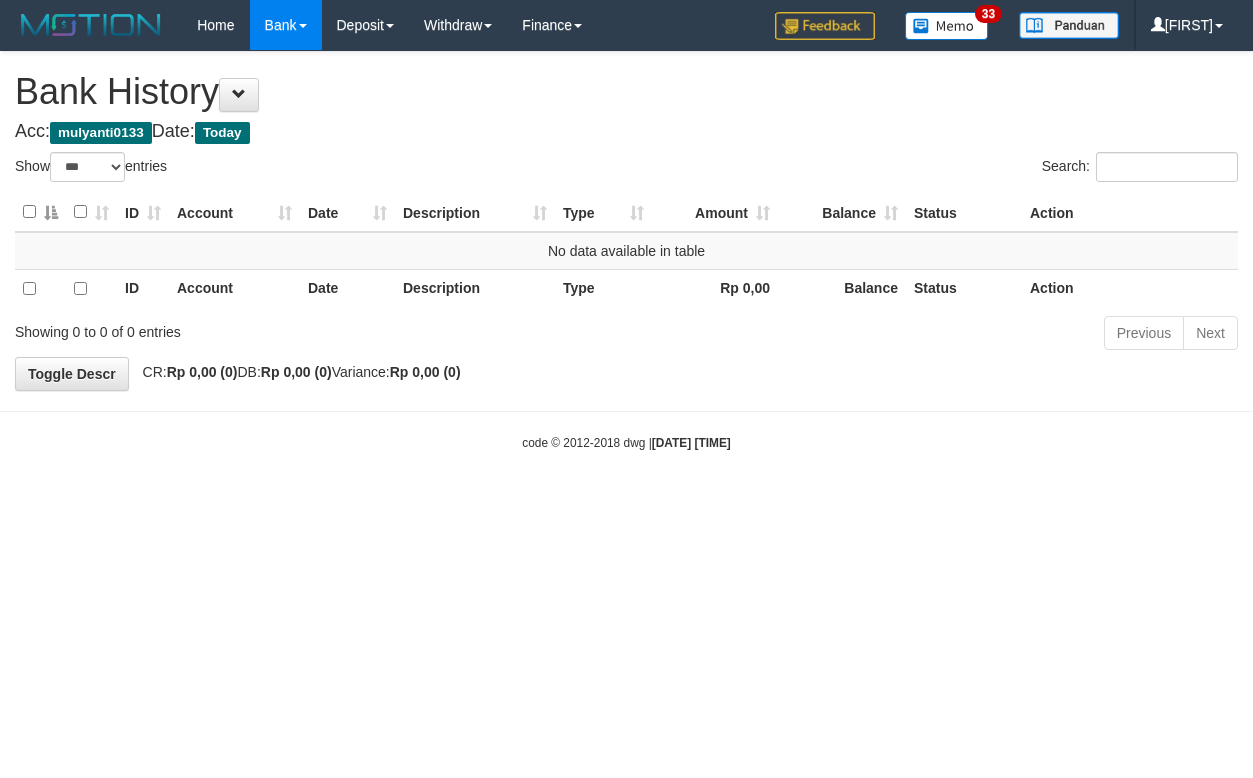 select on "***" 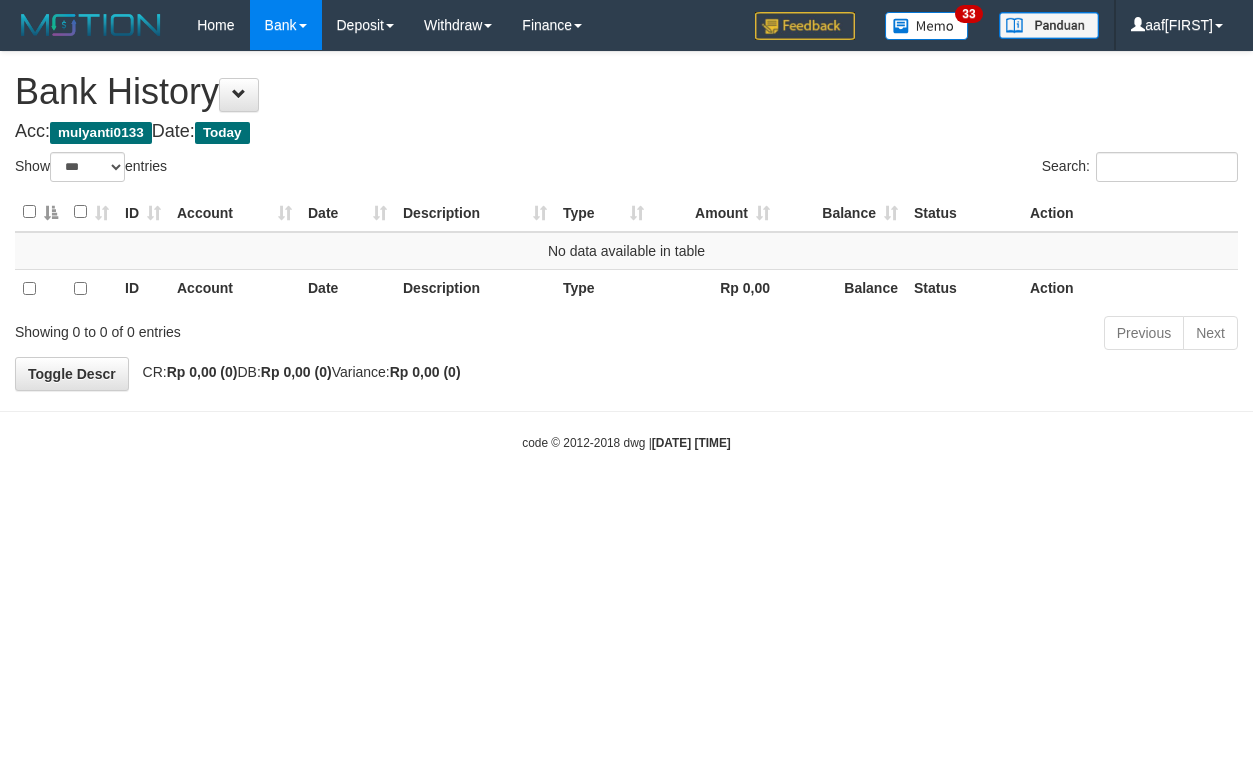 select on "***" 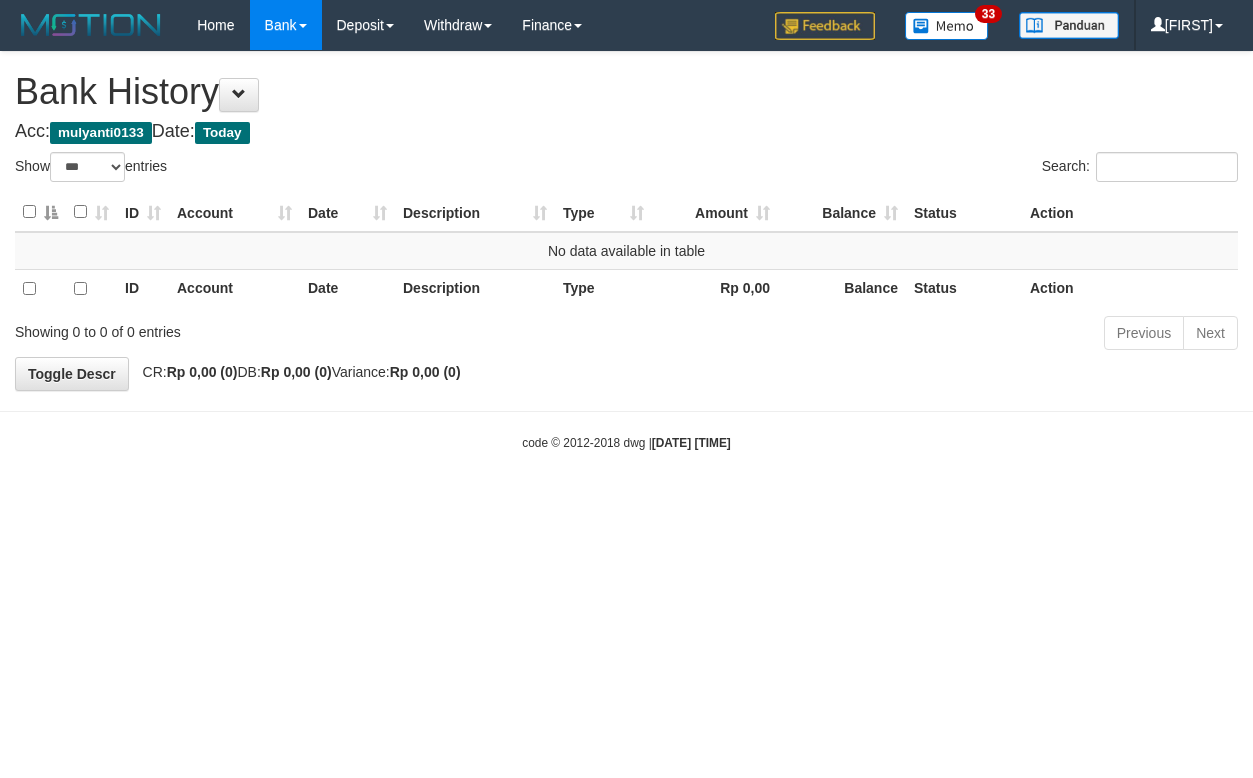 select on "***" 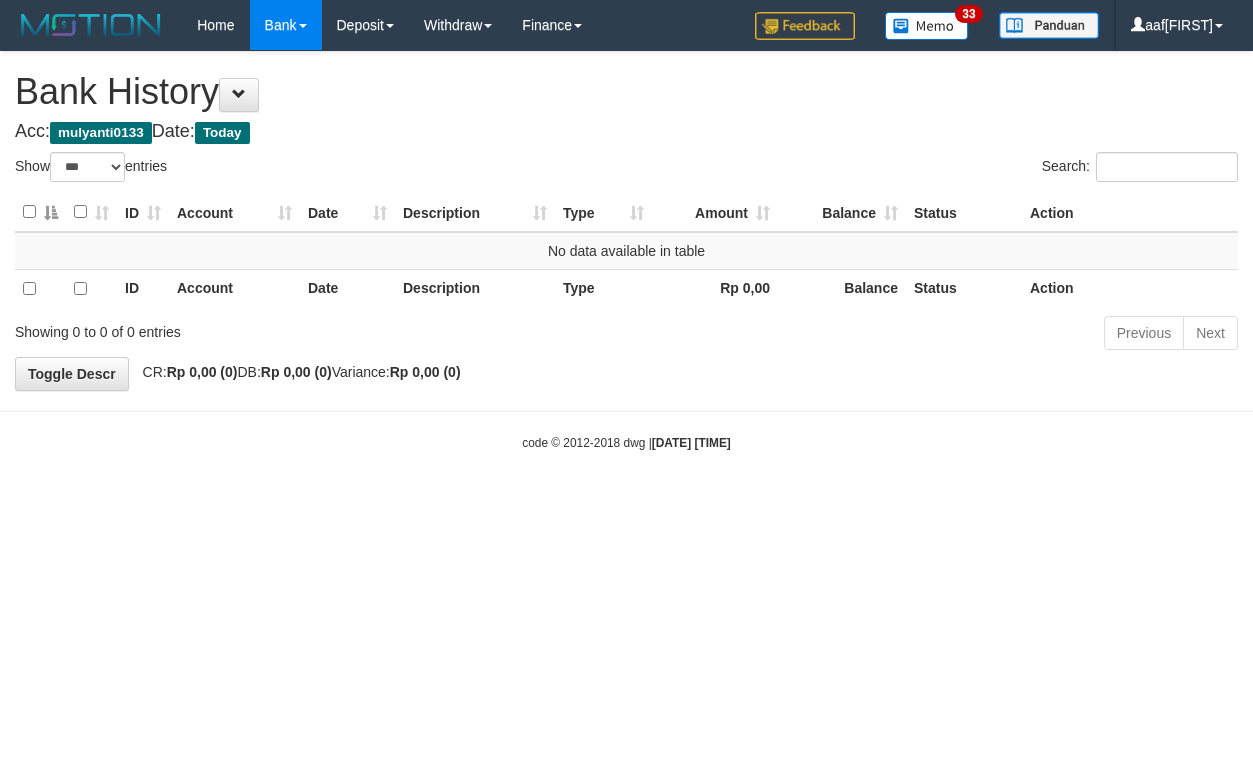 select on "***" 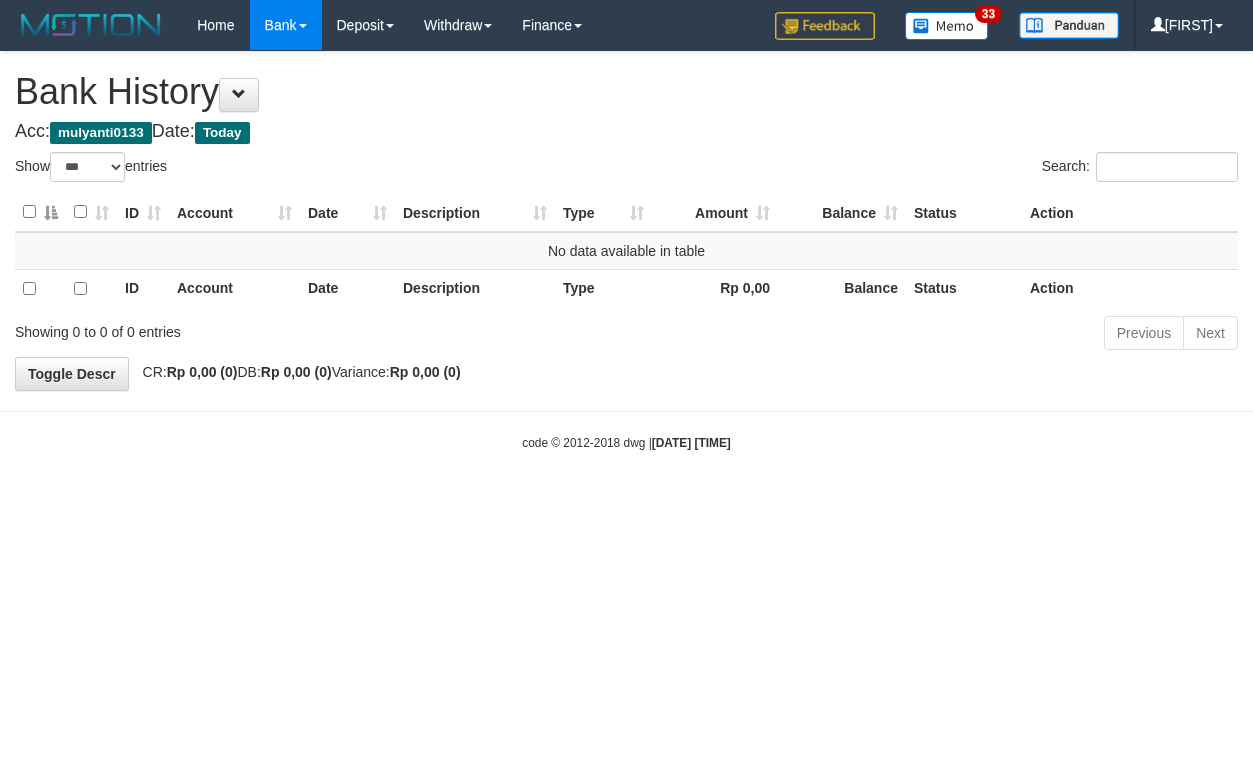 select on "***" 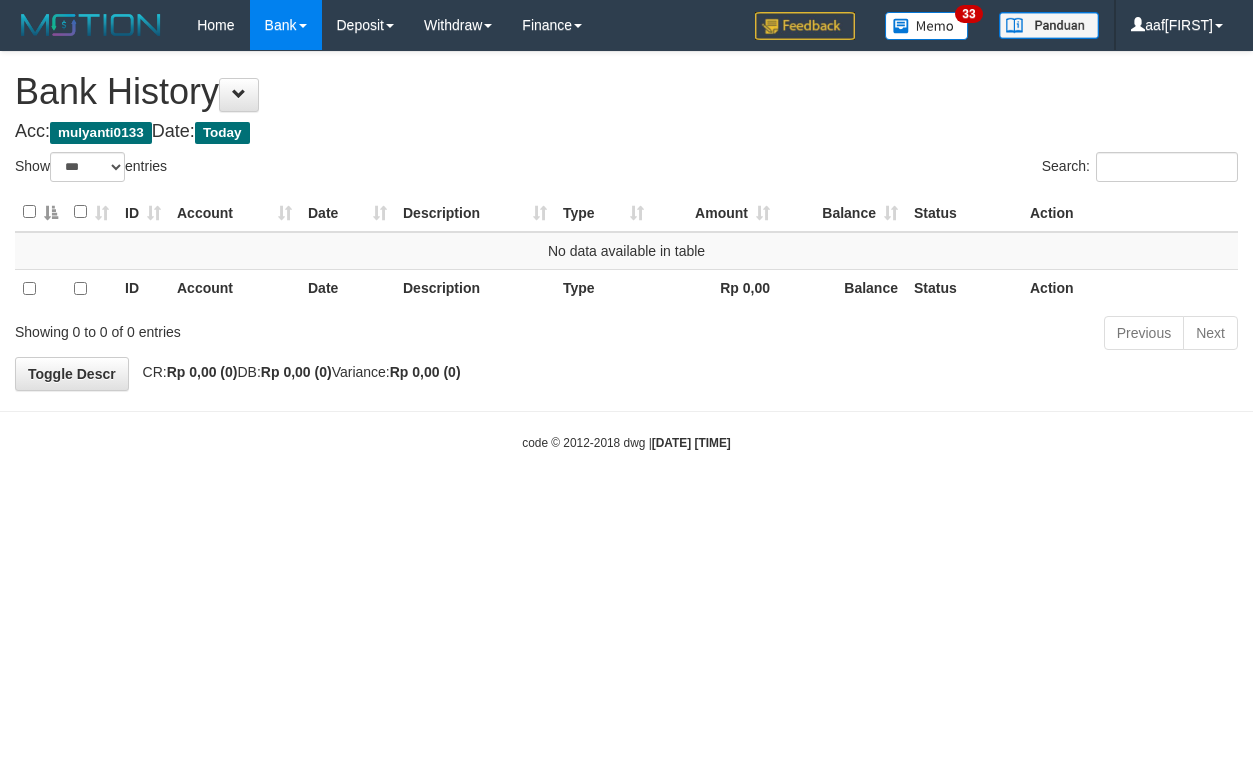 select on "***" 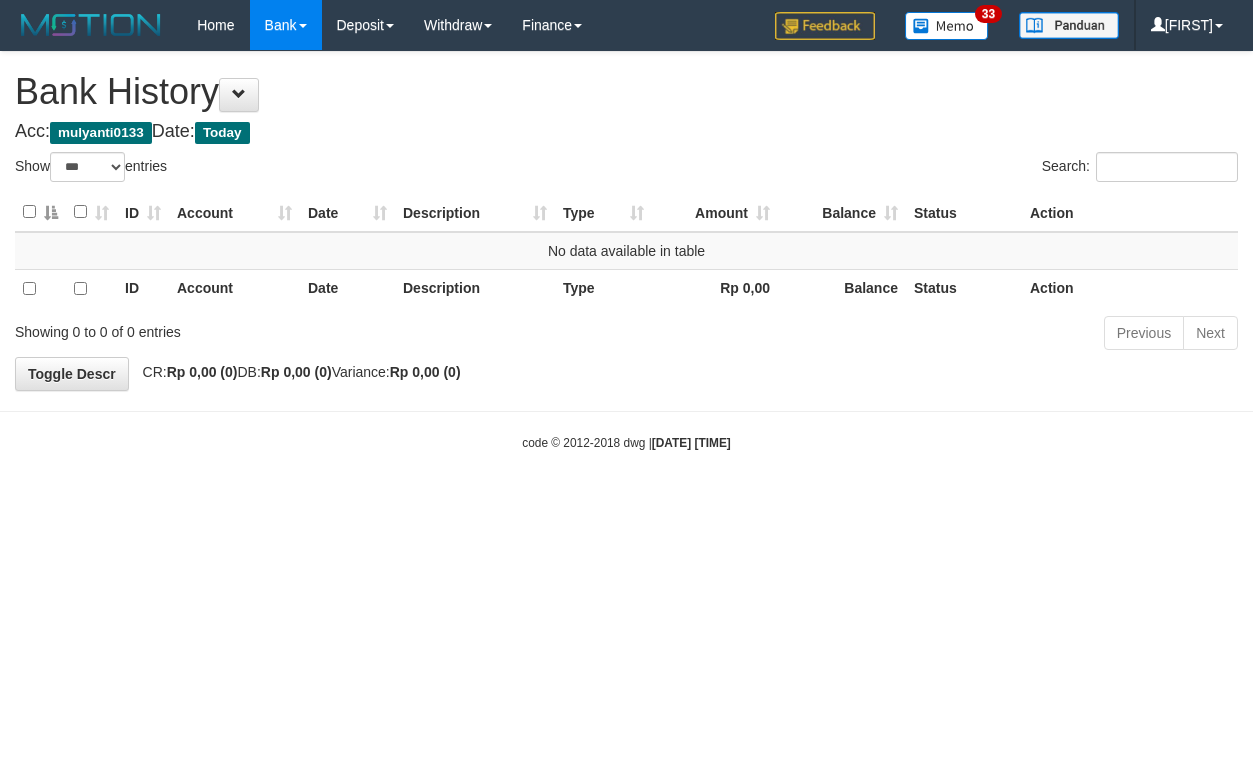 select on "***" 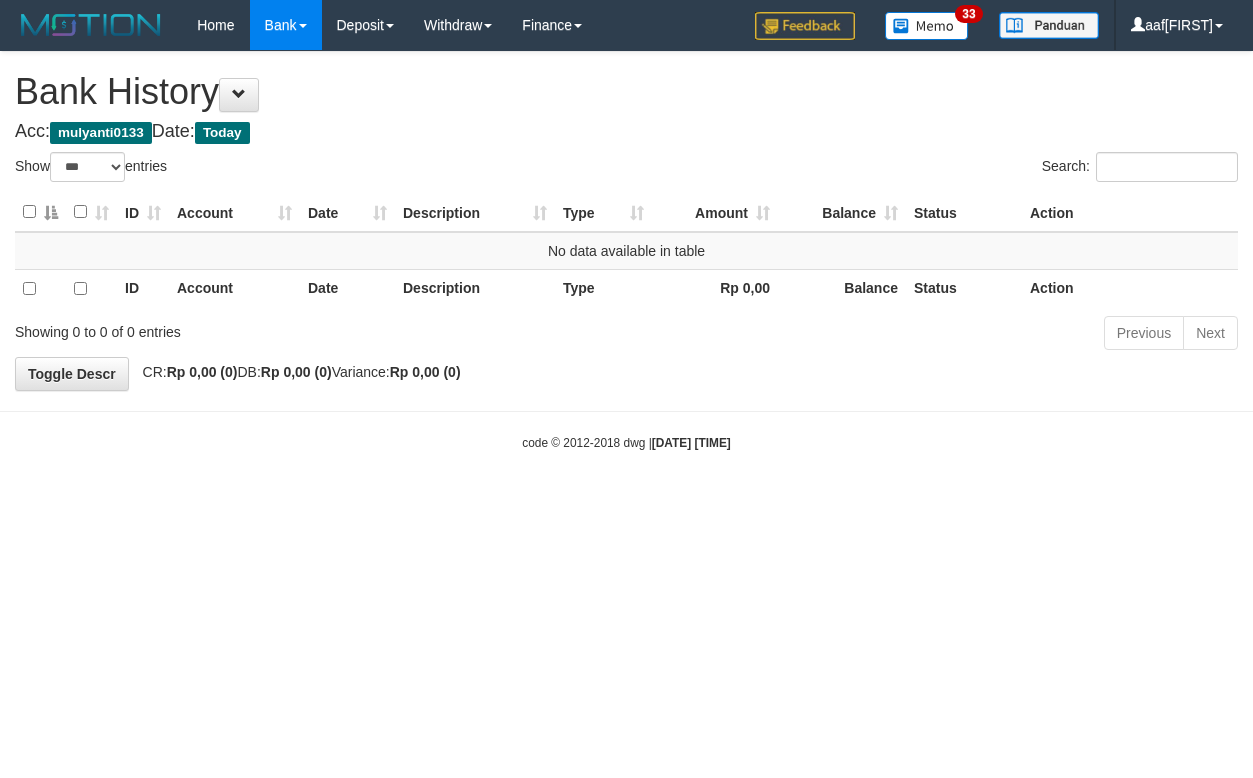 select on "***" 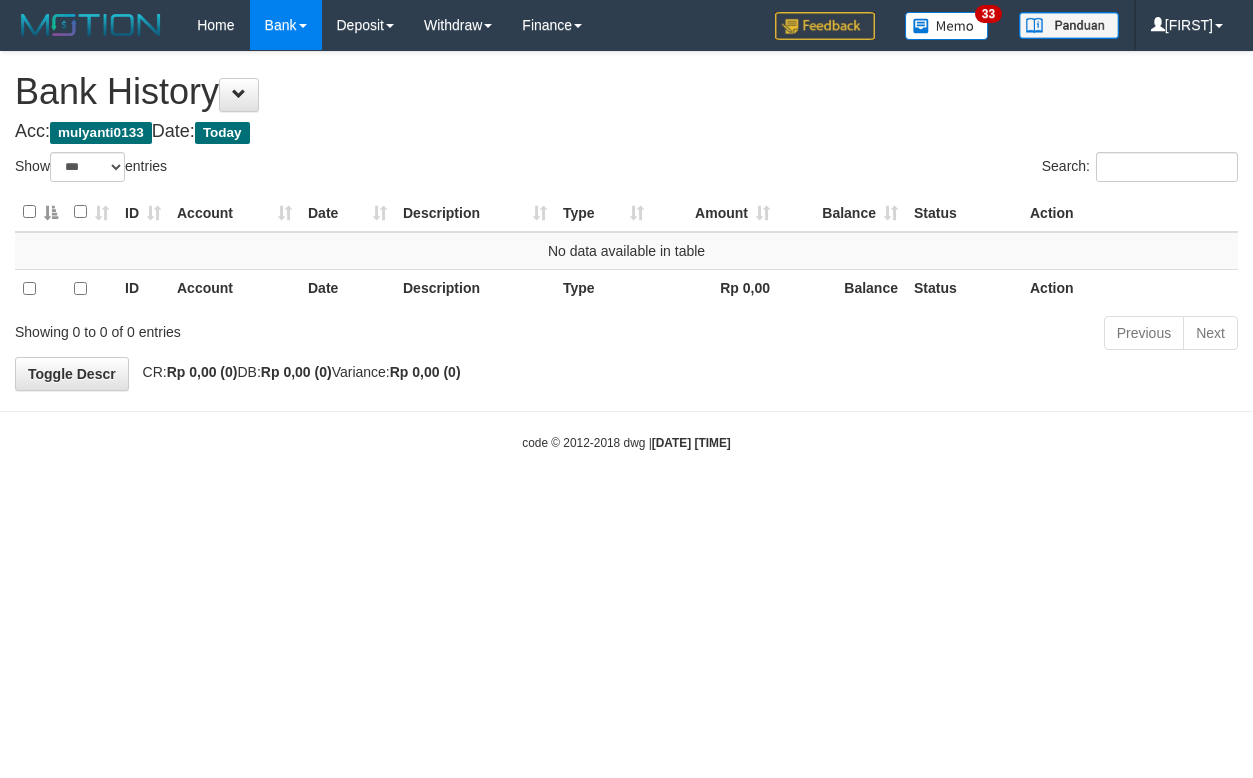 select on "***" 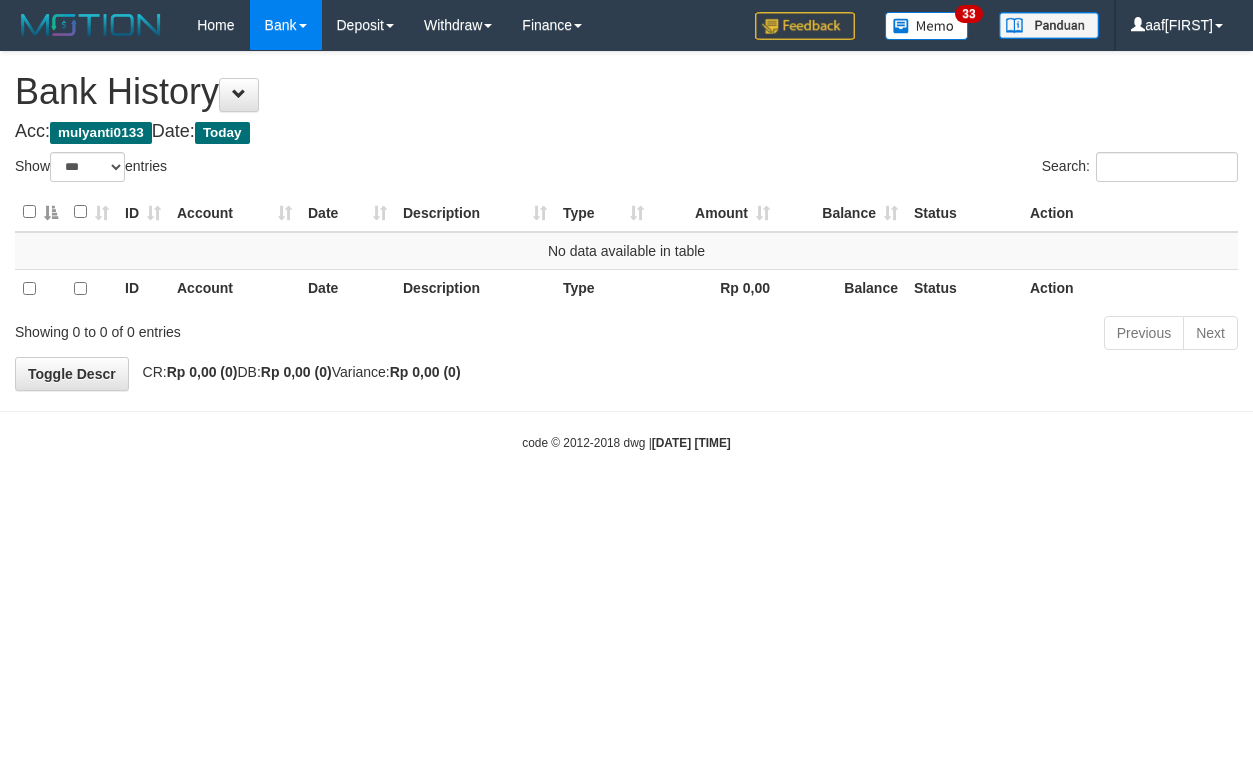select on "***" 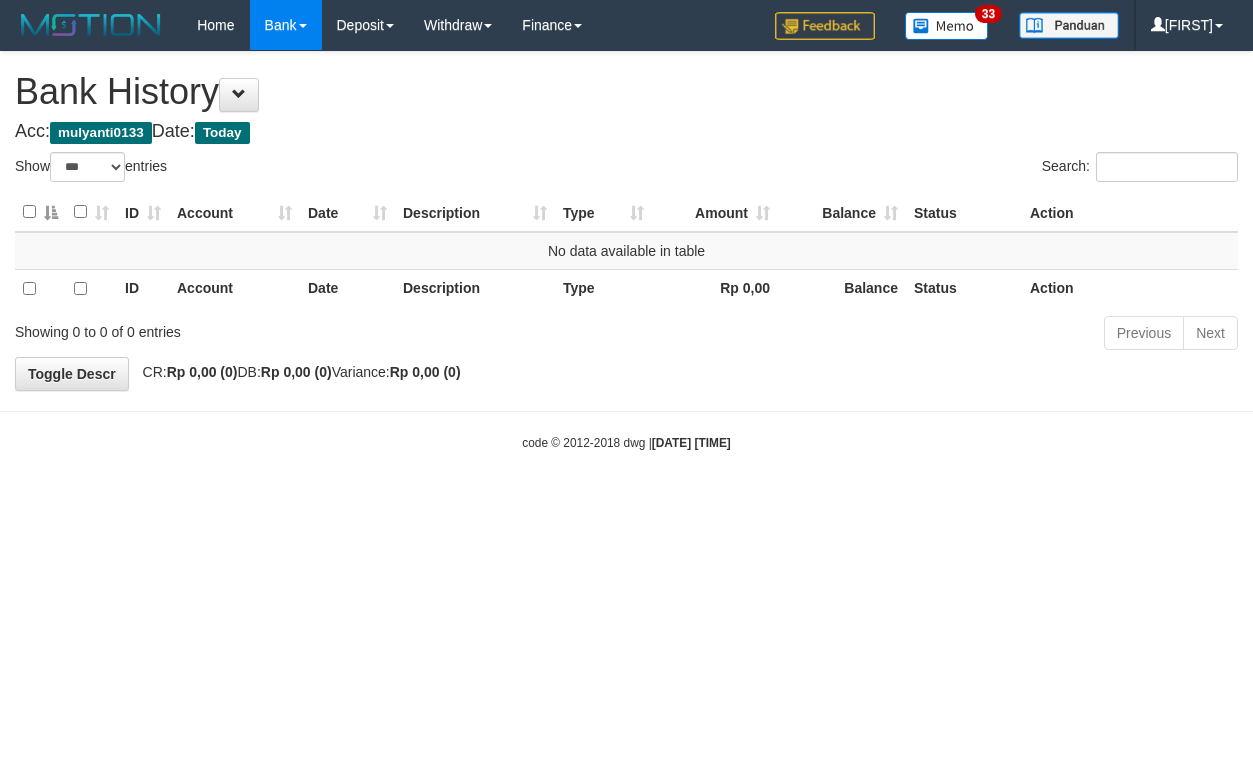 select on "***" 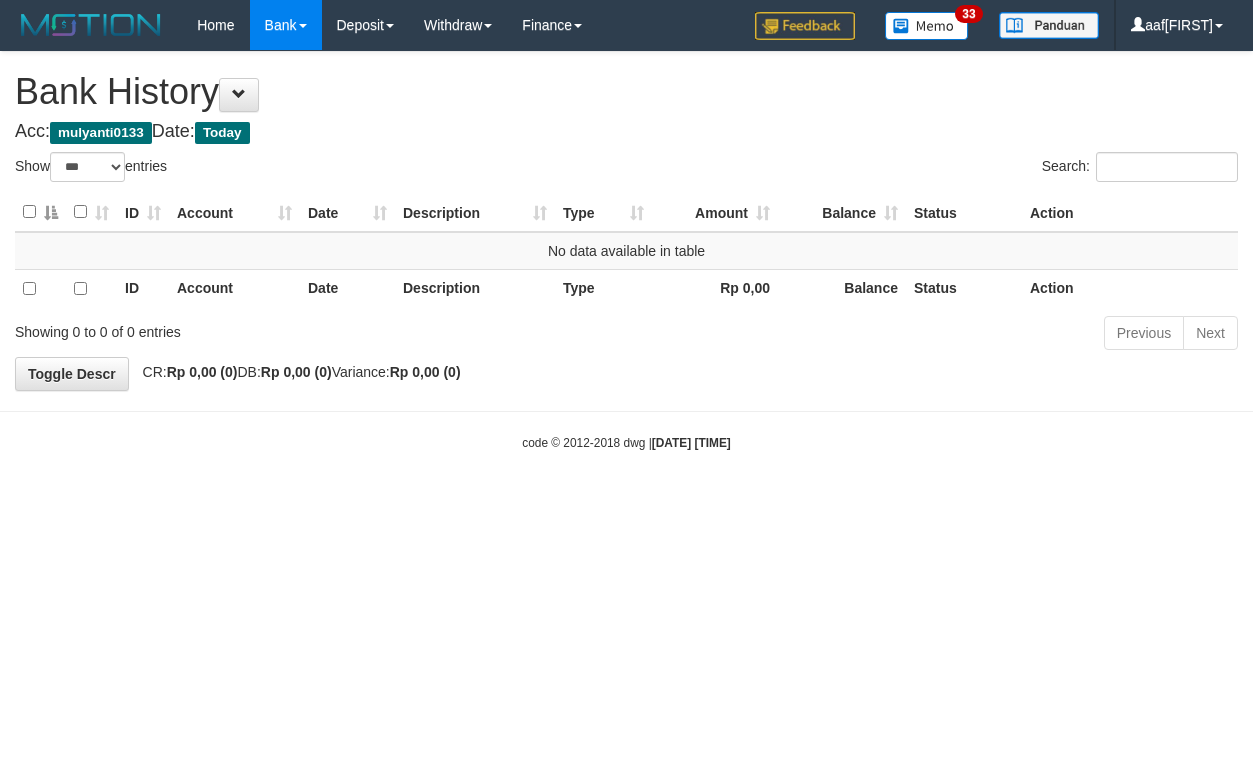 select on "***" 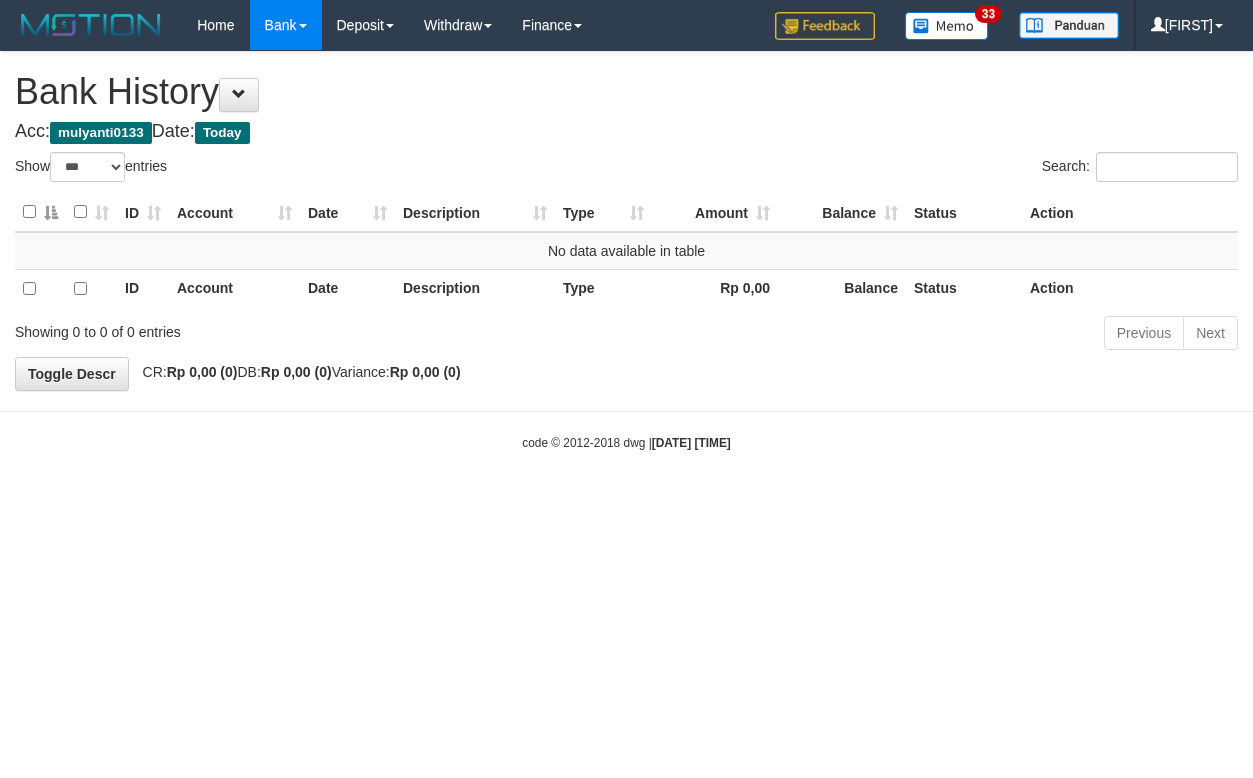select on "***" 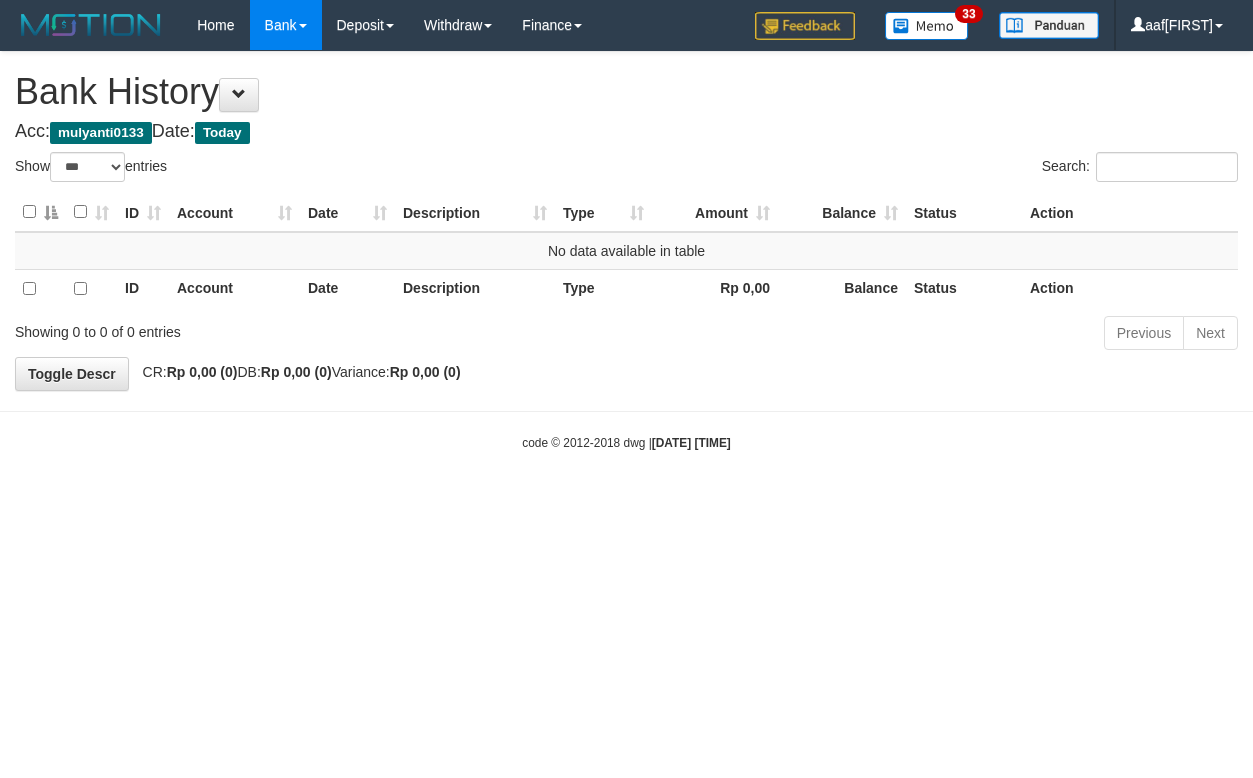 select on "***" 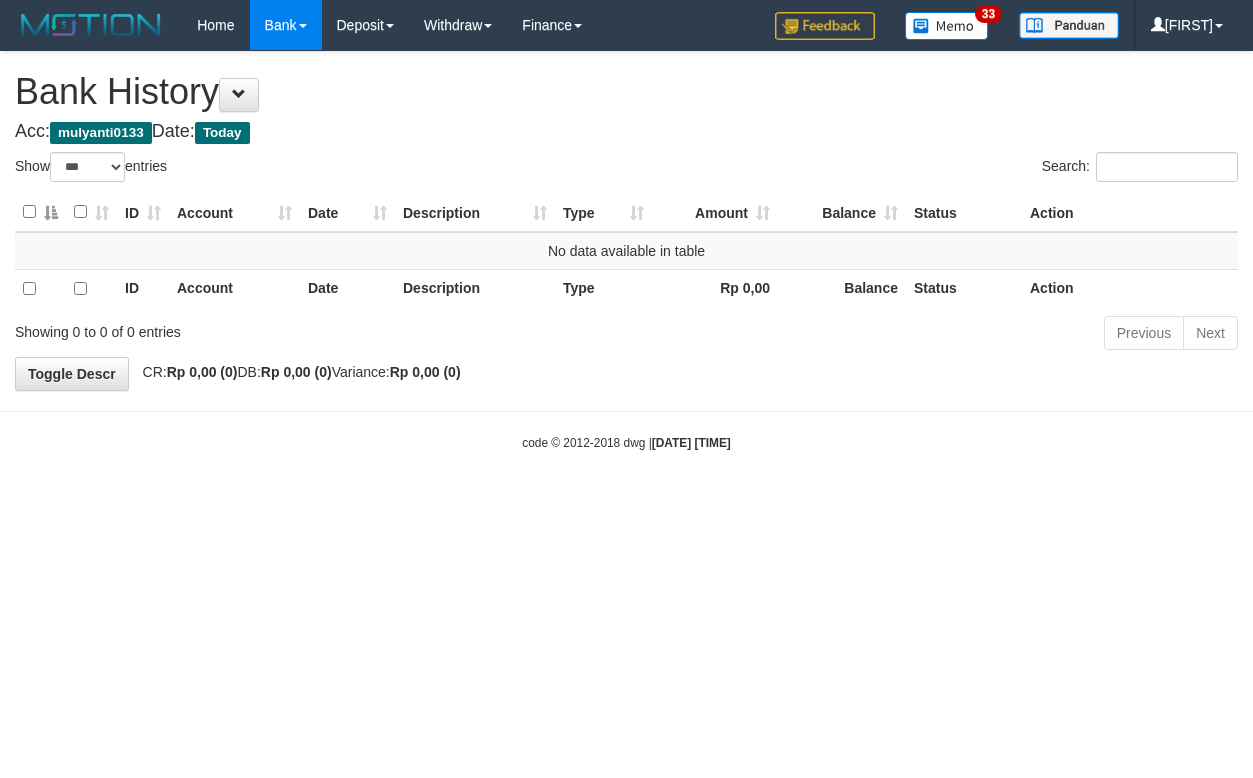 select on "***" 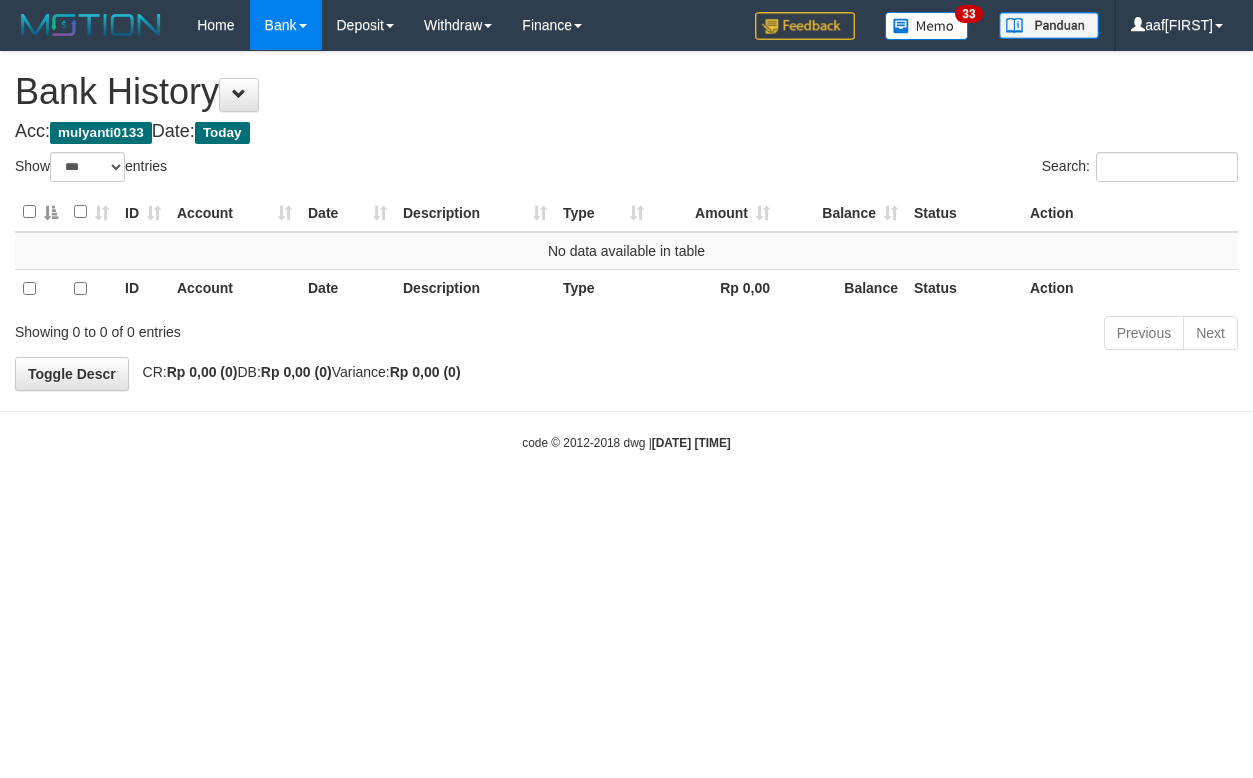 select on "***" 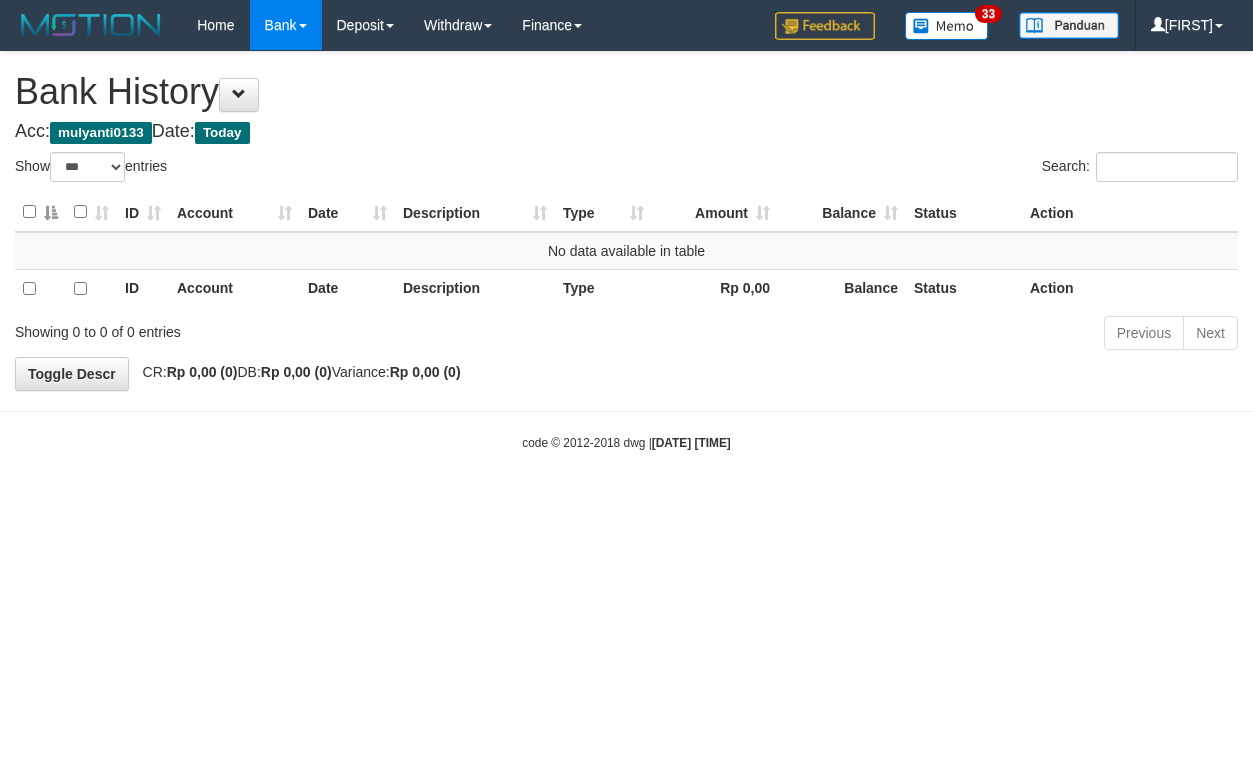 select on "***" 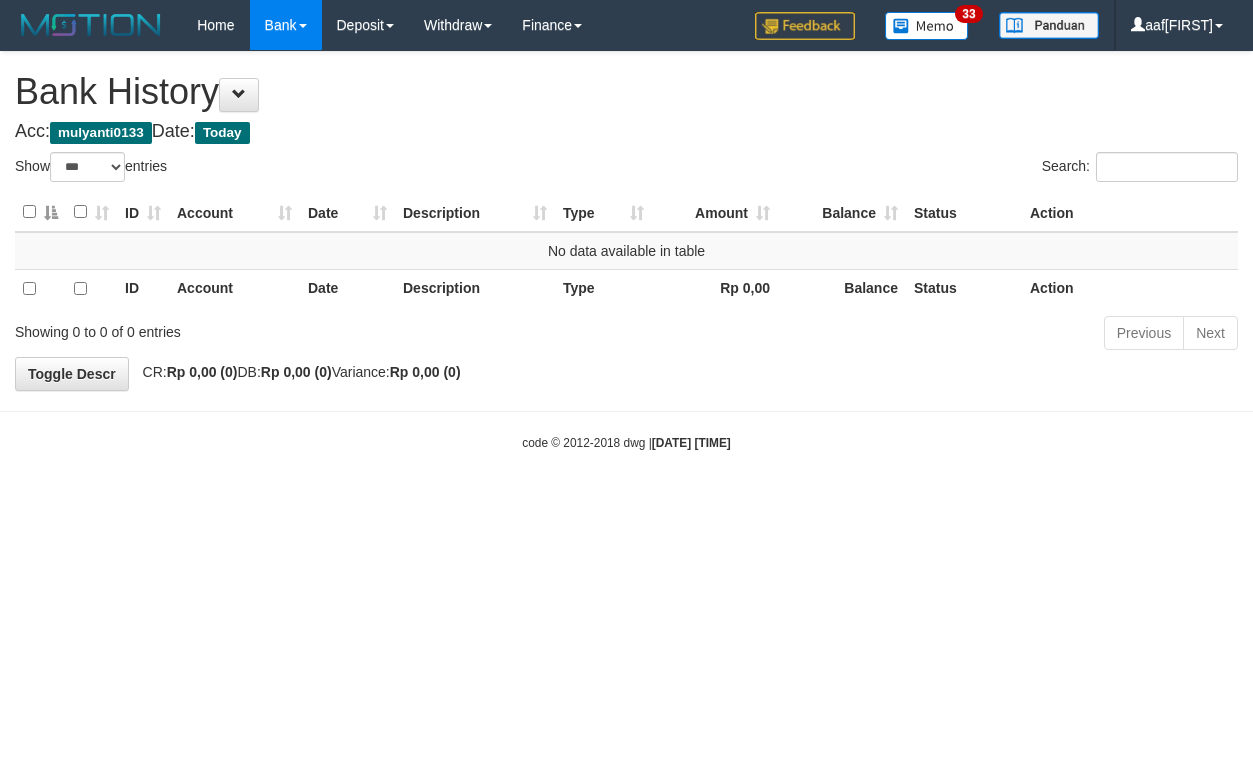 select on "***" 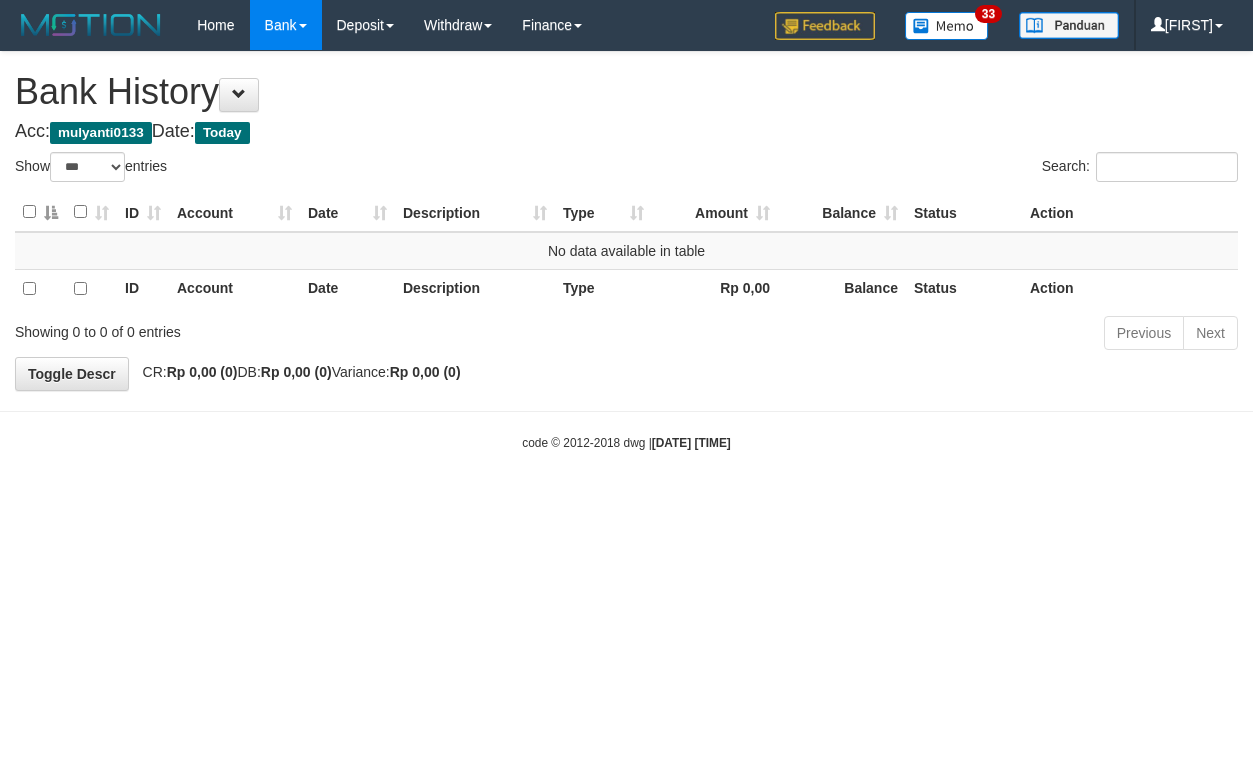 select on "***" 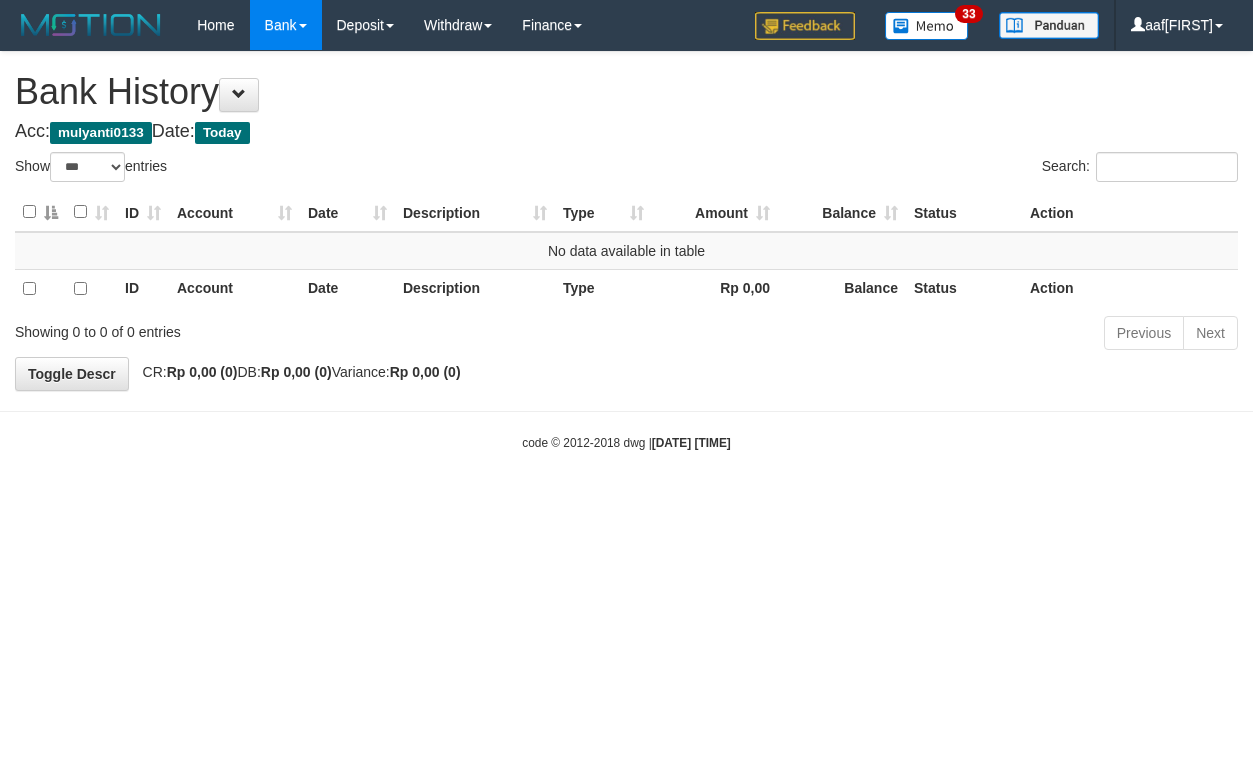 select on "***" 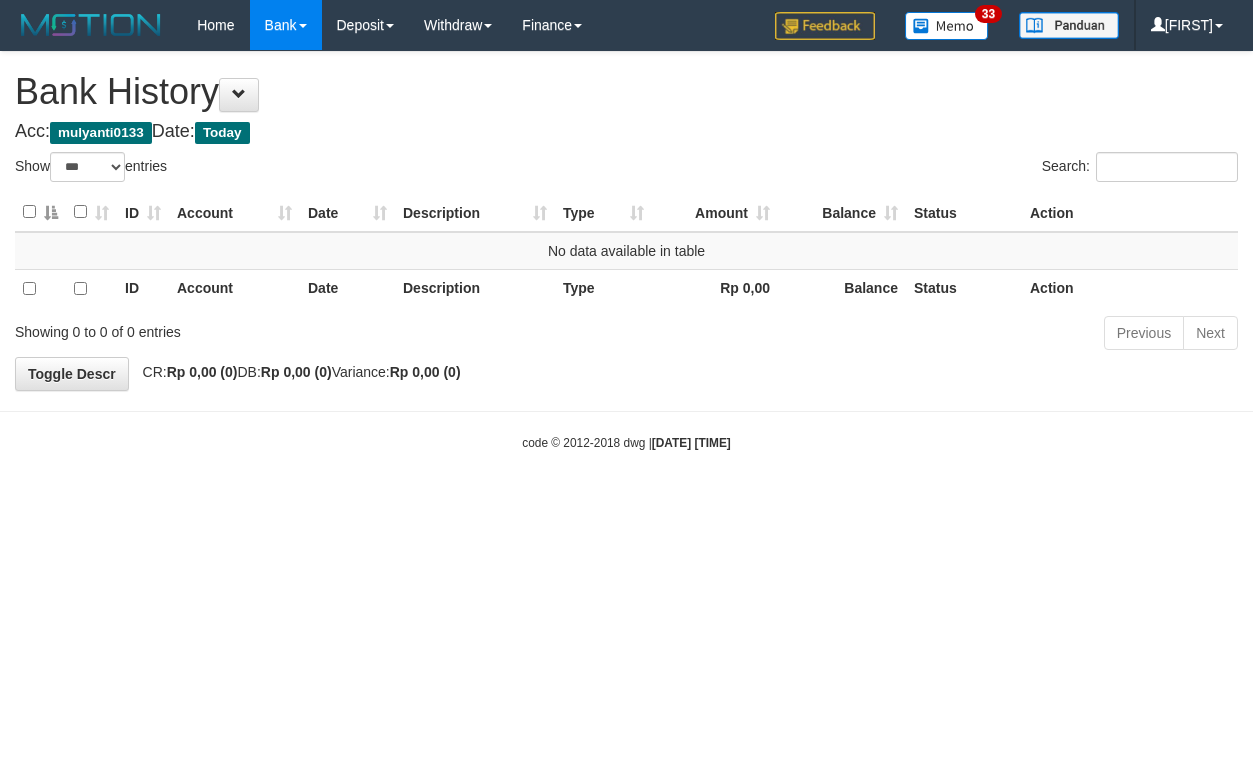 select on "***" 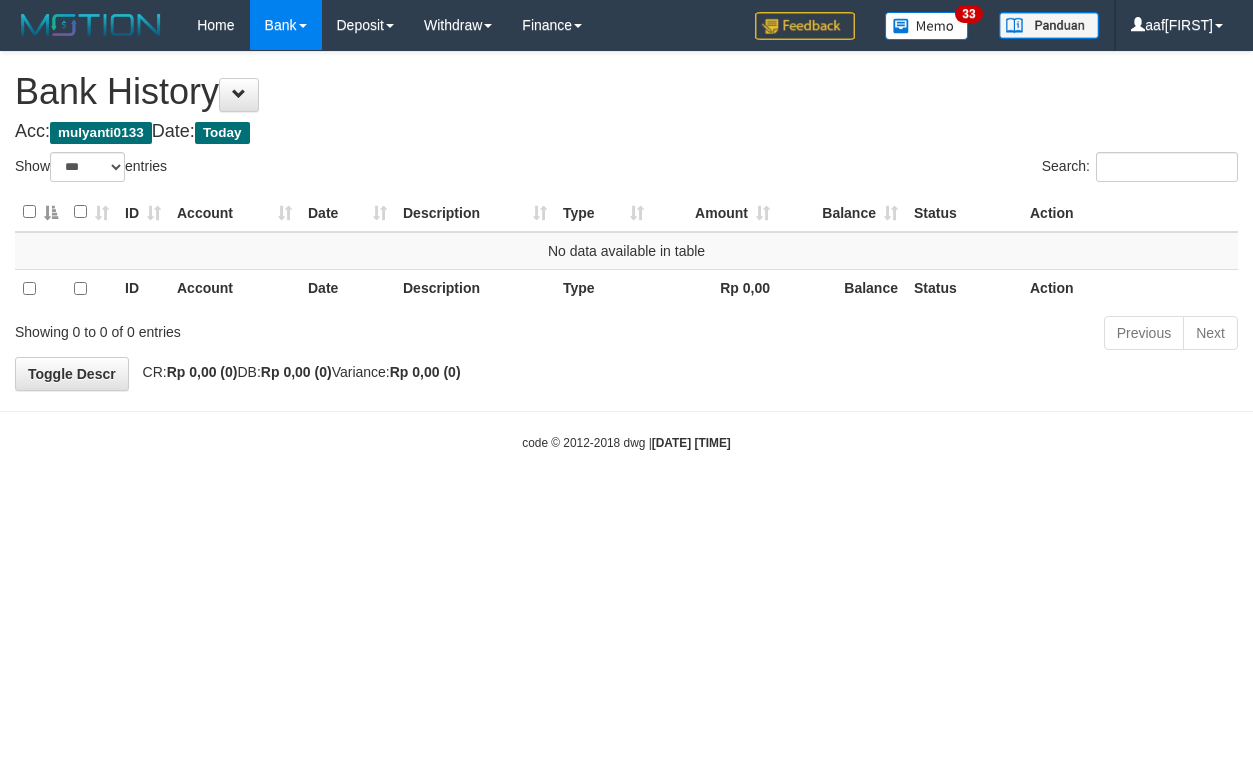 select on "***" 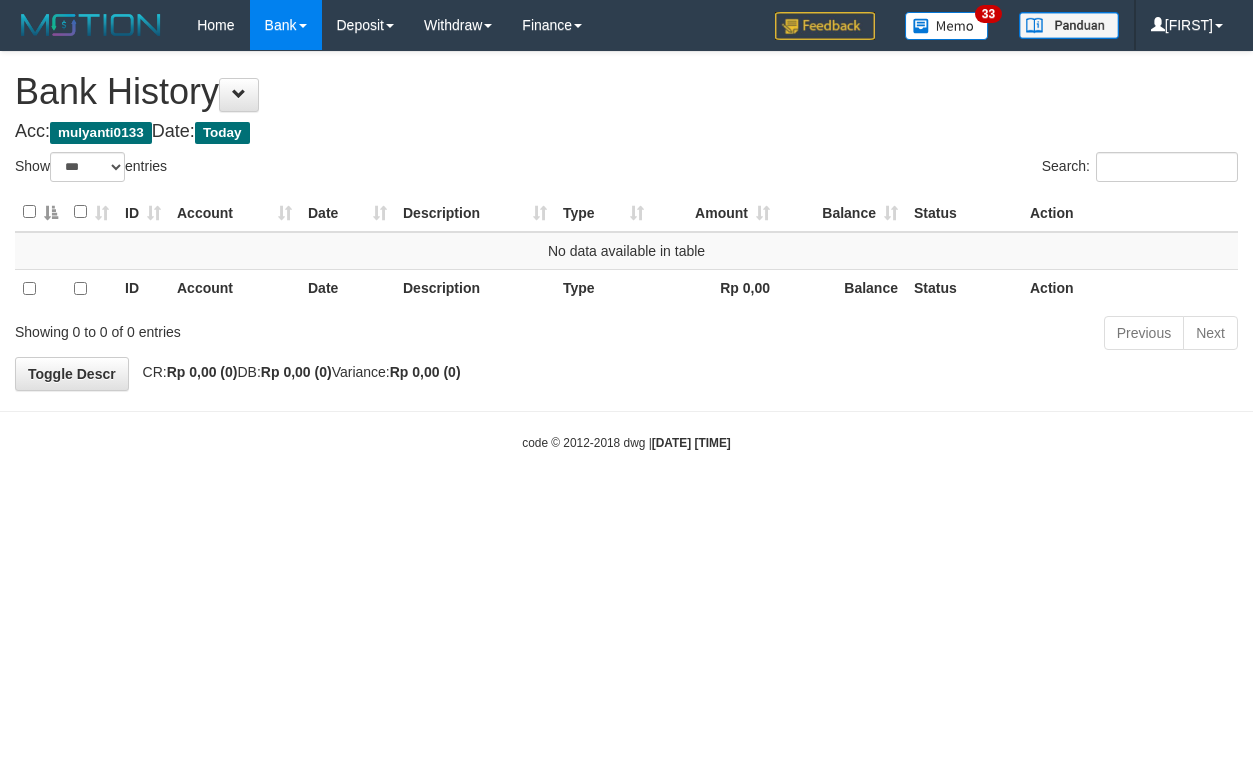 select on "***" 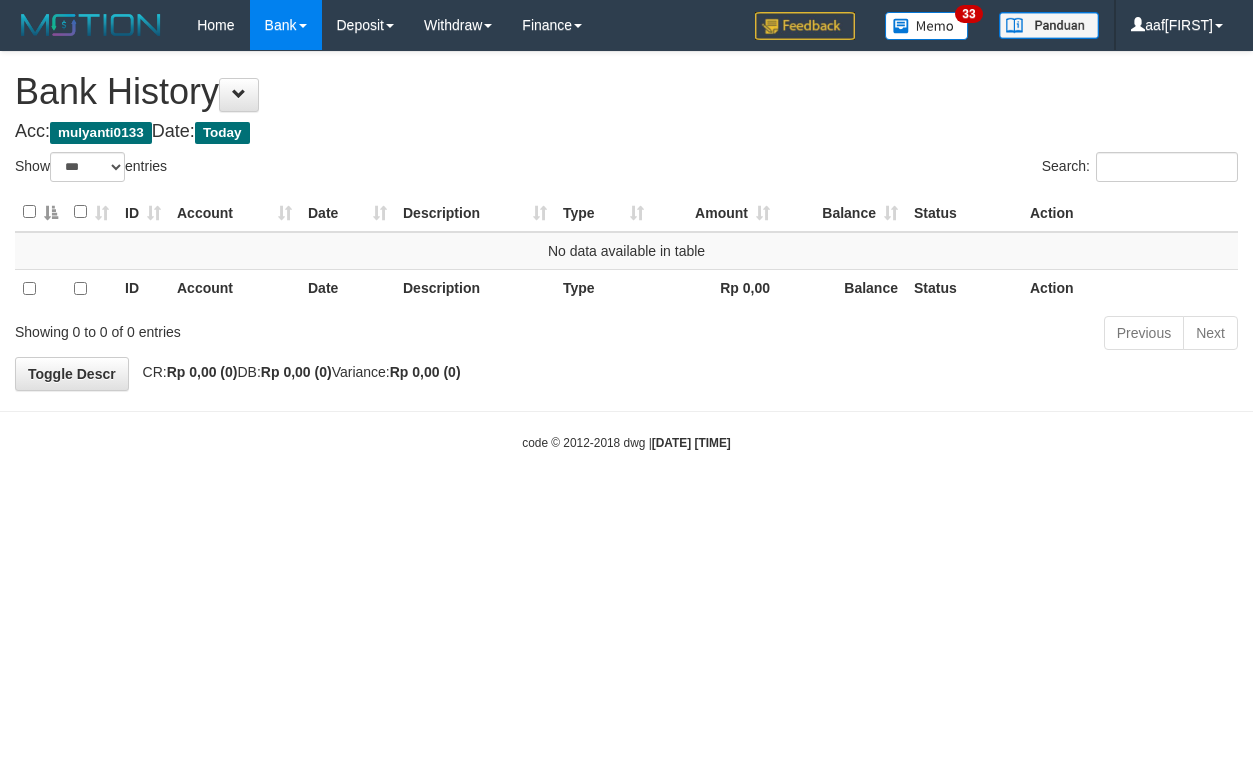 select on "***" 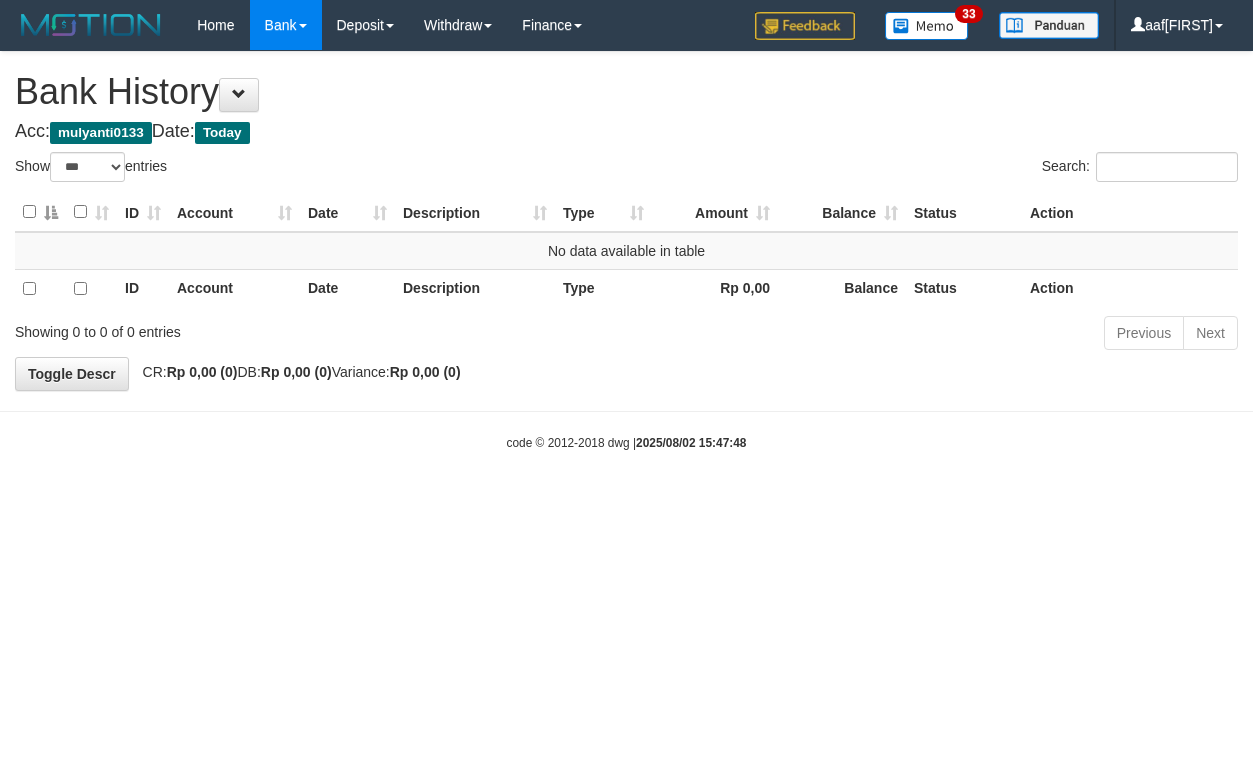 select on "***" 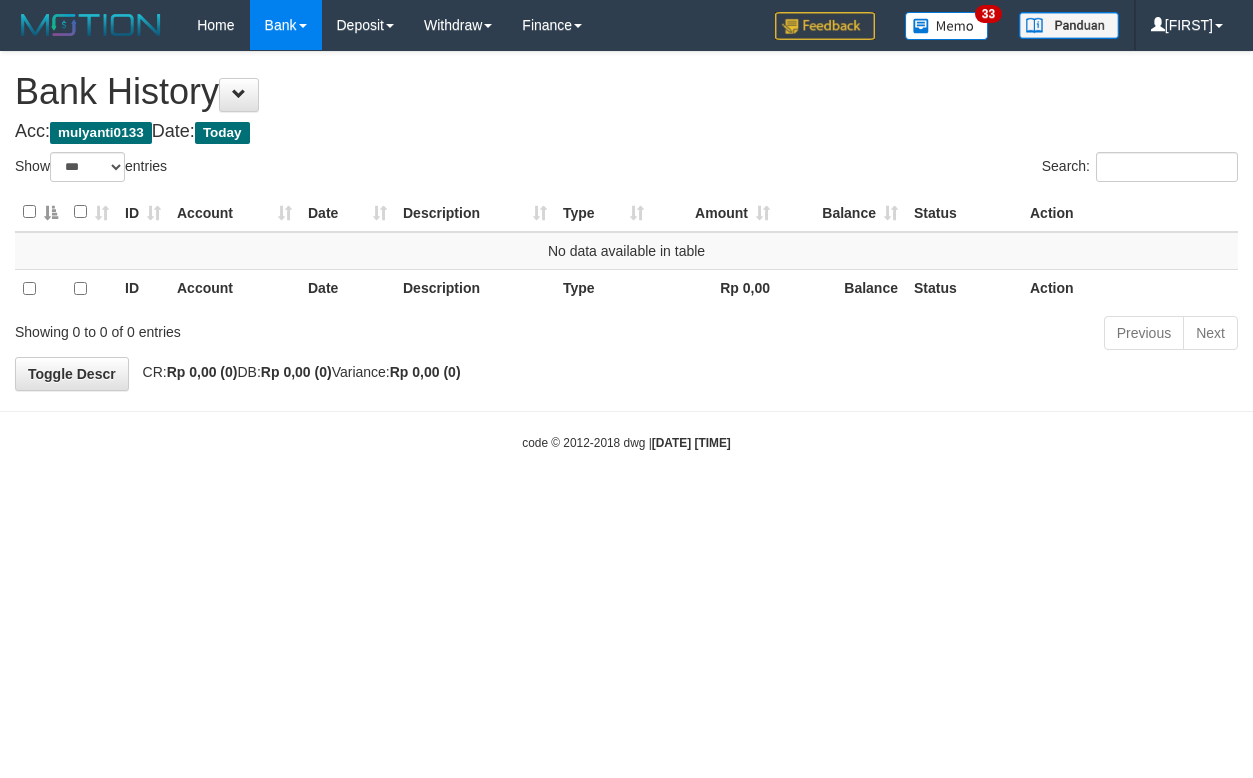 select on "***" 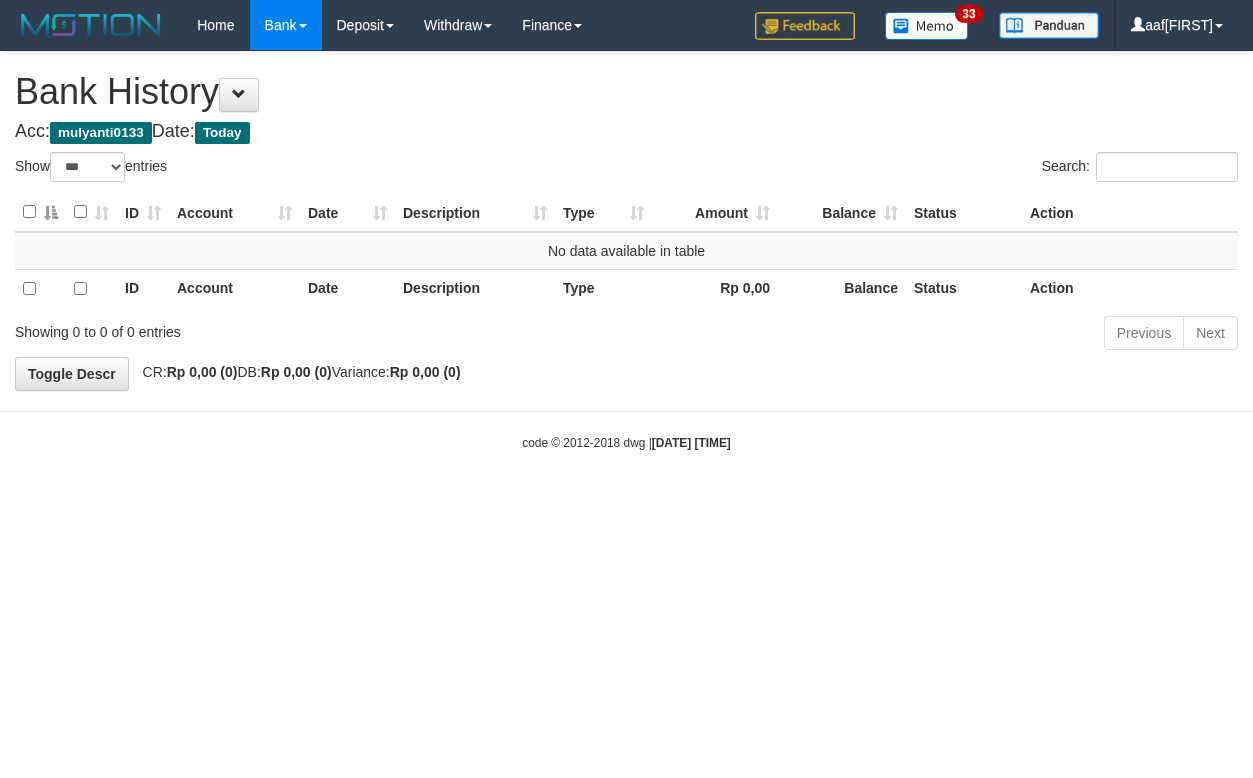 select on "***" 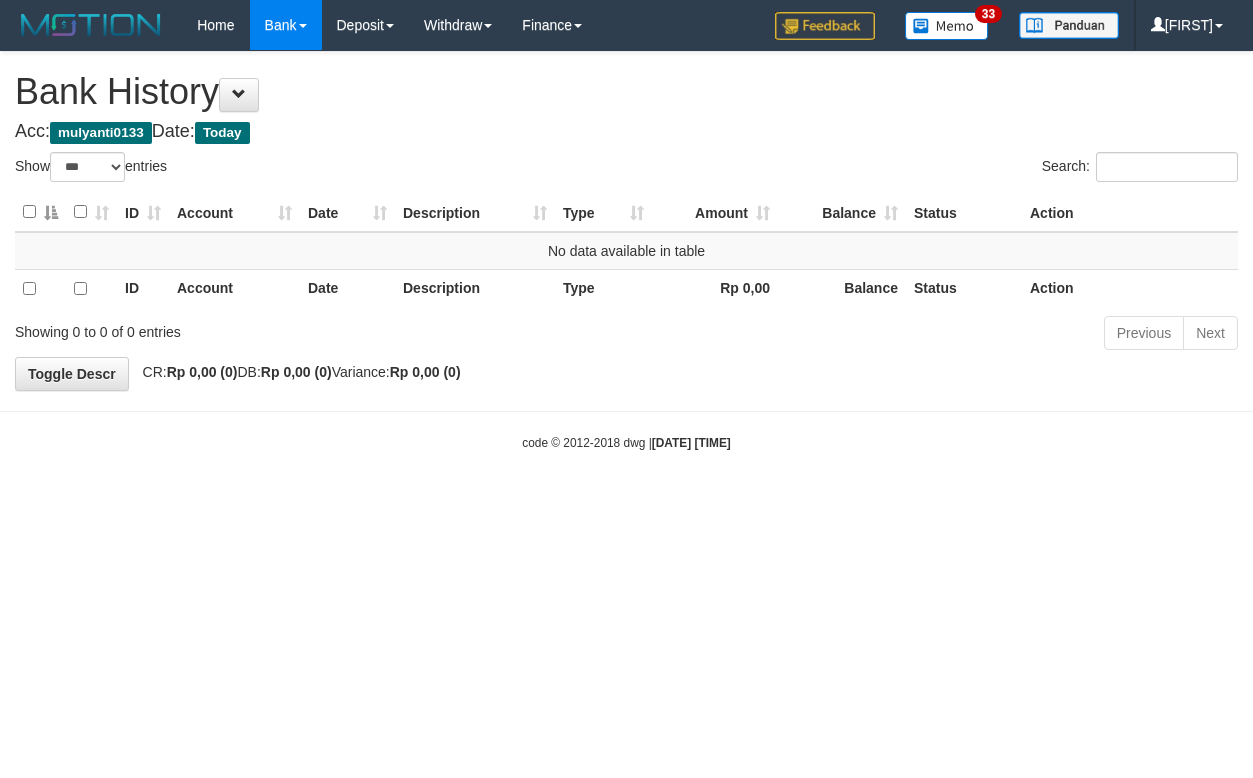select on "***" 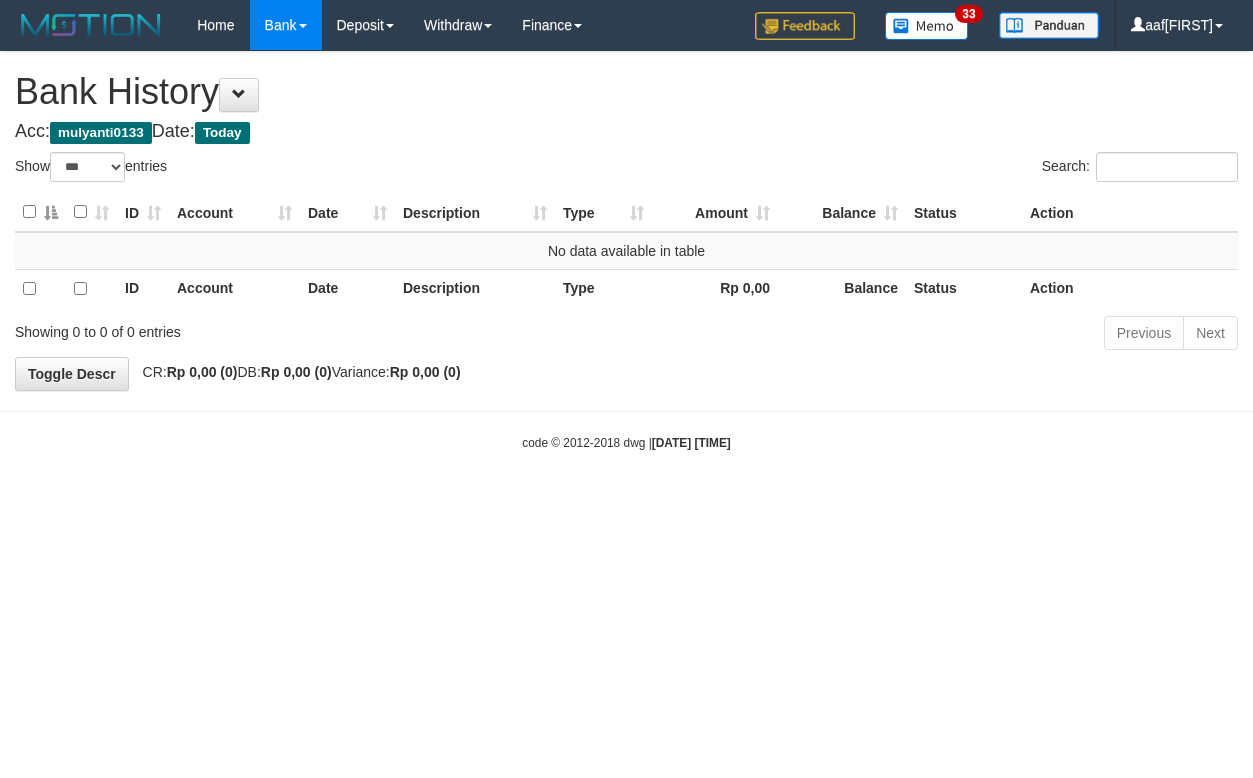 select on "***" 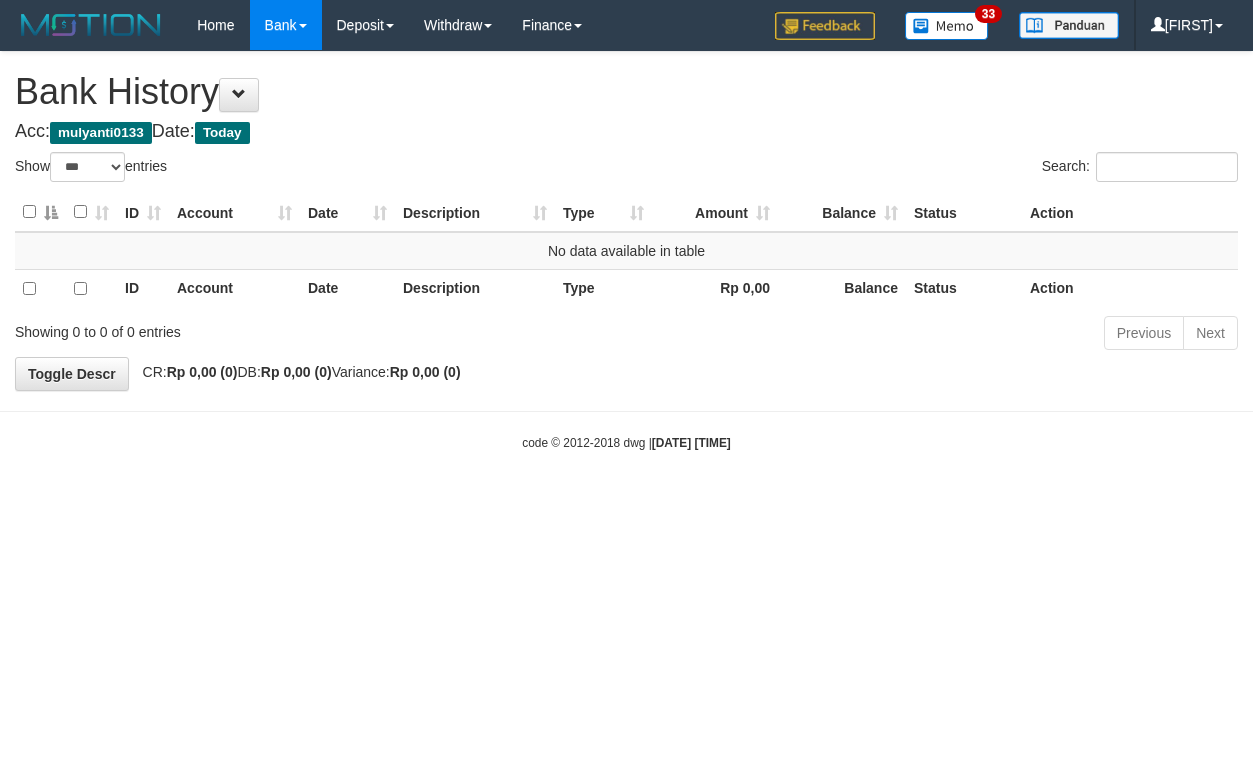 select on "***" 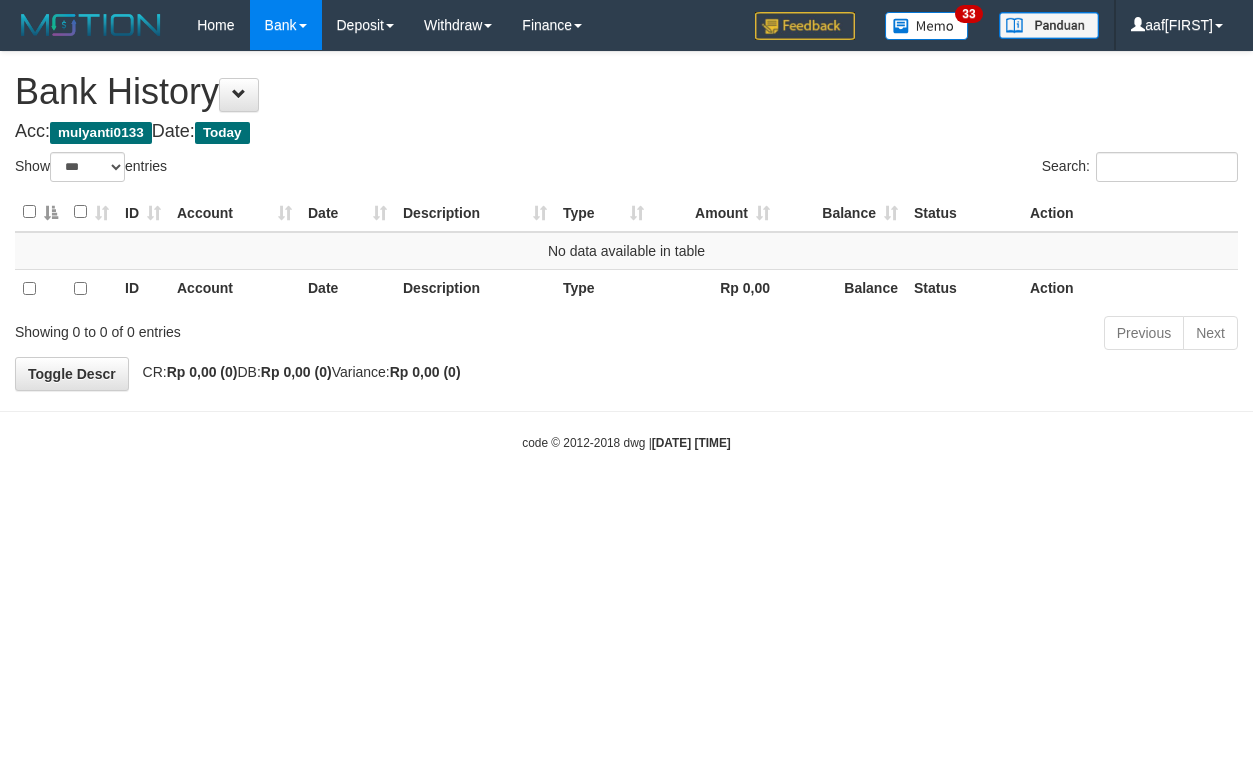 select on "***" 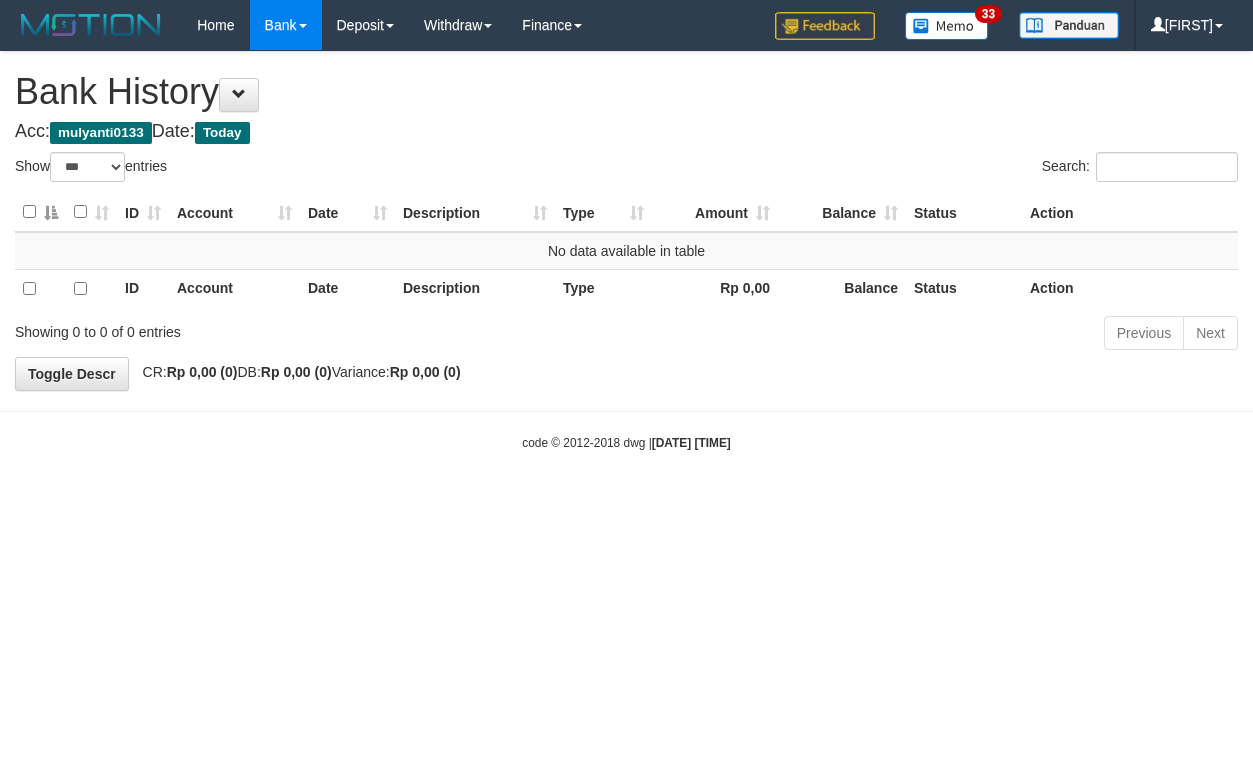 select on "***" 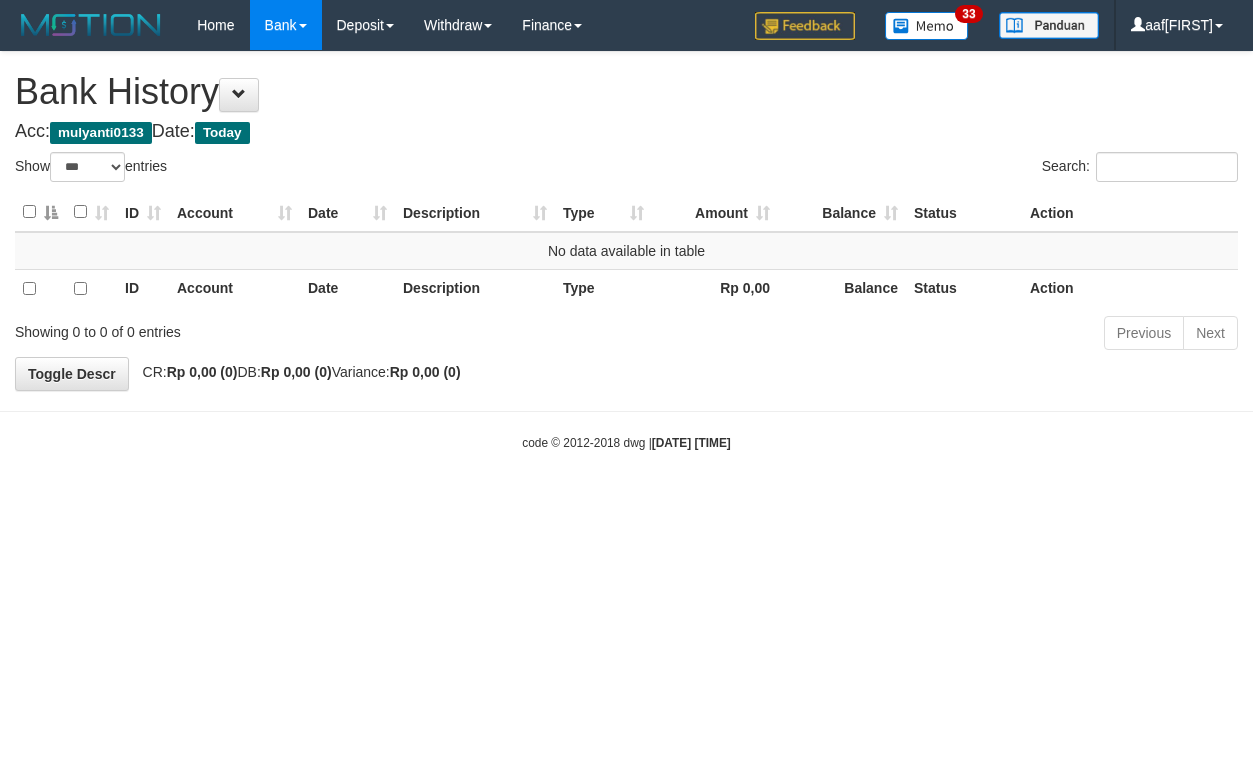 select on "***" 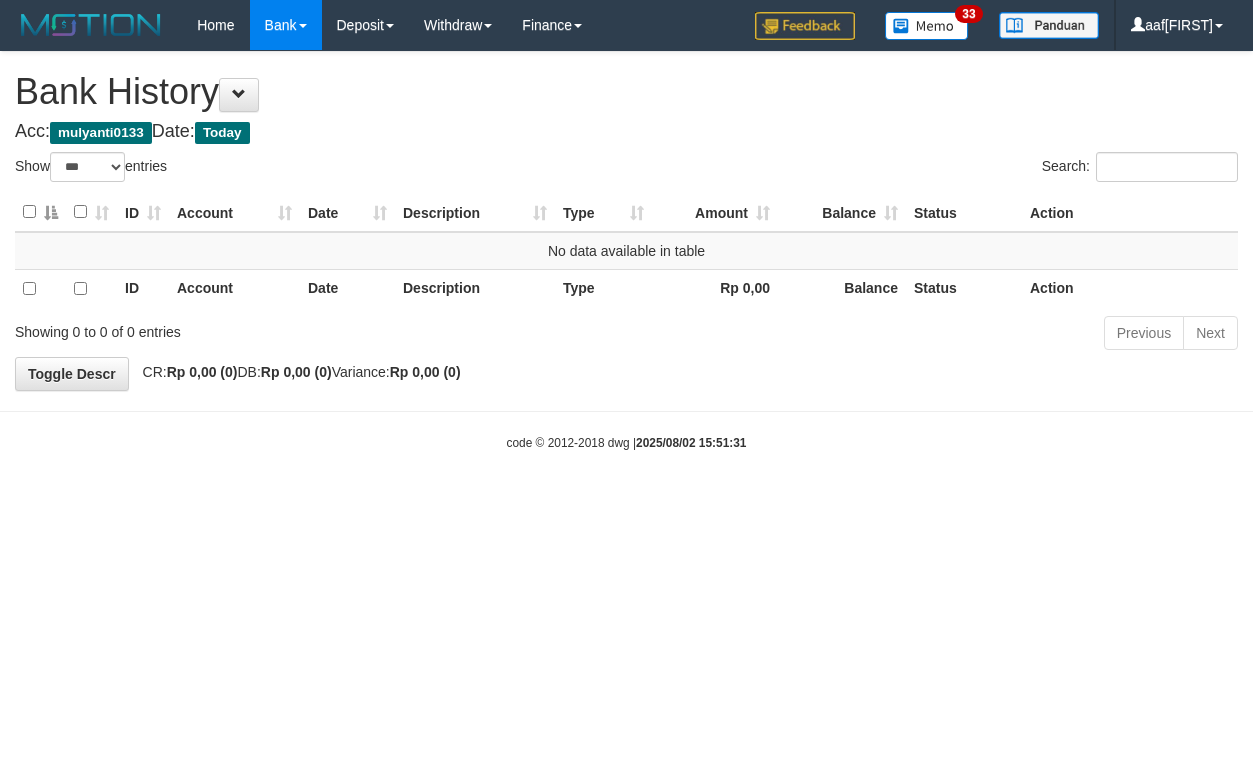select on "***" 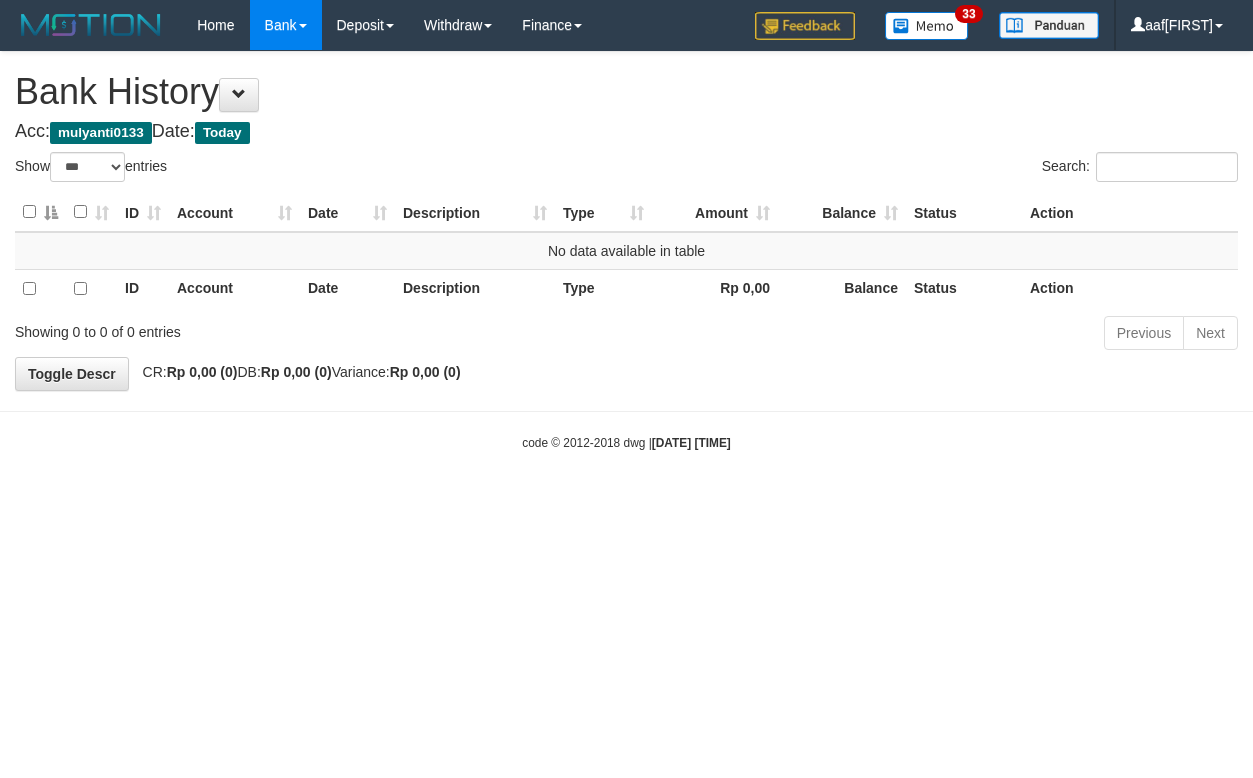 select on "***" 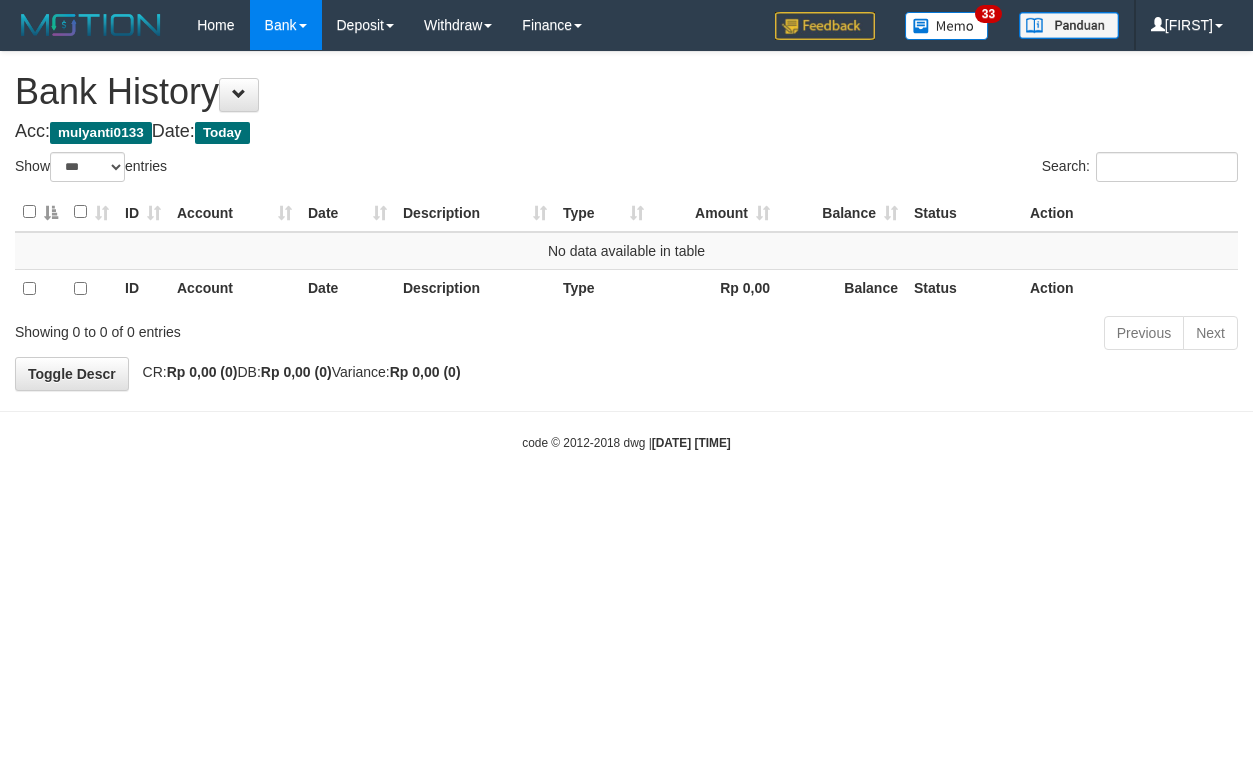 select on "***" 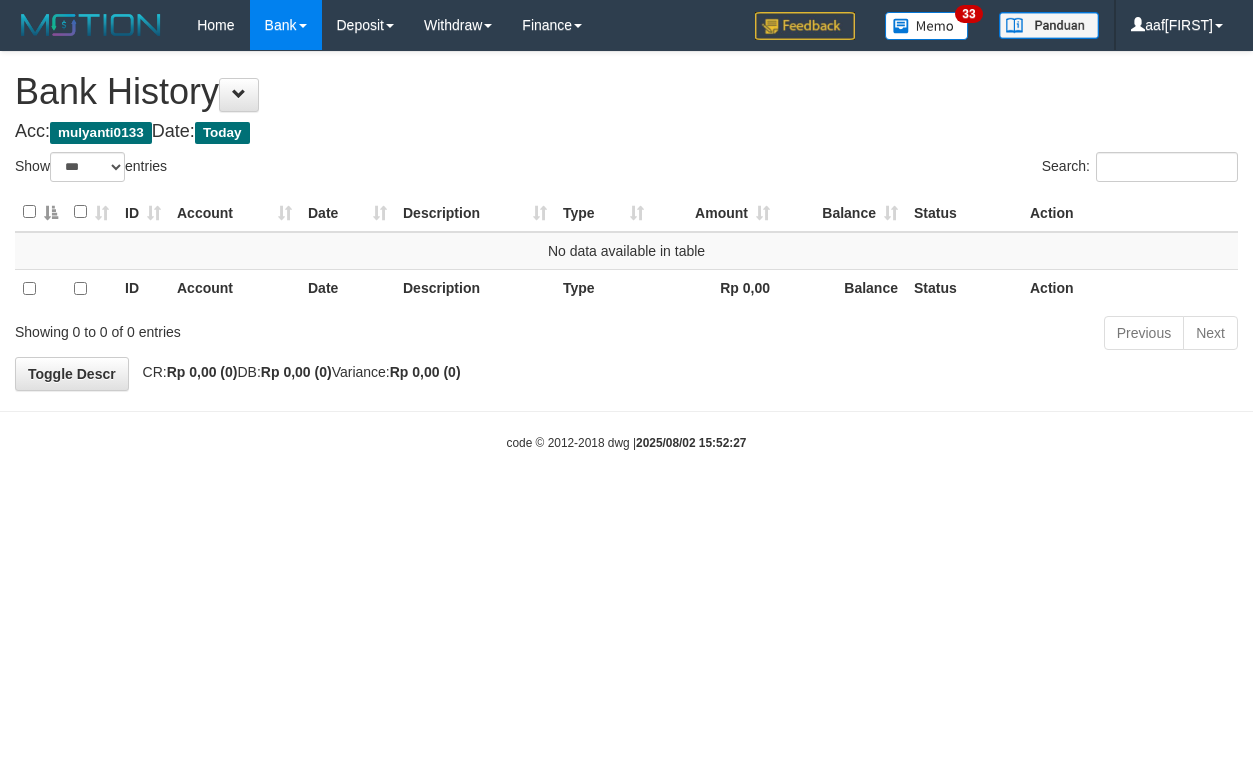 select on "***" 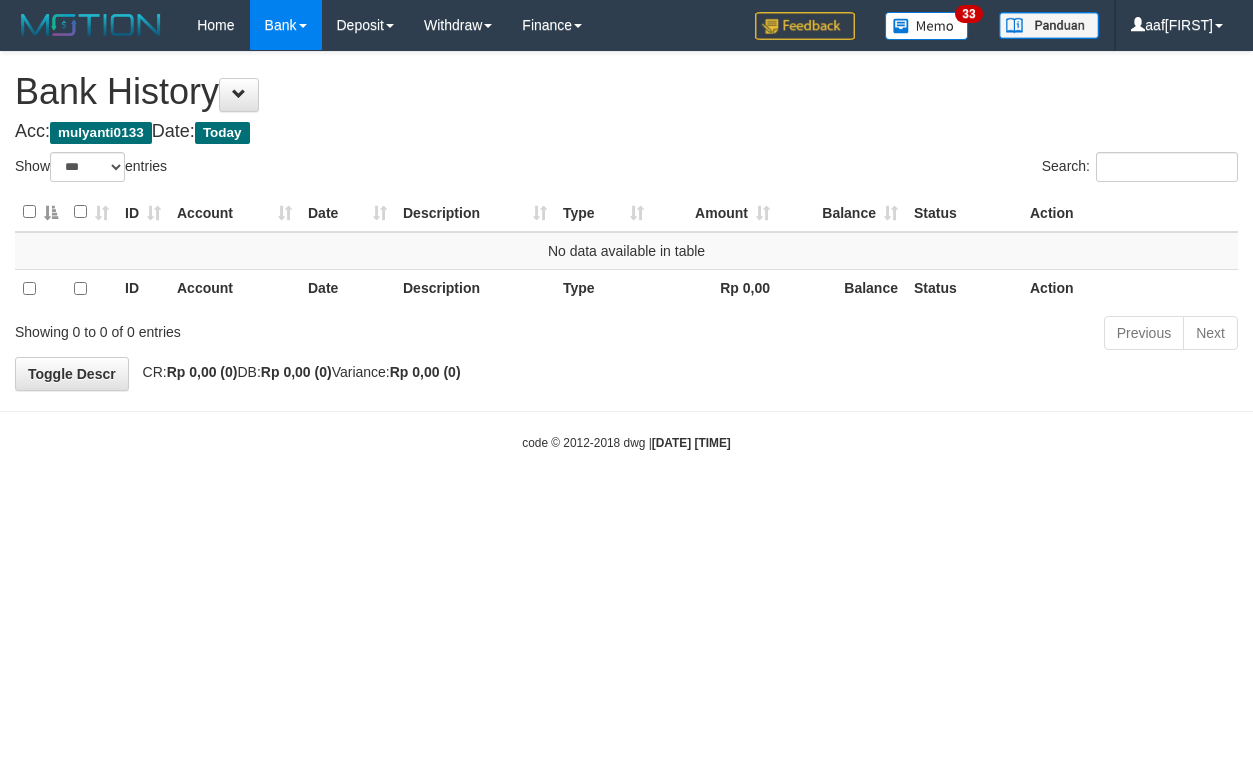 select on "***" 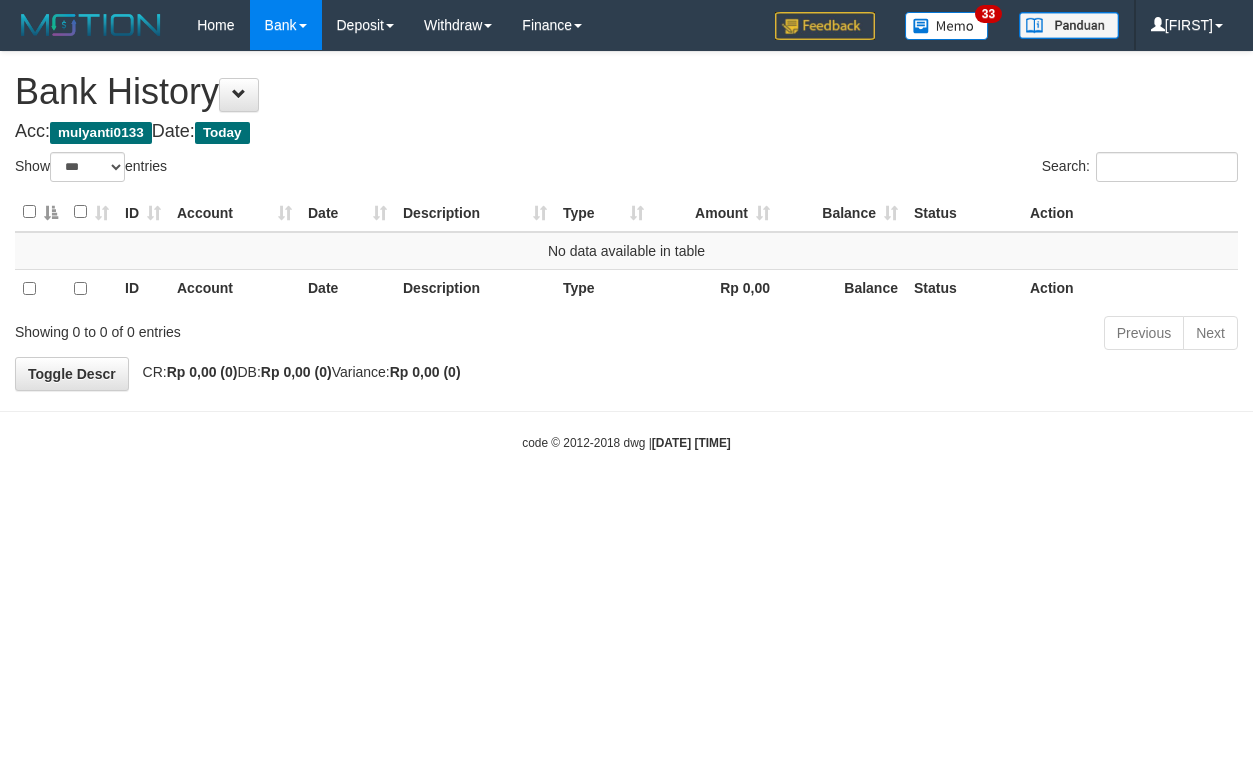 select on "***" 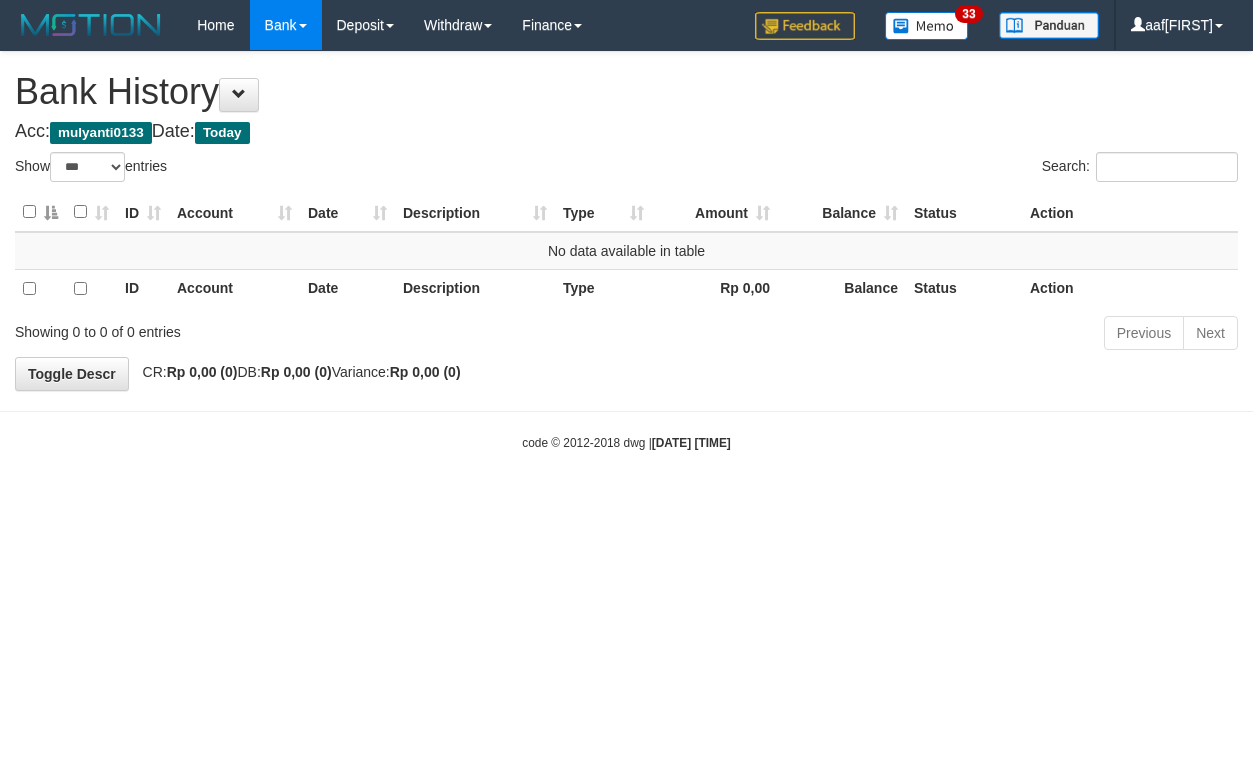 select on "***" 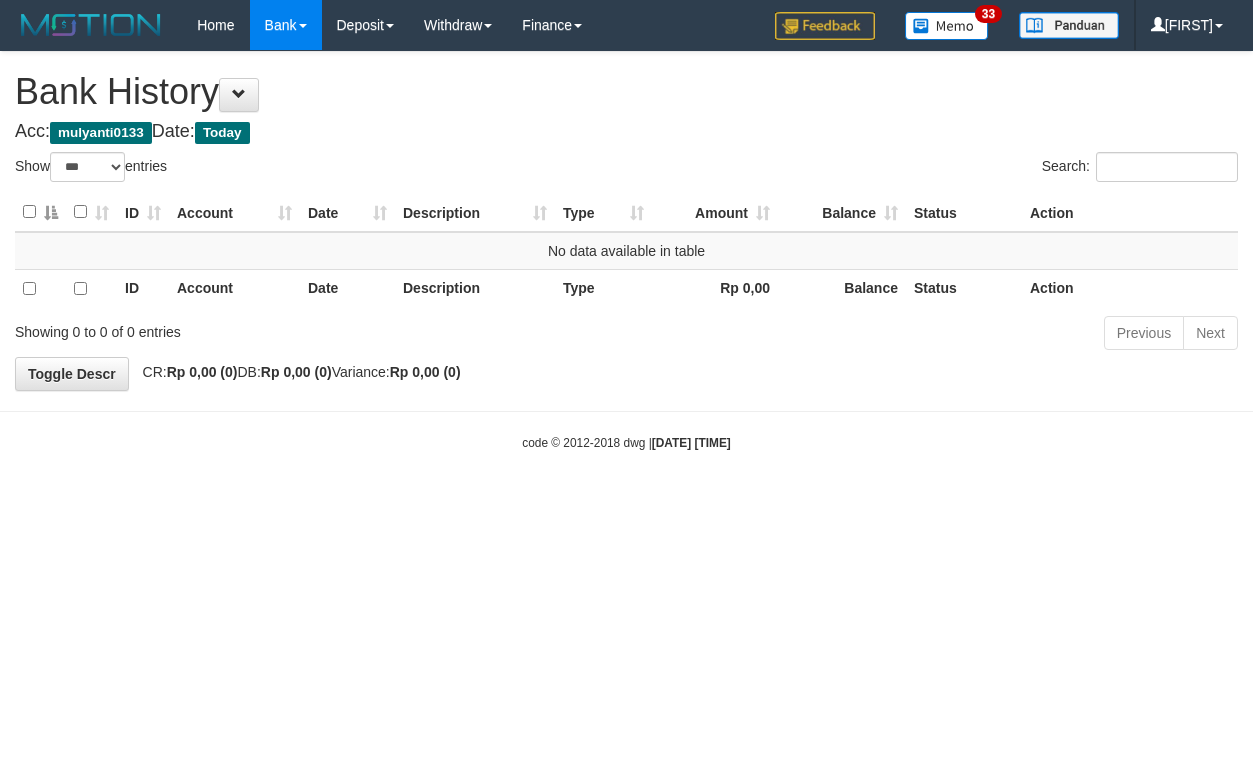 select on "***" 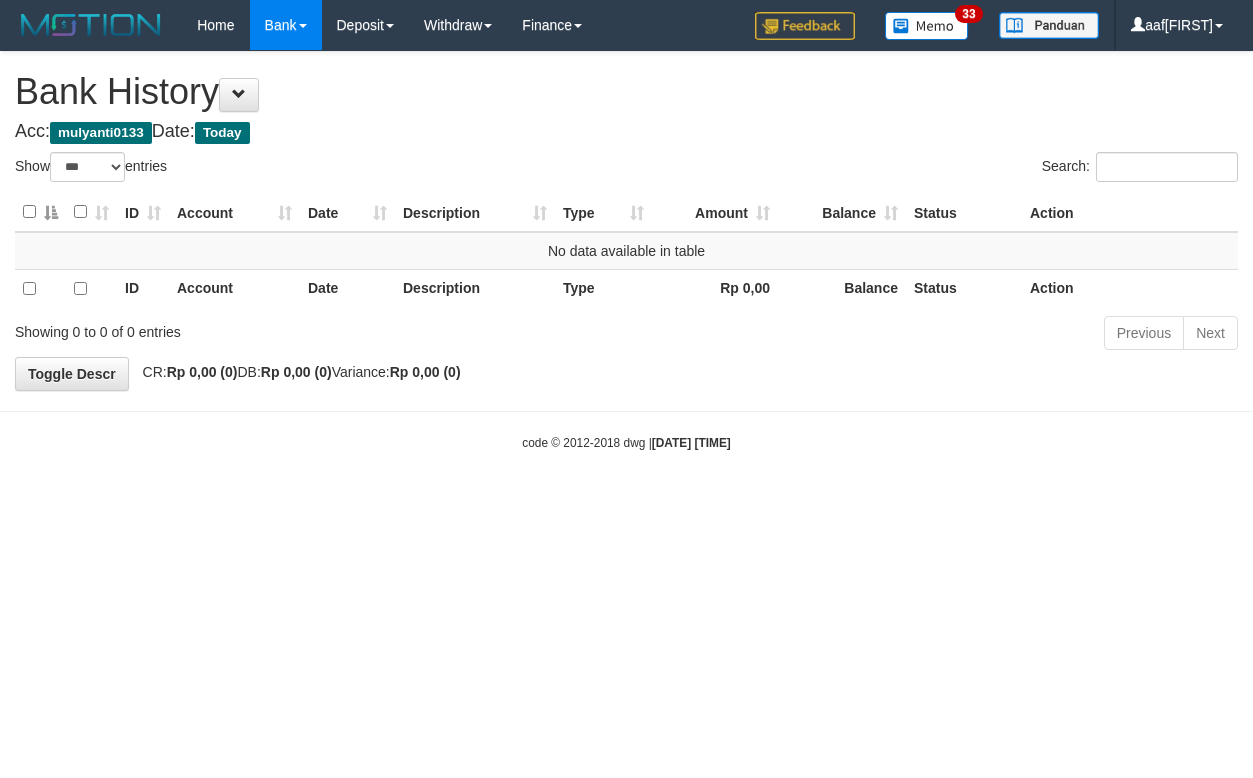 select on "***" 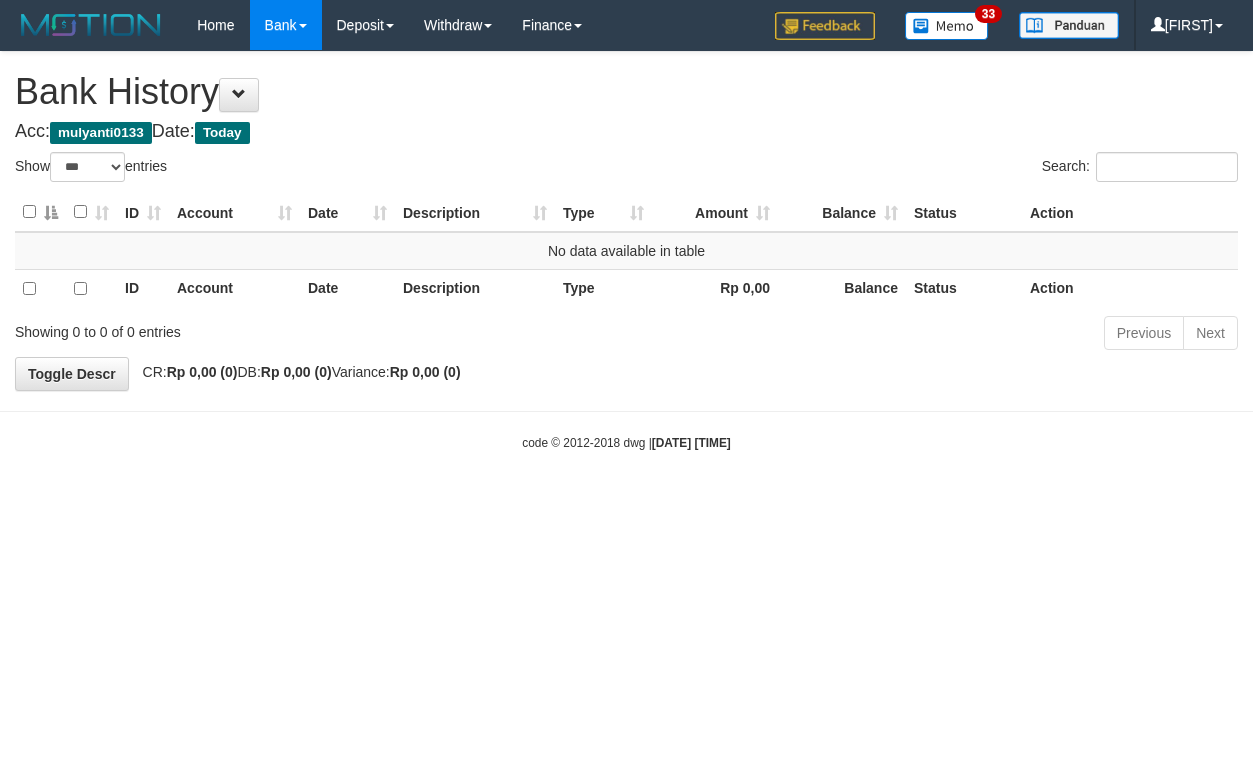 select on "***" 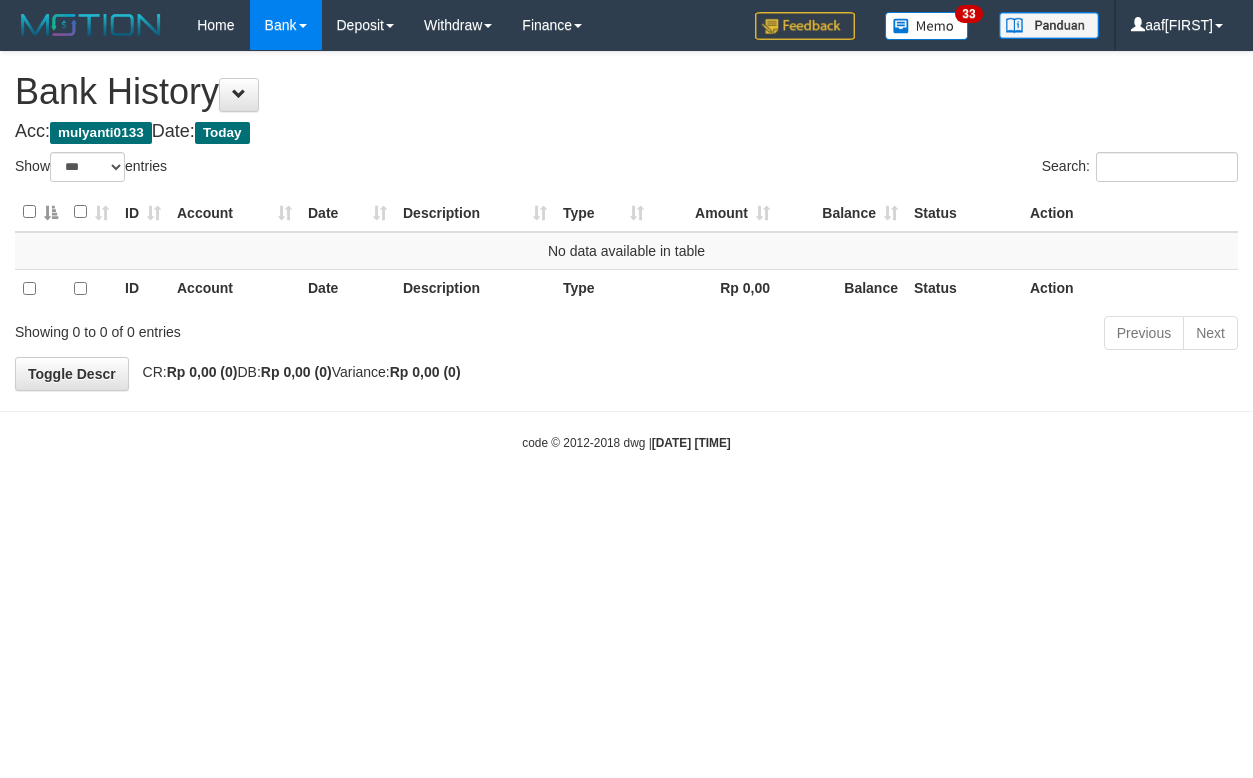 select on "***" 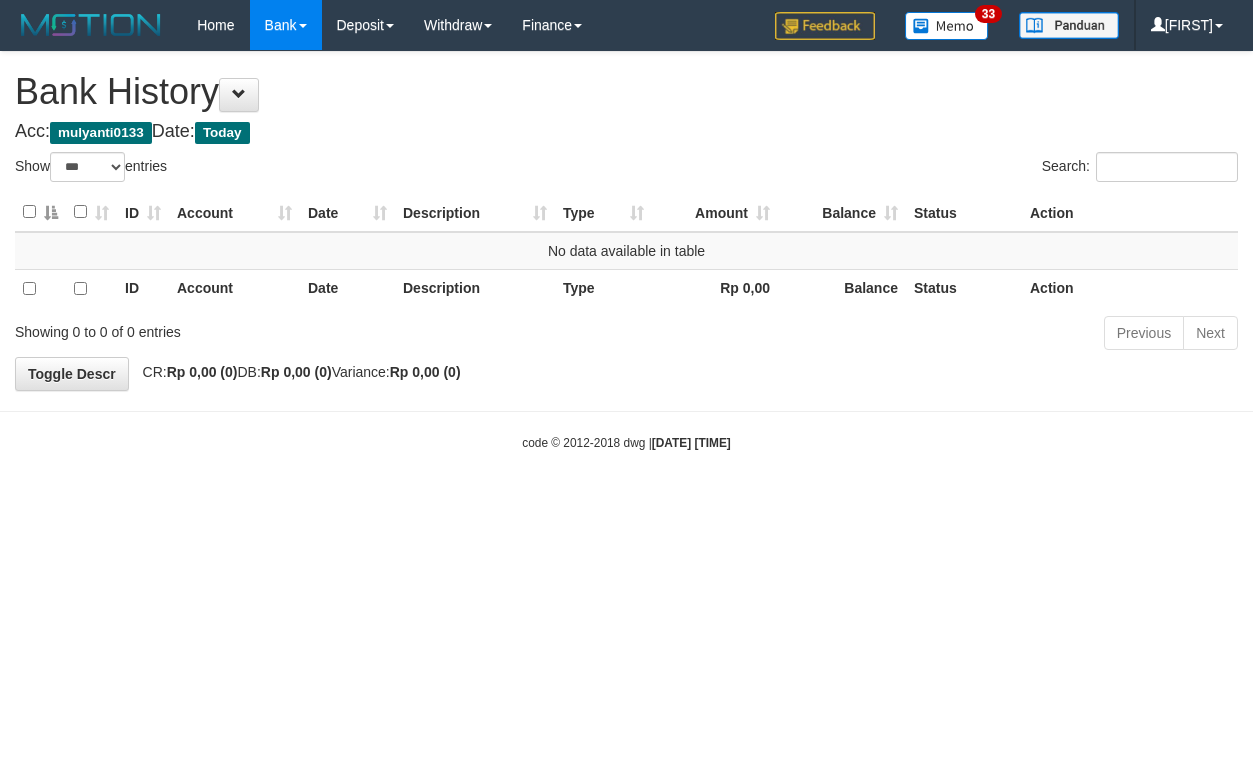 select on "***" 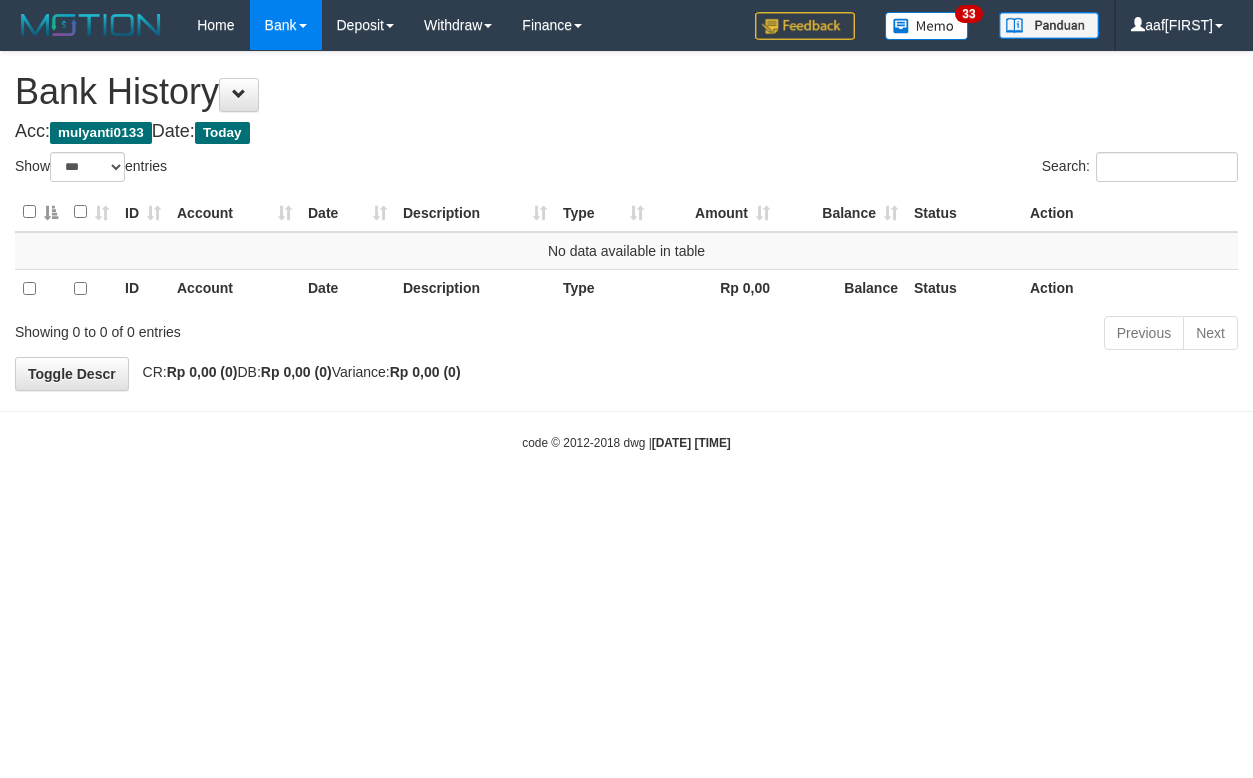 select on "***" 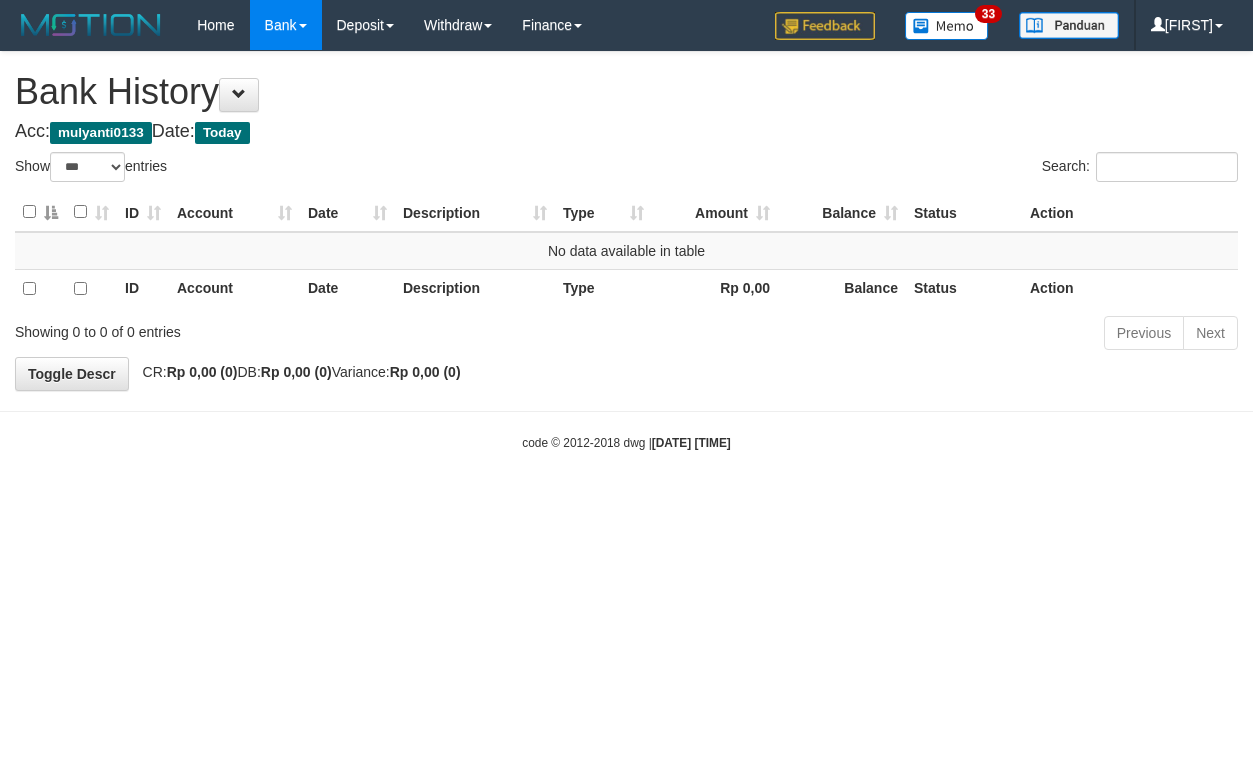 select on "***" 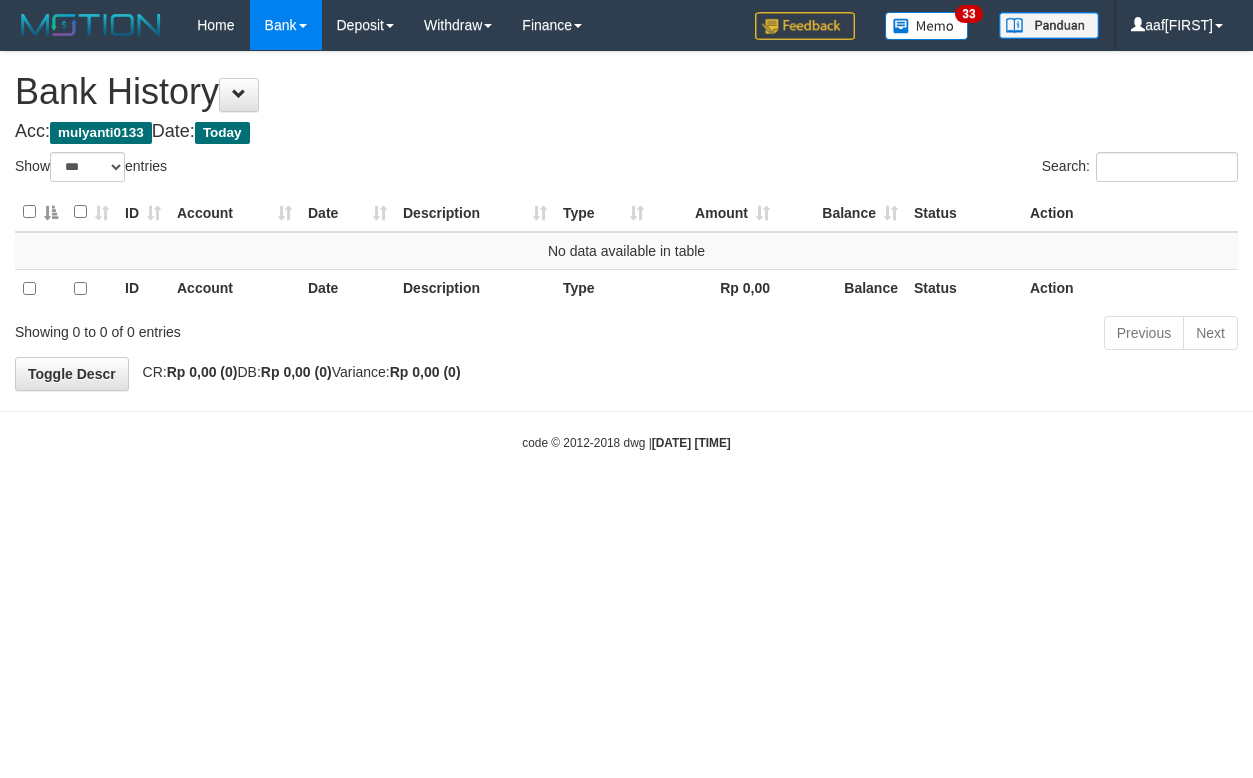 select on "***" 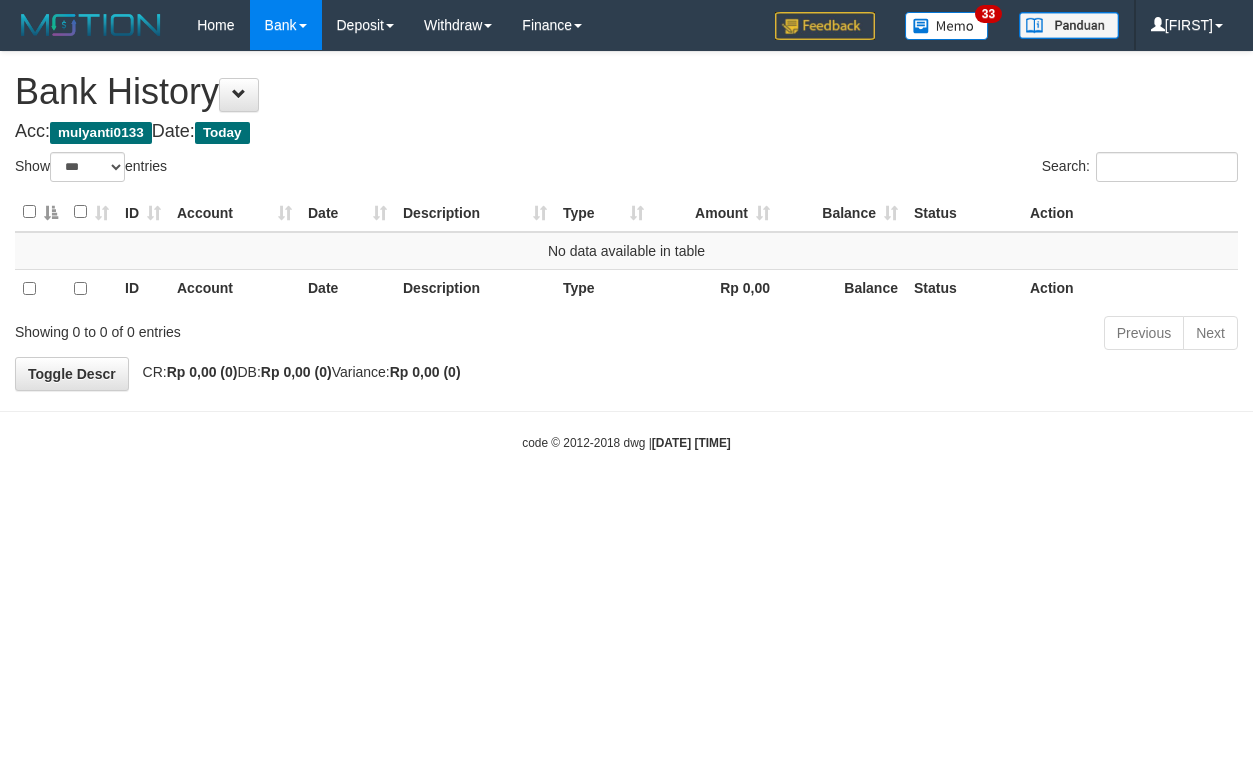 select on "***" 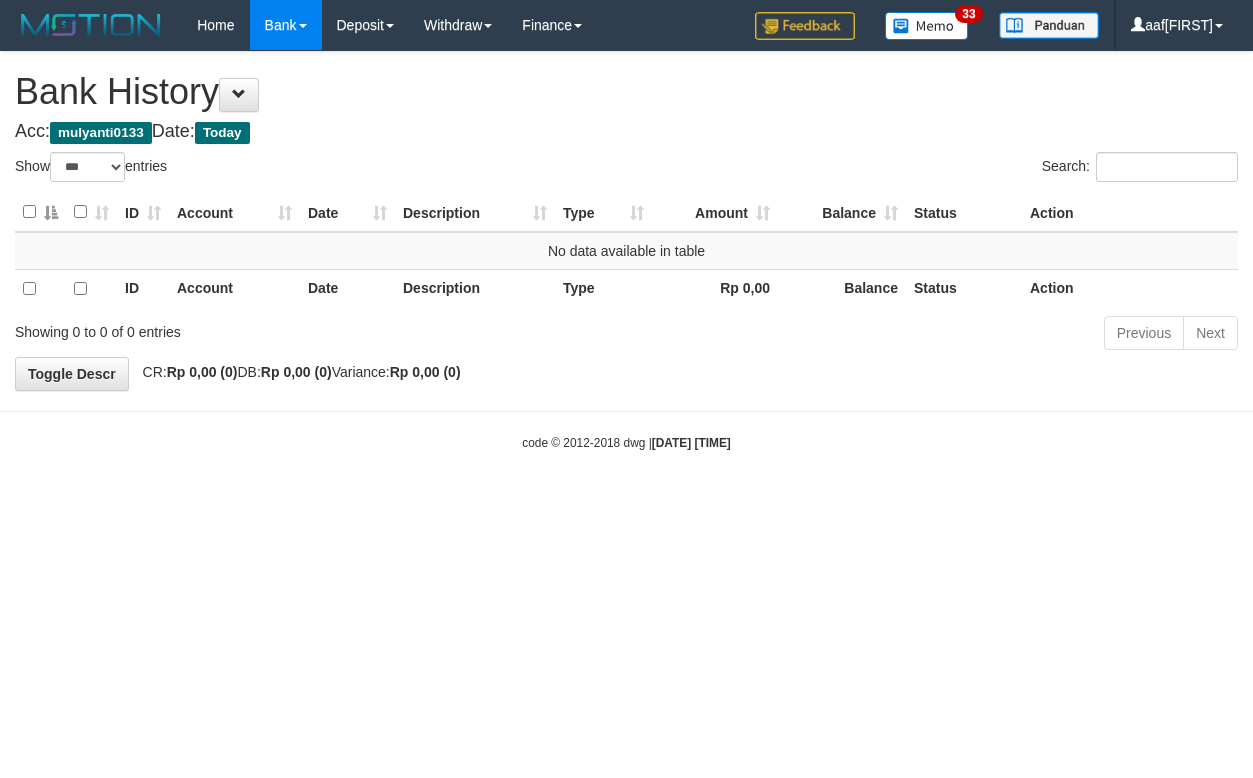 select on "***" 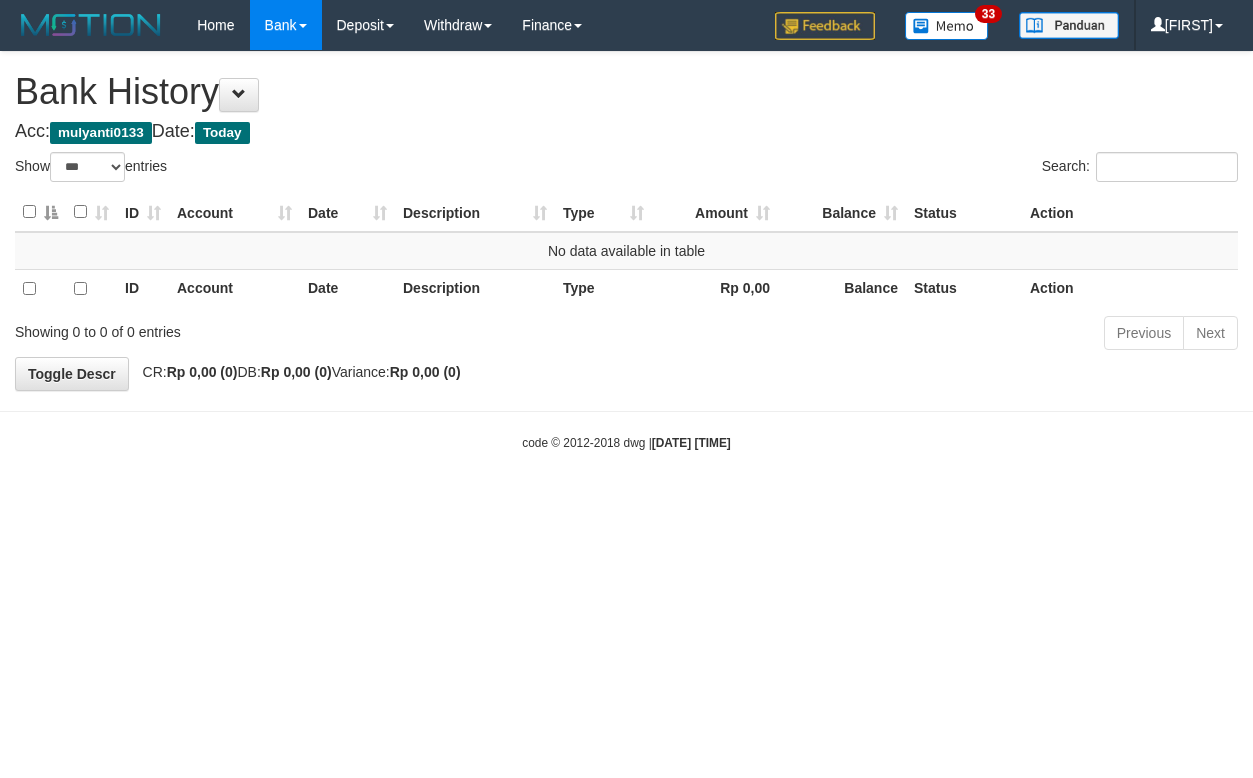 select on "***" 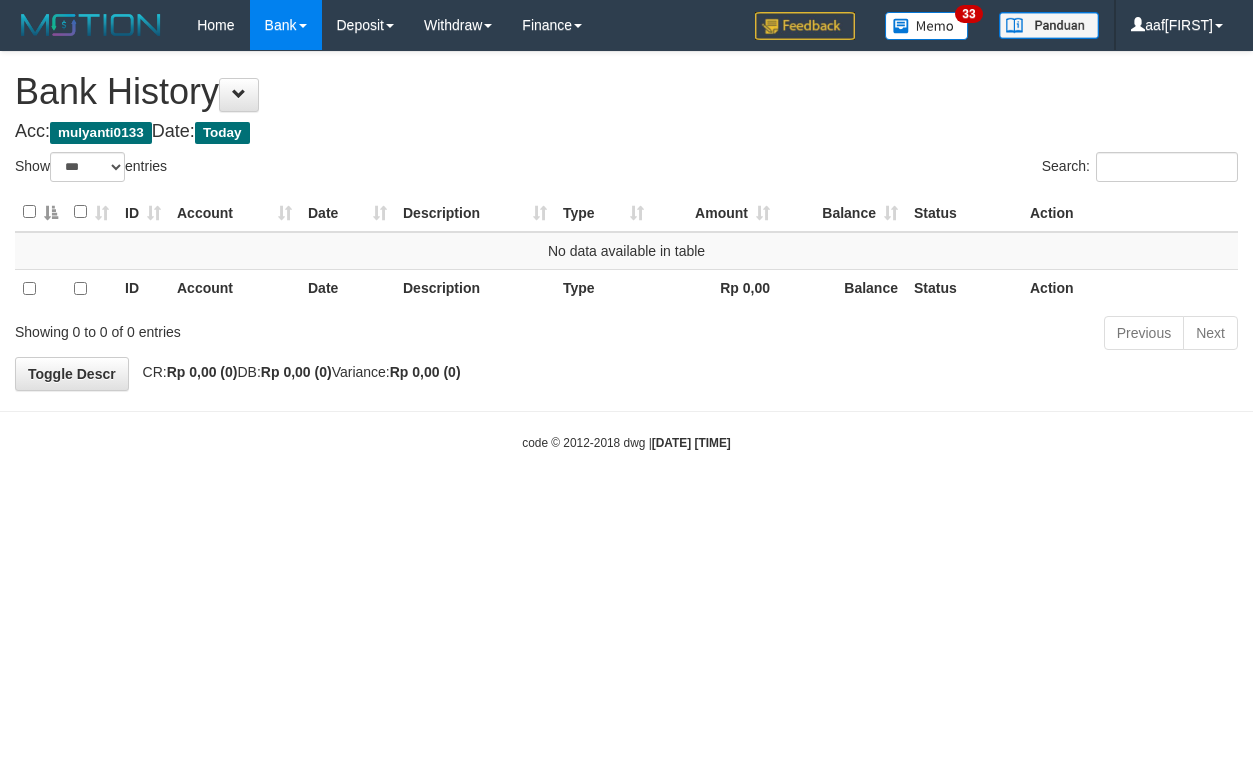 select on "***" 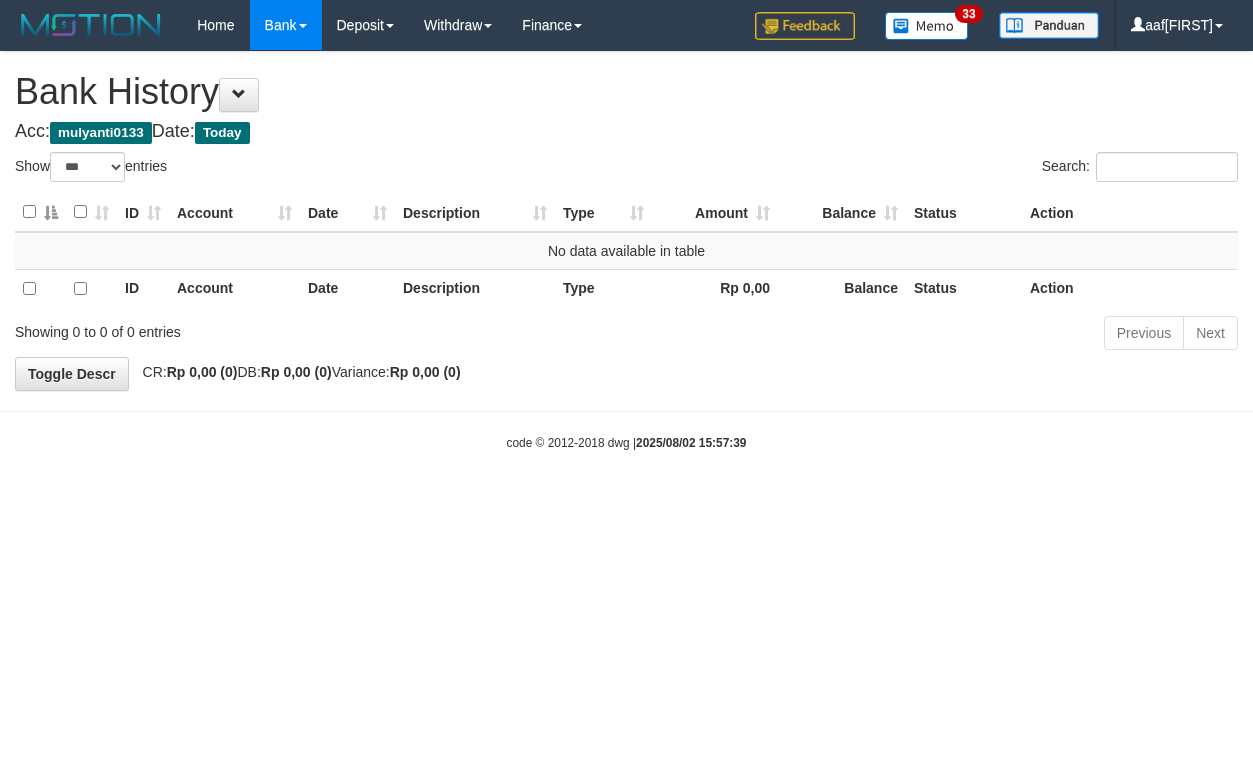 select on "***" 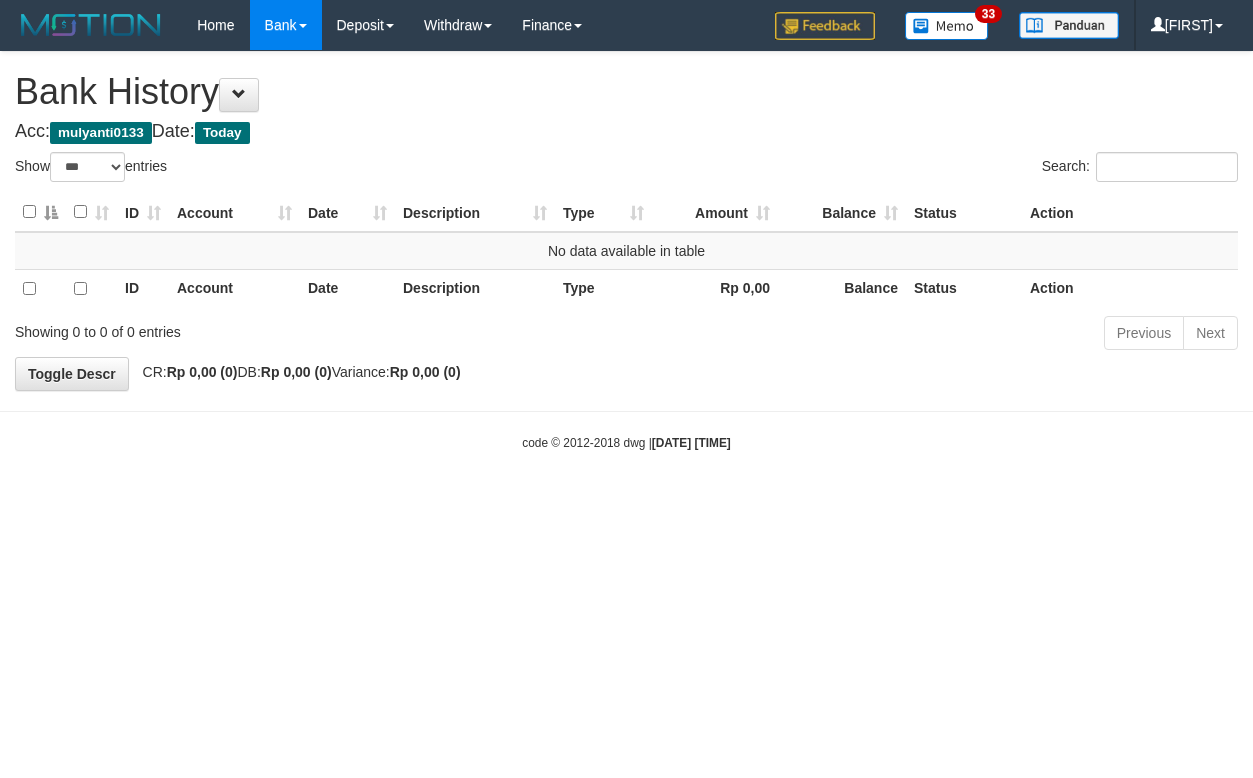 select on "***" 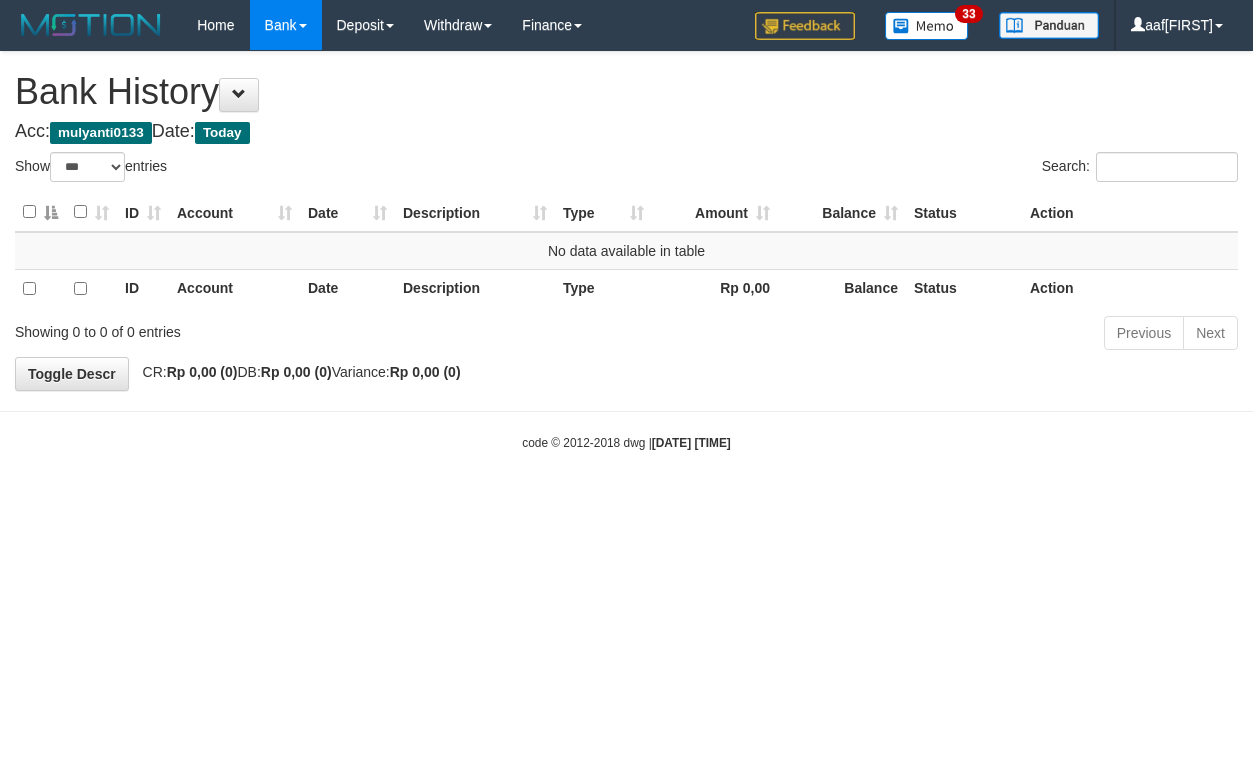 select on "***" 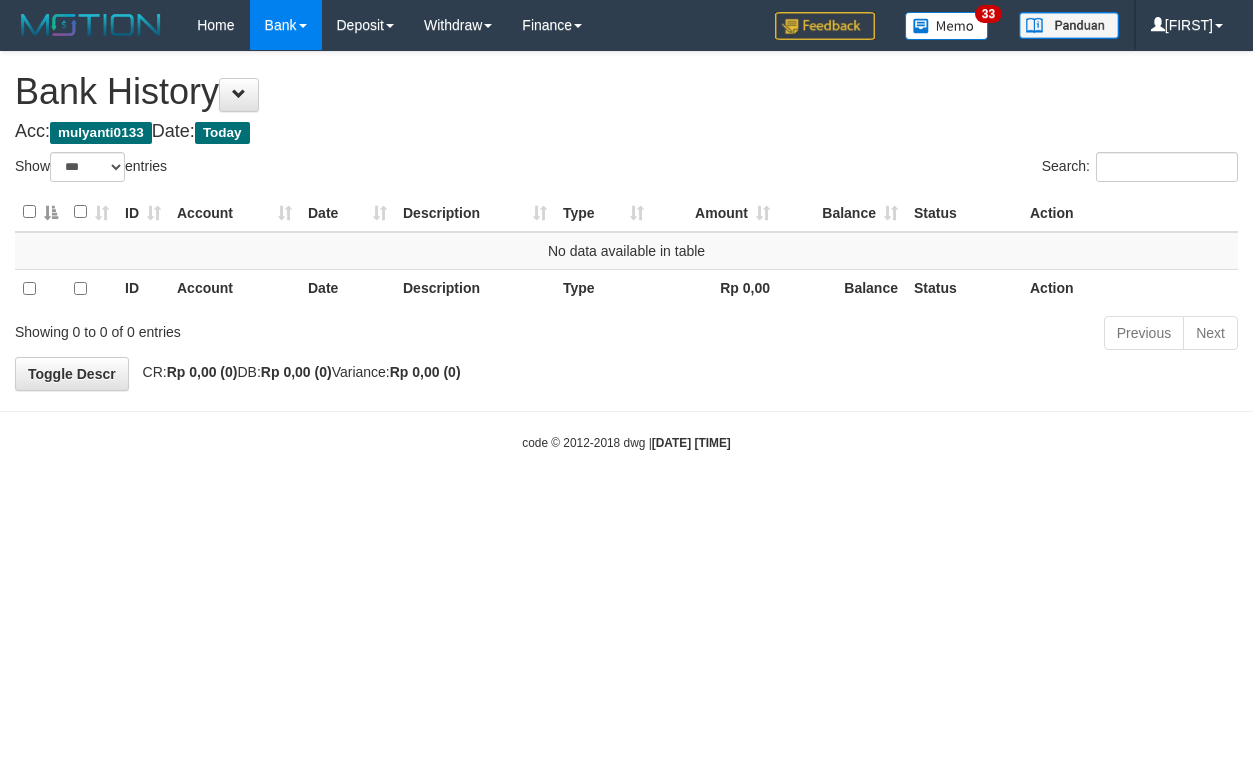 select on "***" 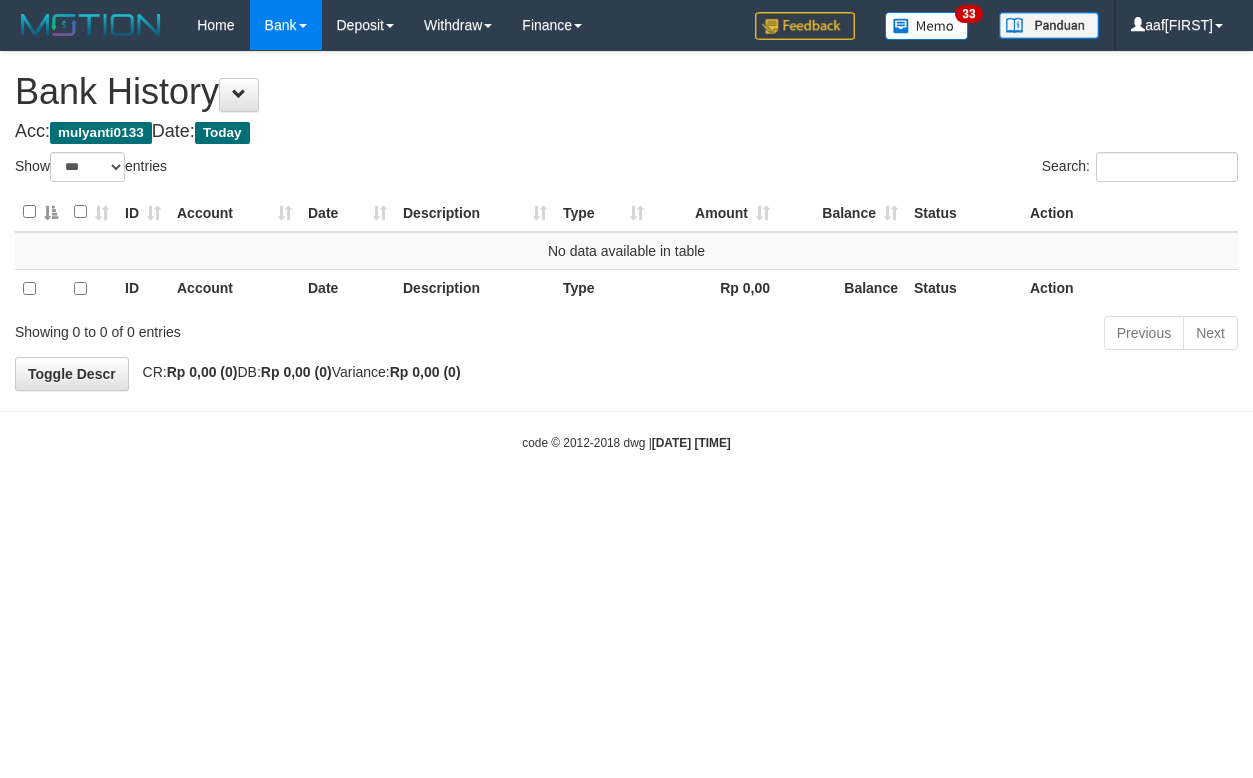 select on "***" 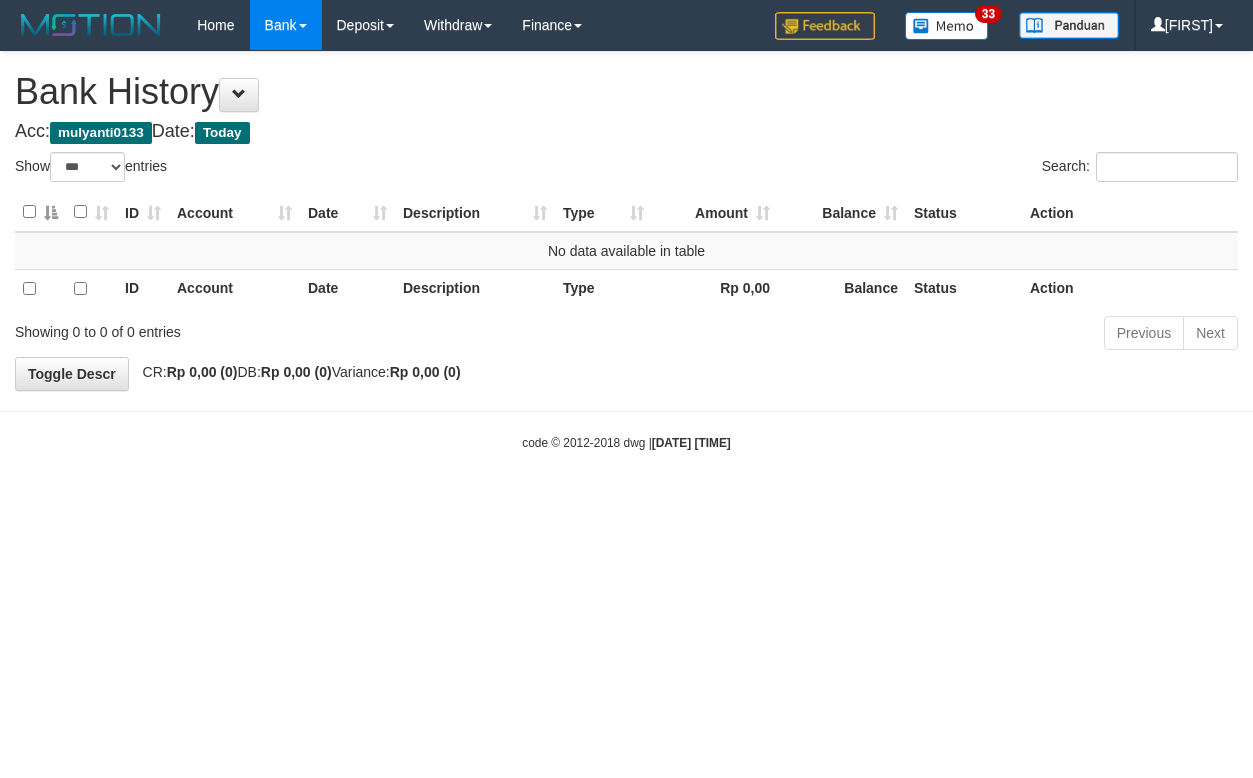 select on "***" 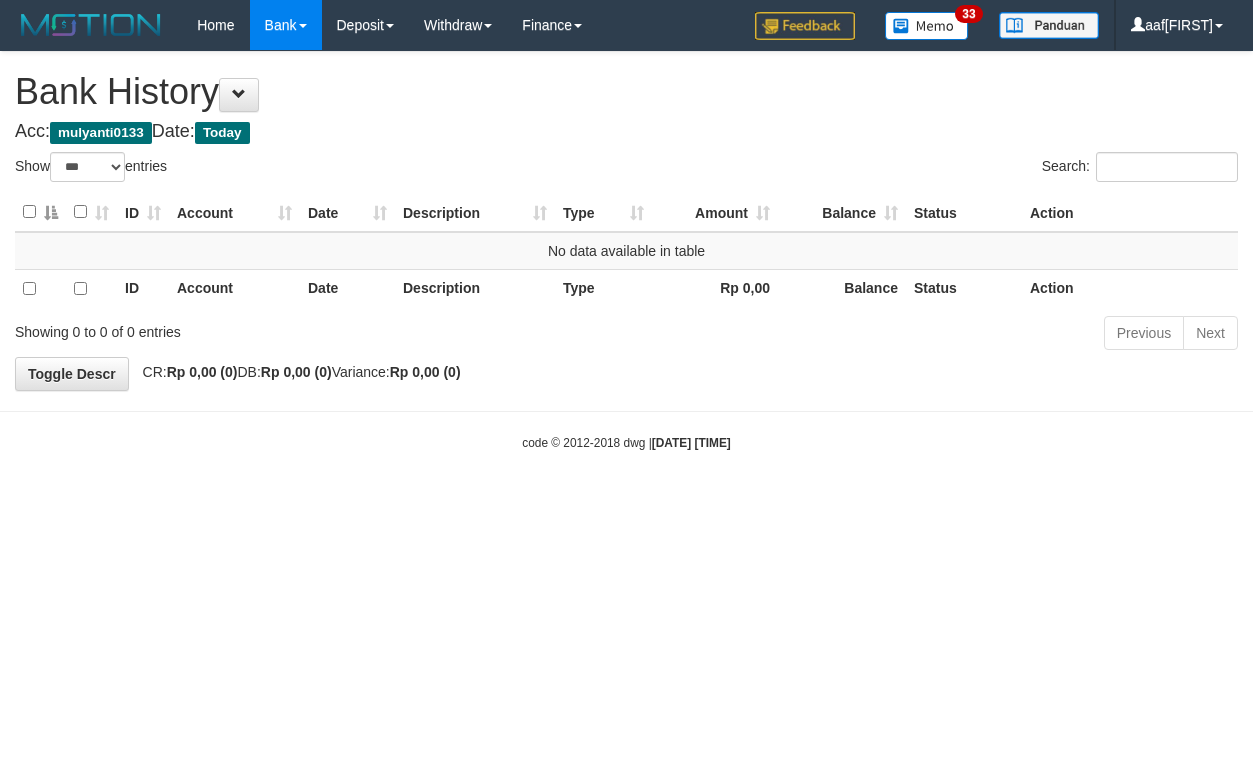 select on "***" 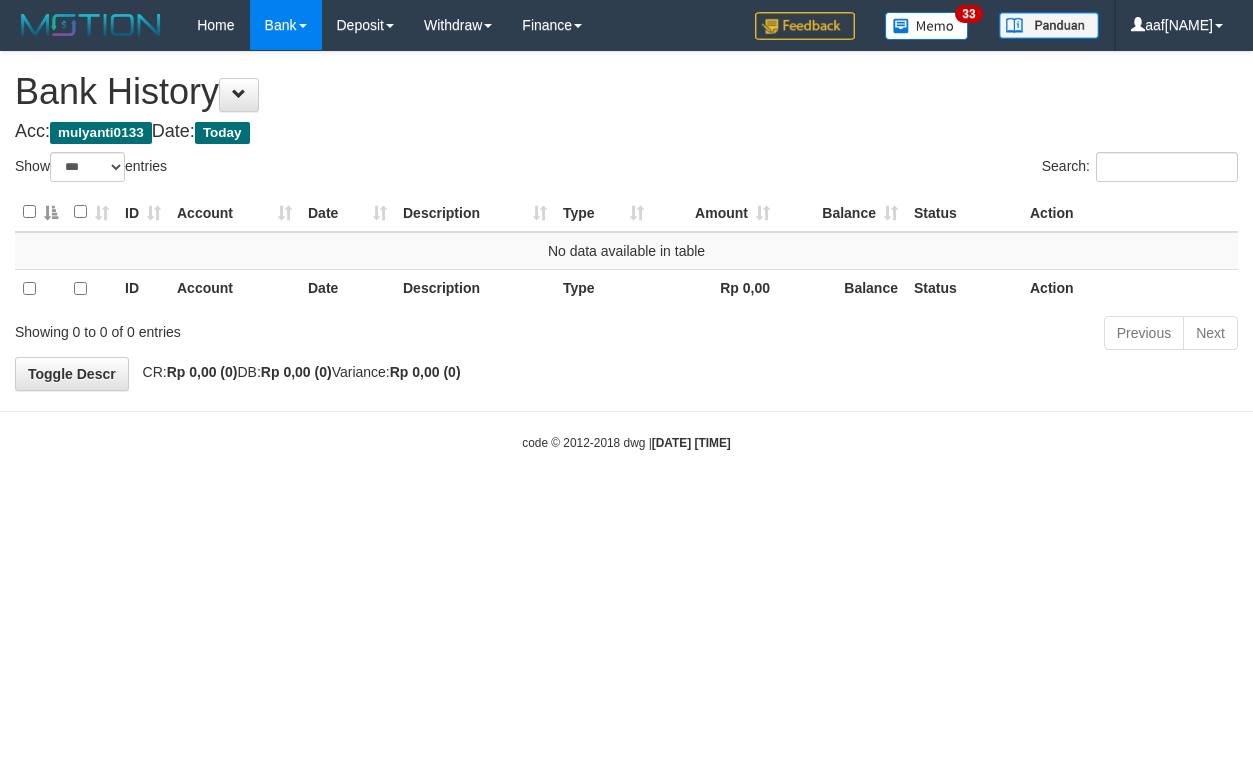 select on "***" 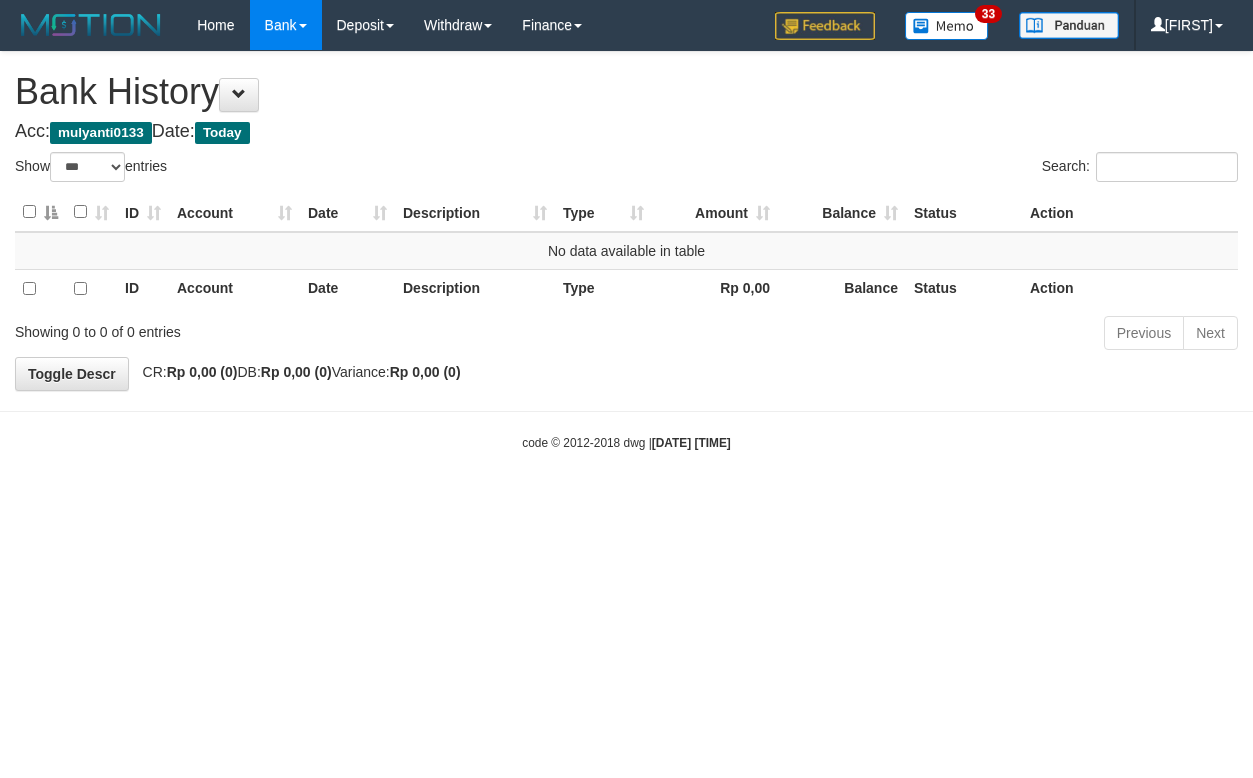 select on "***" 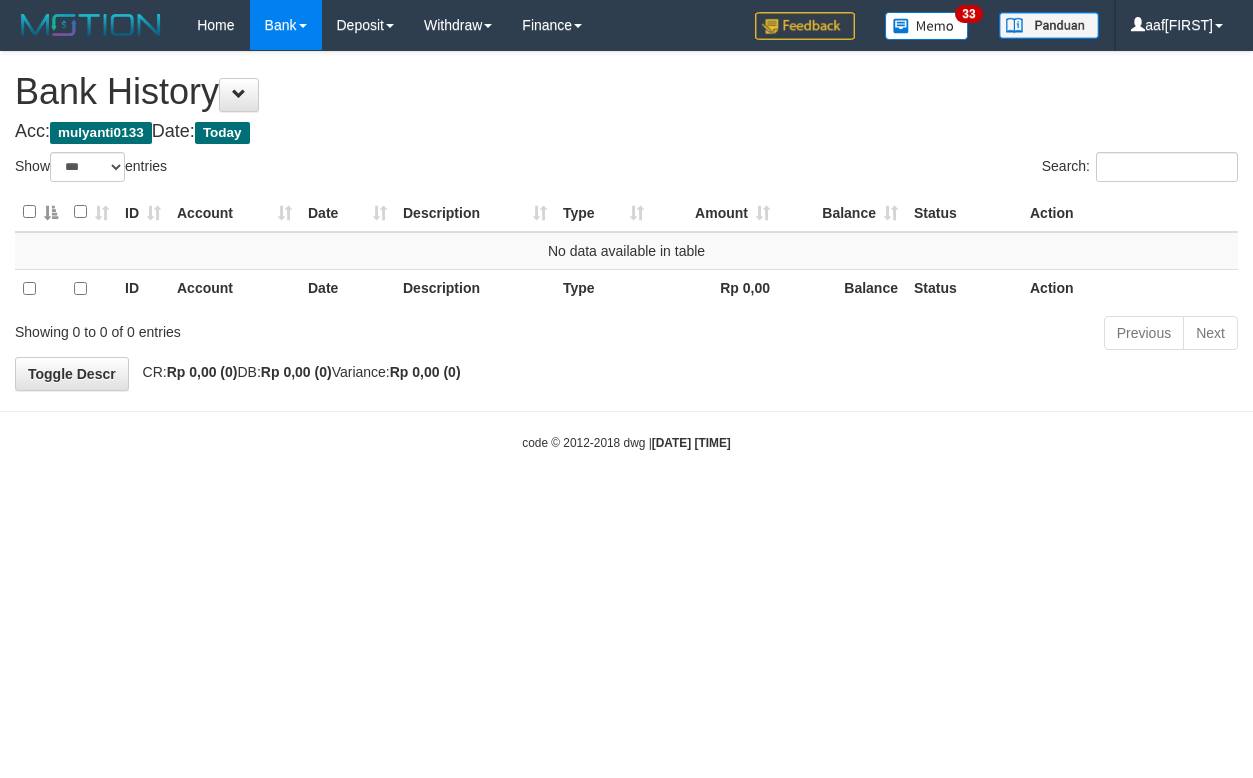 select on "***" 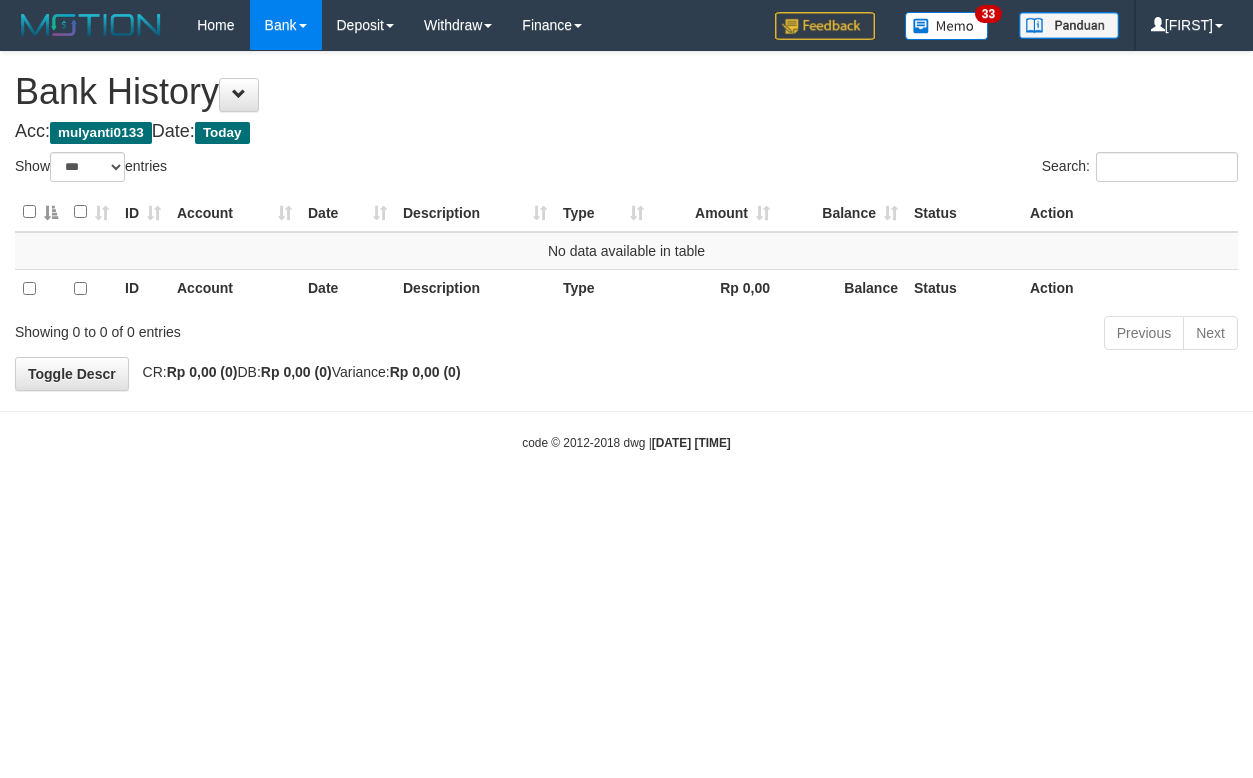 select on "***" 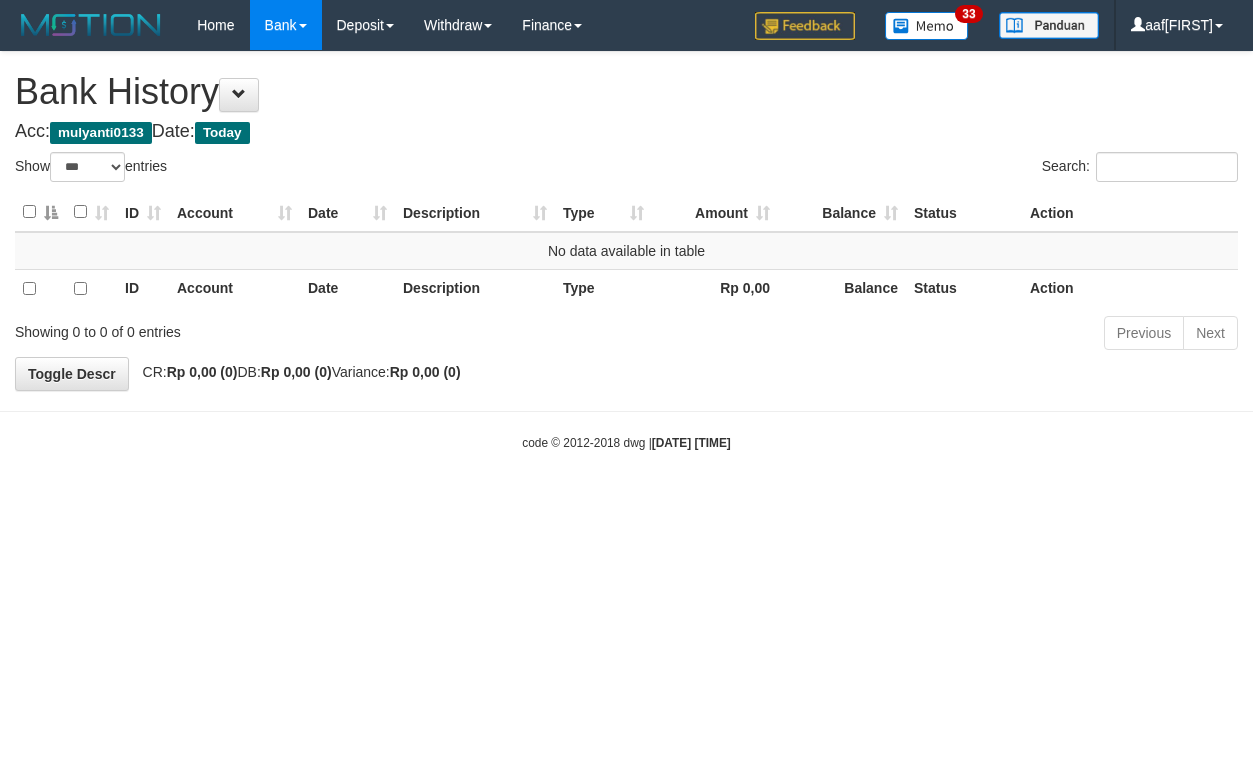 select on "***" 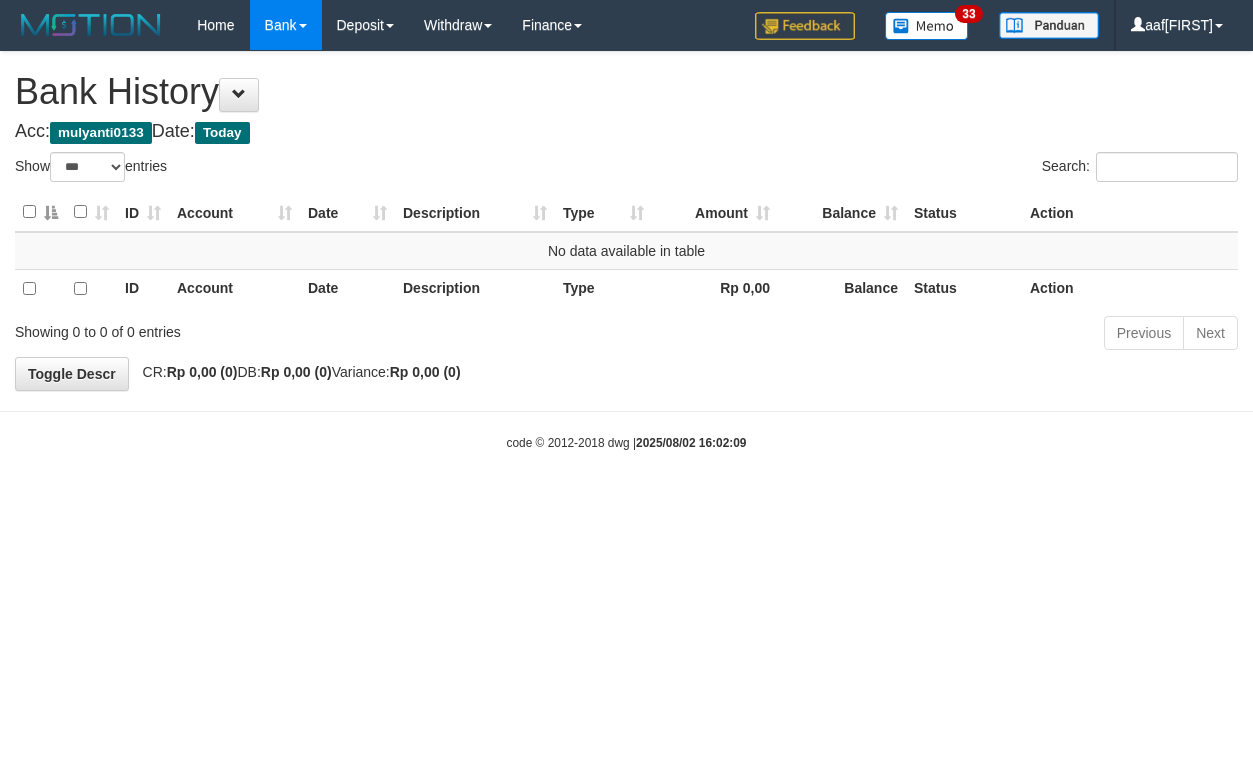 select on "***" 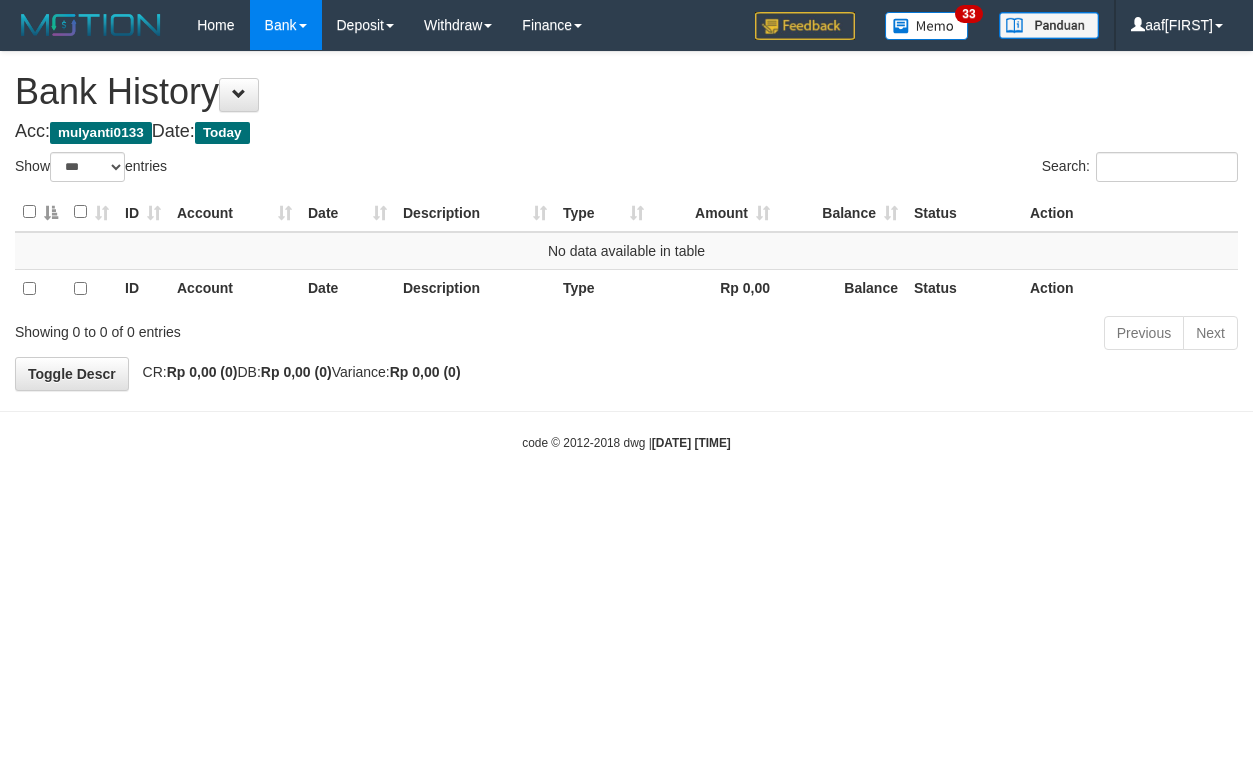 select on "***" 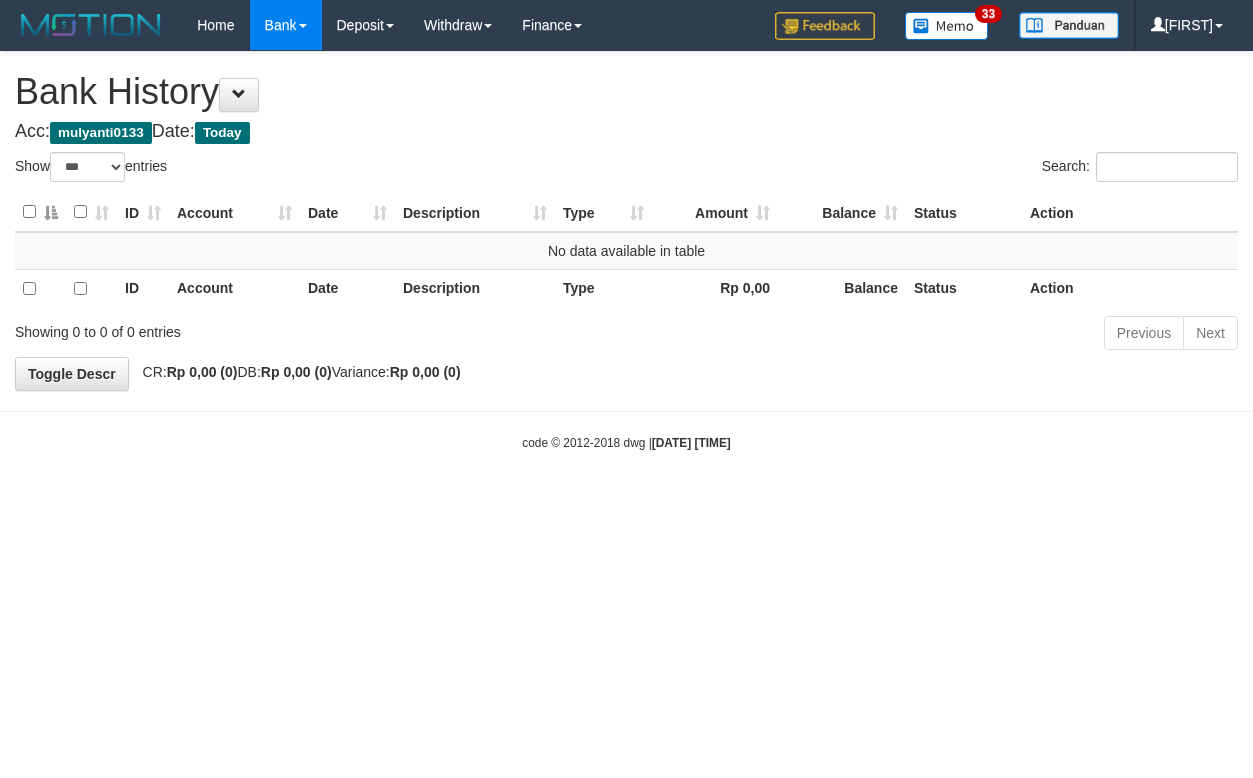 select on "***" 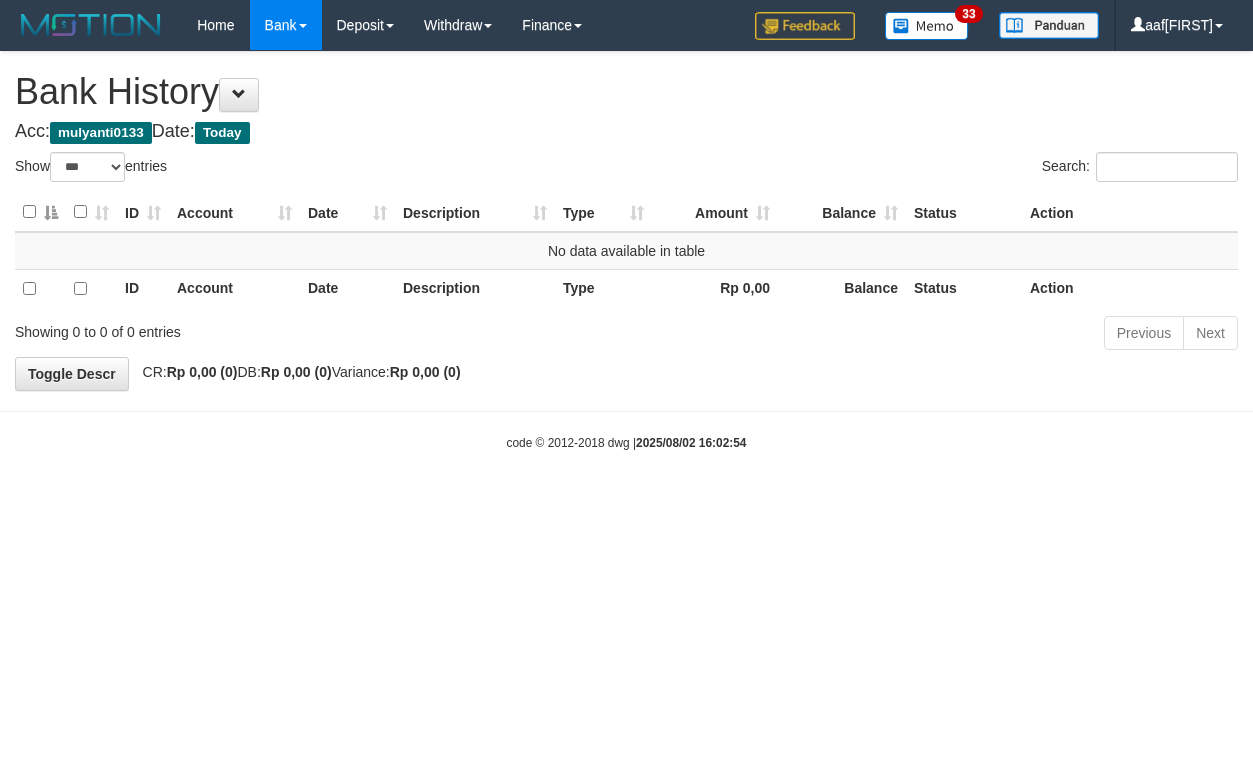 select on "***" 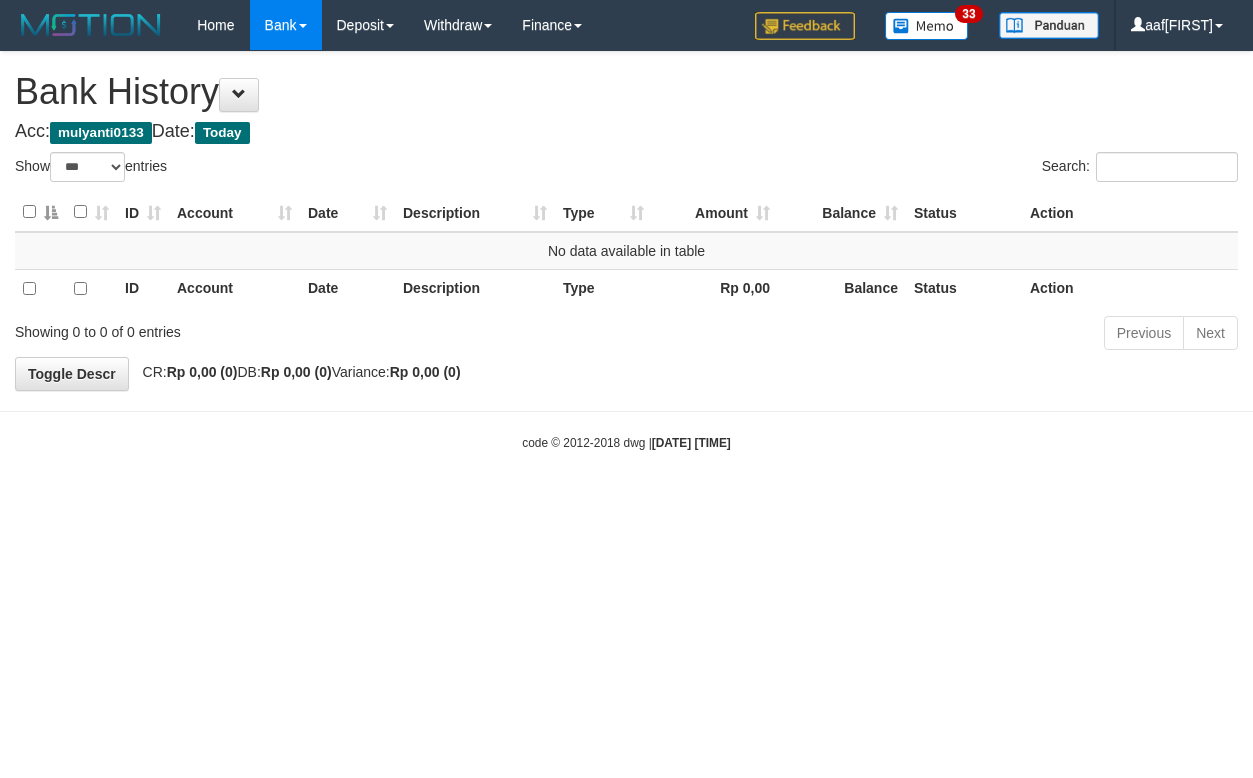 select on "***" 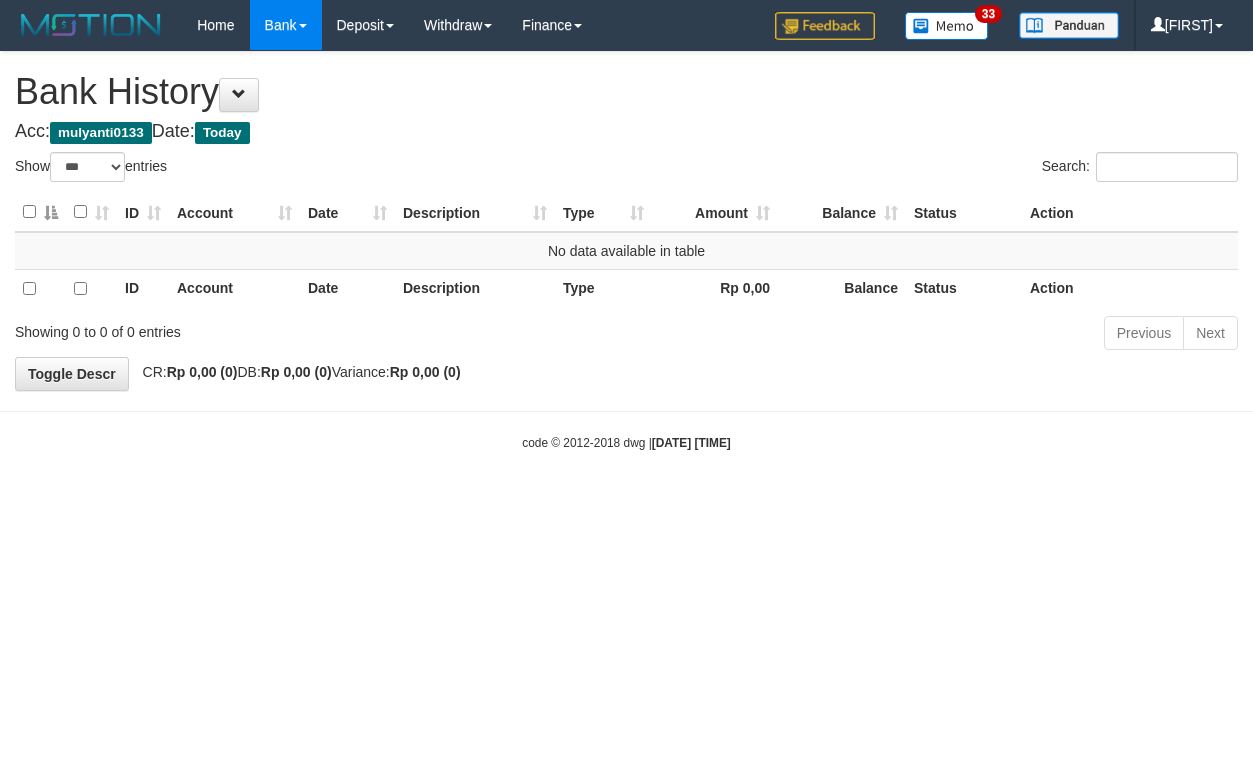select on "***" 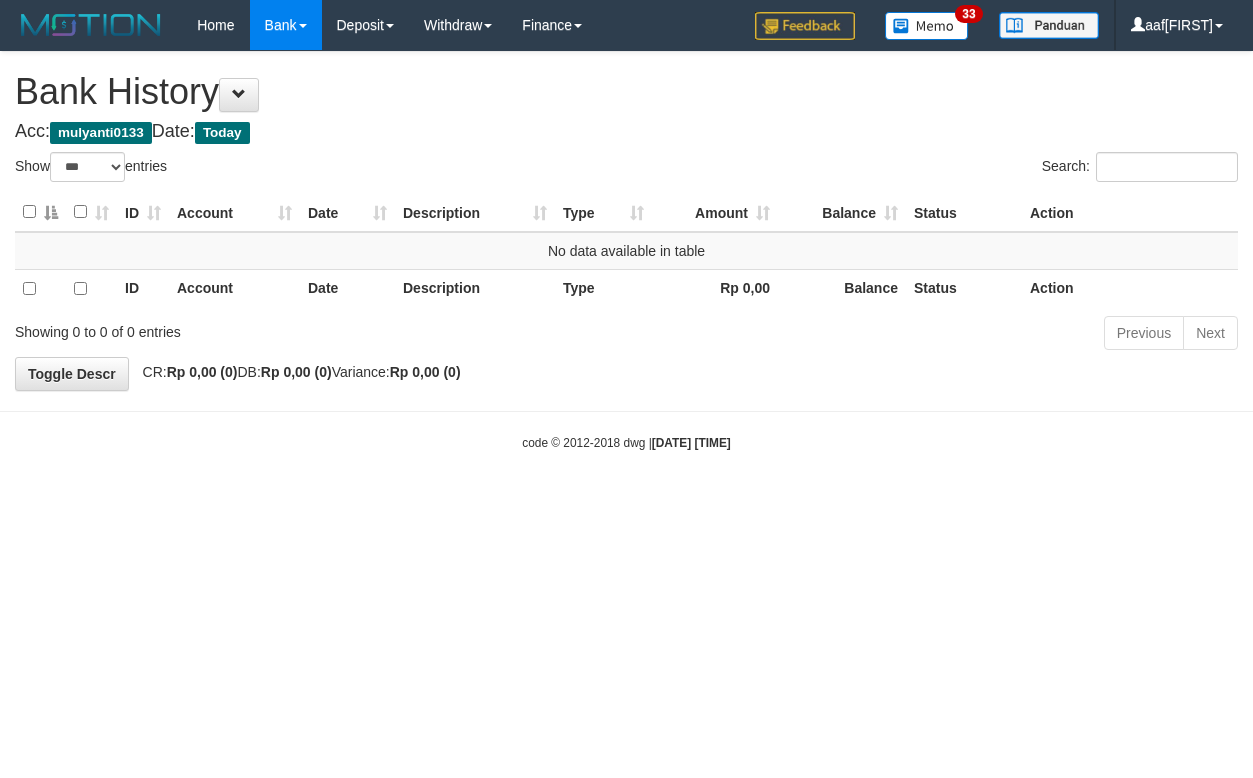 select on "***" 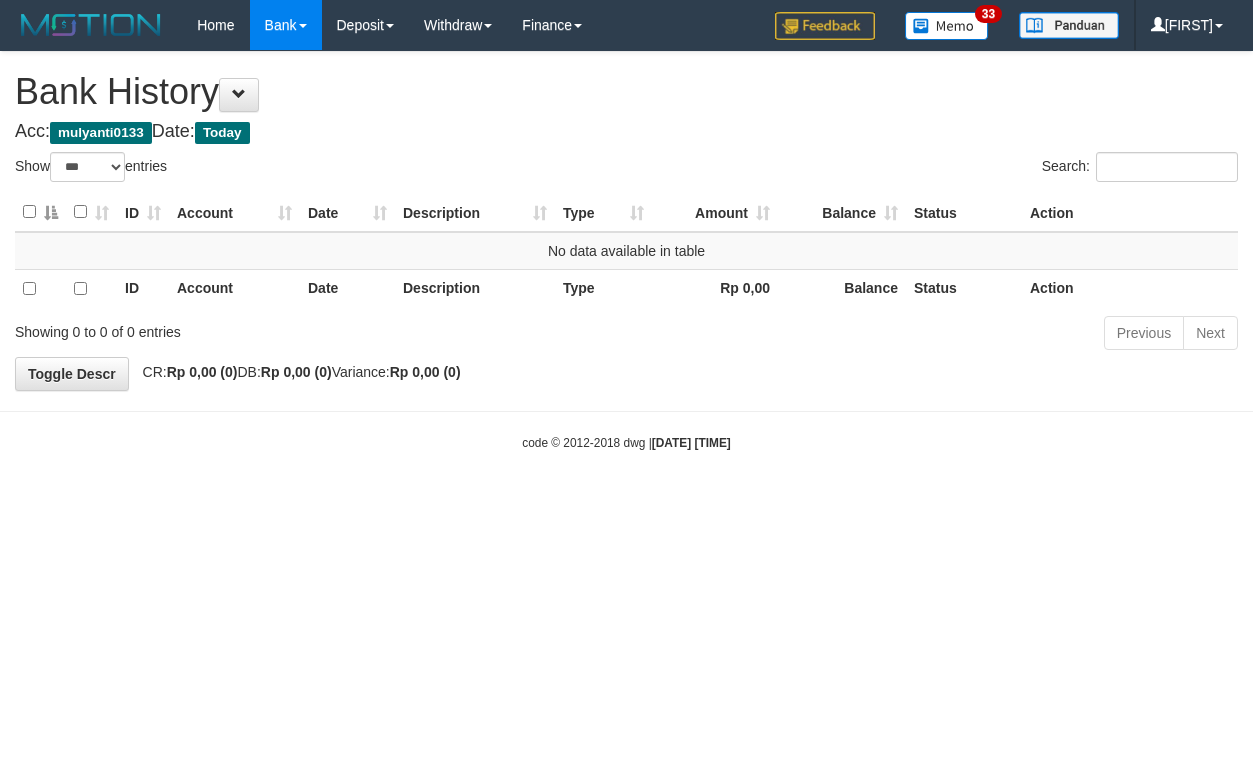 select on "***" 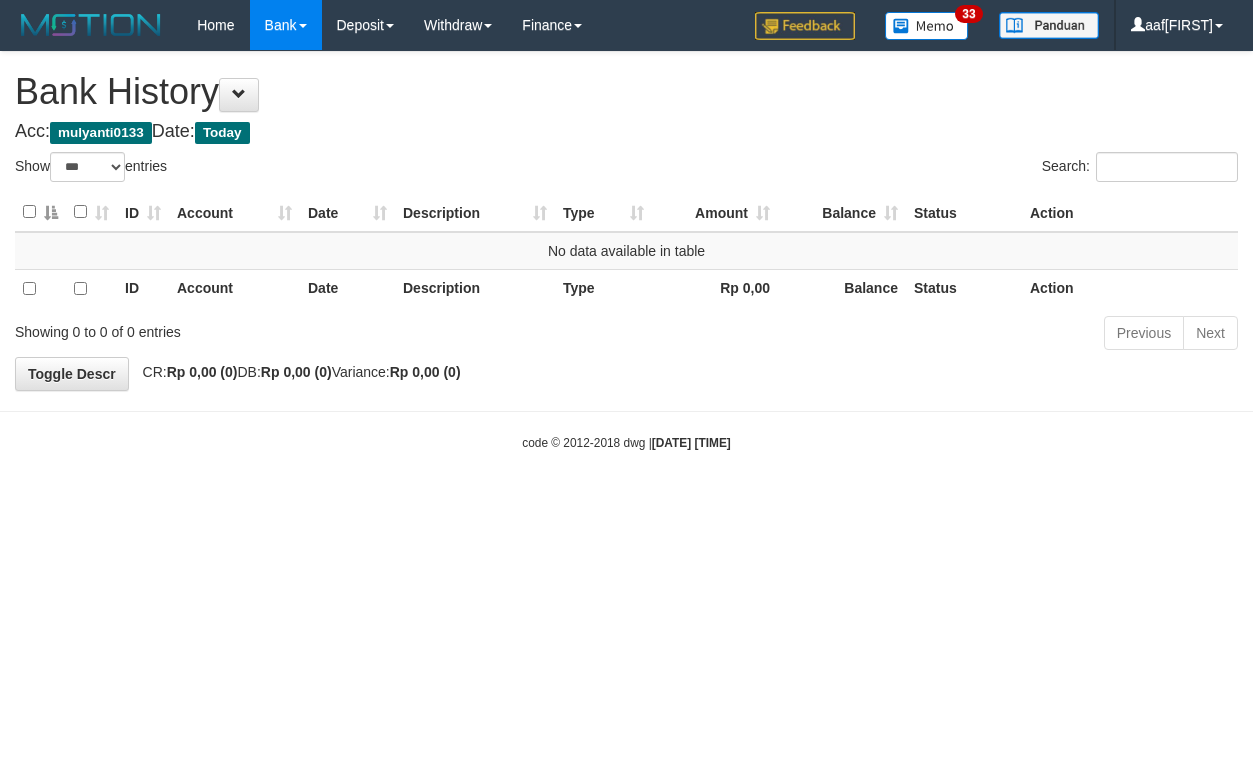 select on "***" 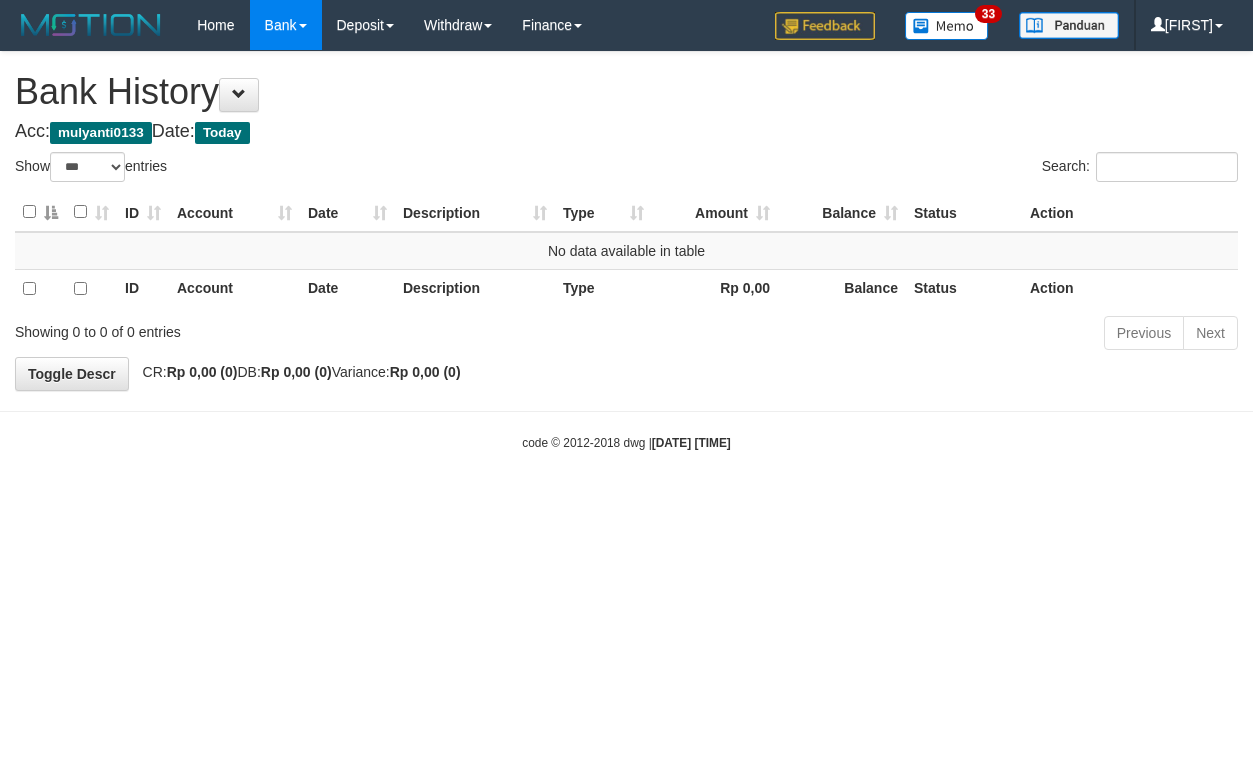 select on "***" 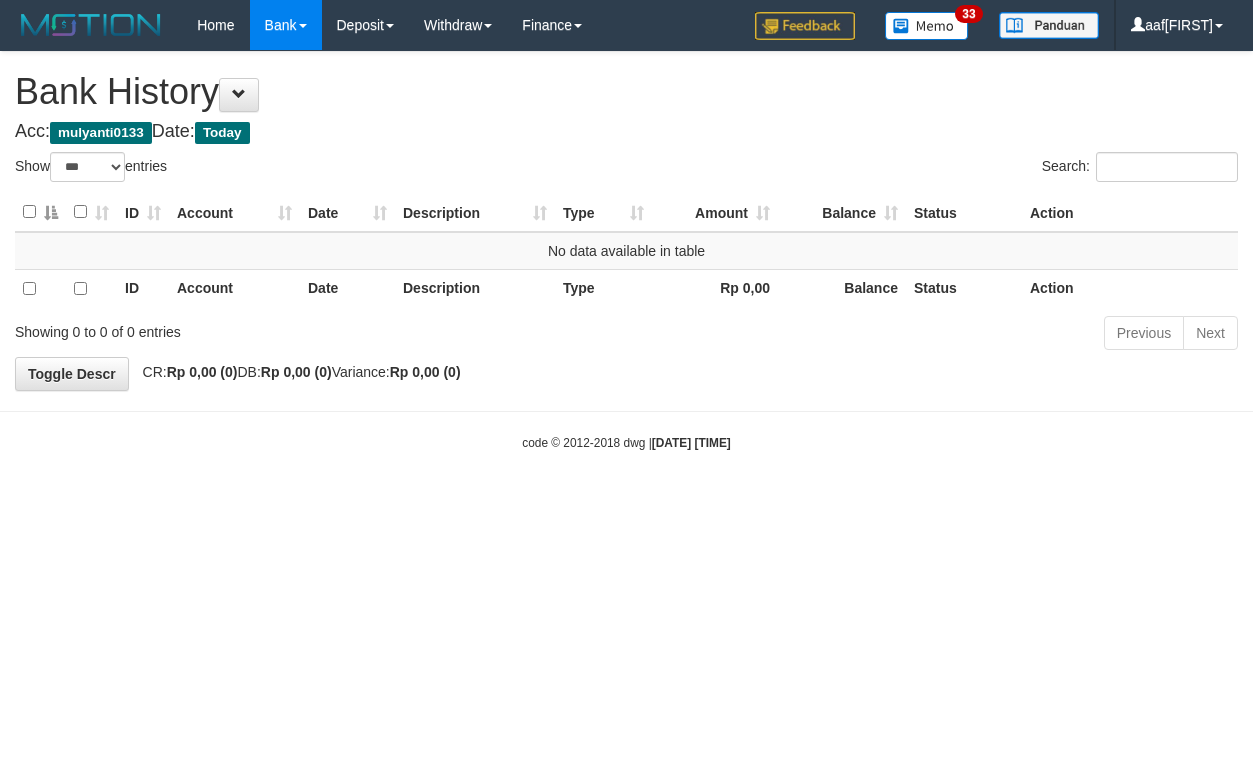 select on "***" 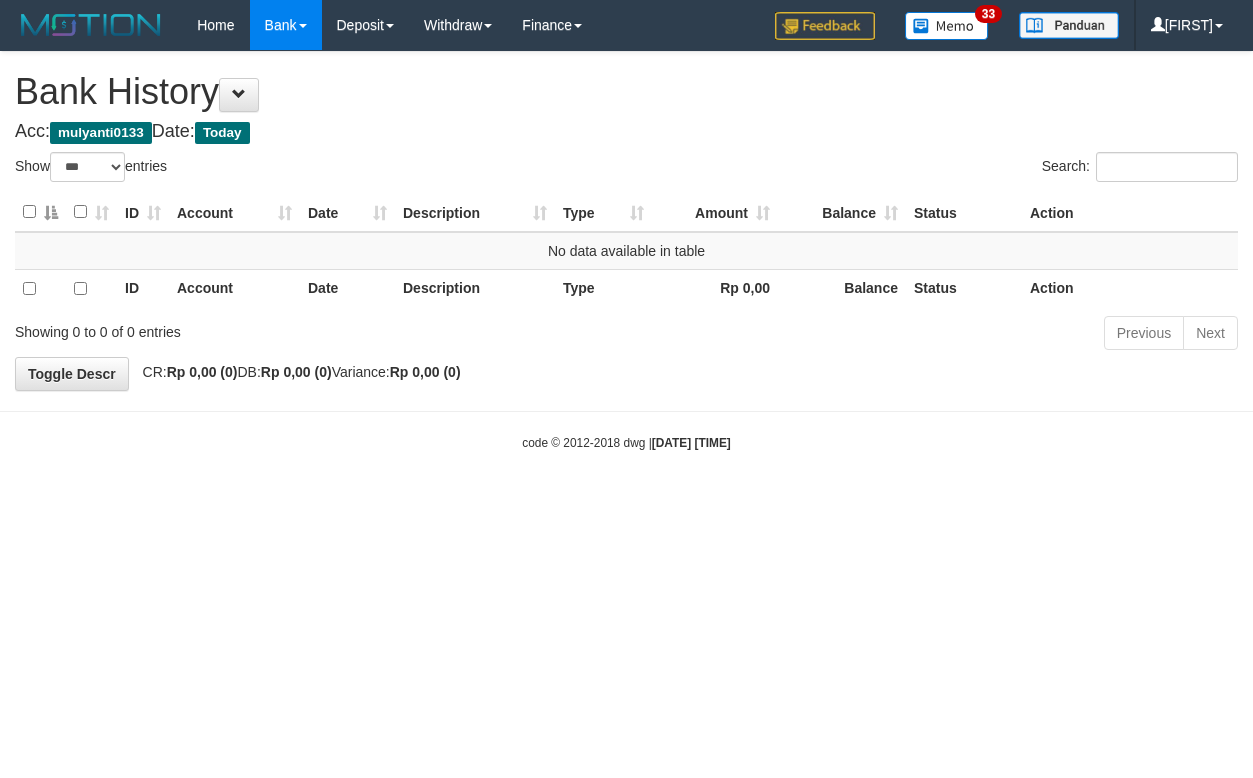 select on "***" 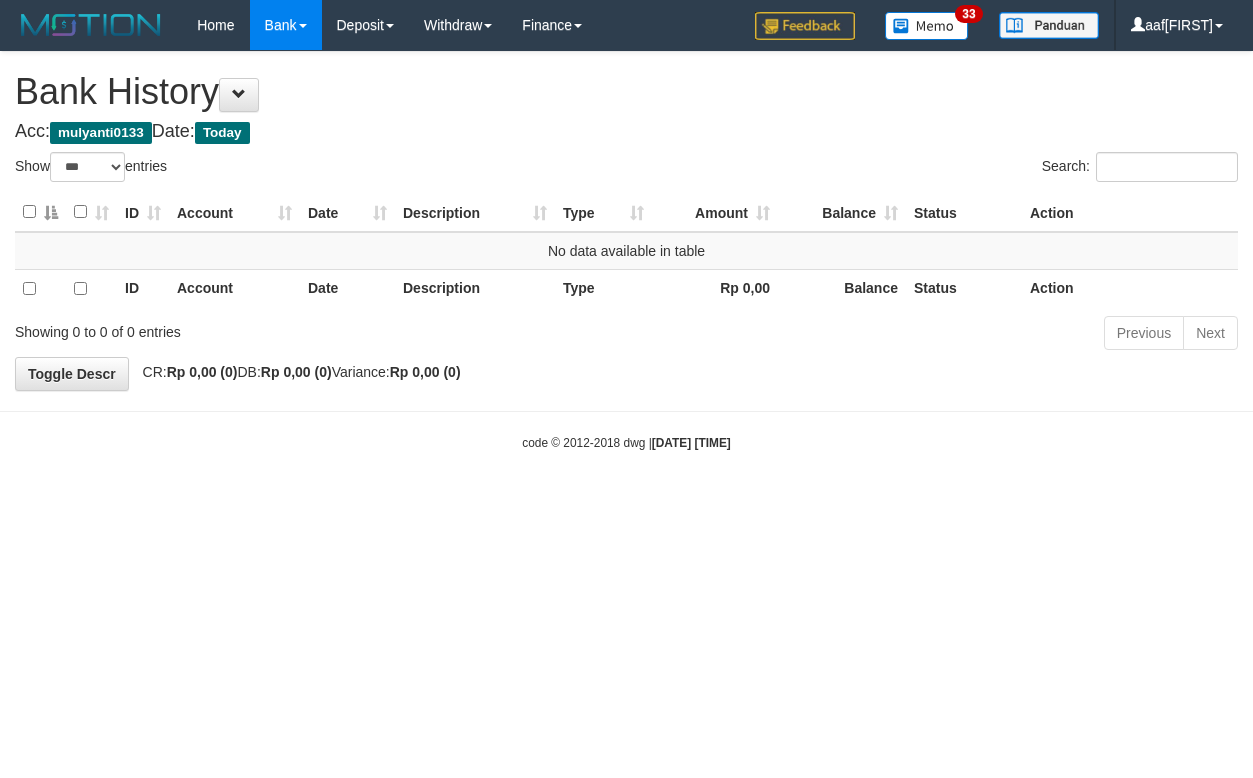 select on "***" 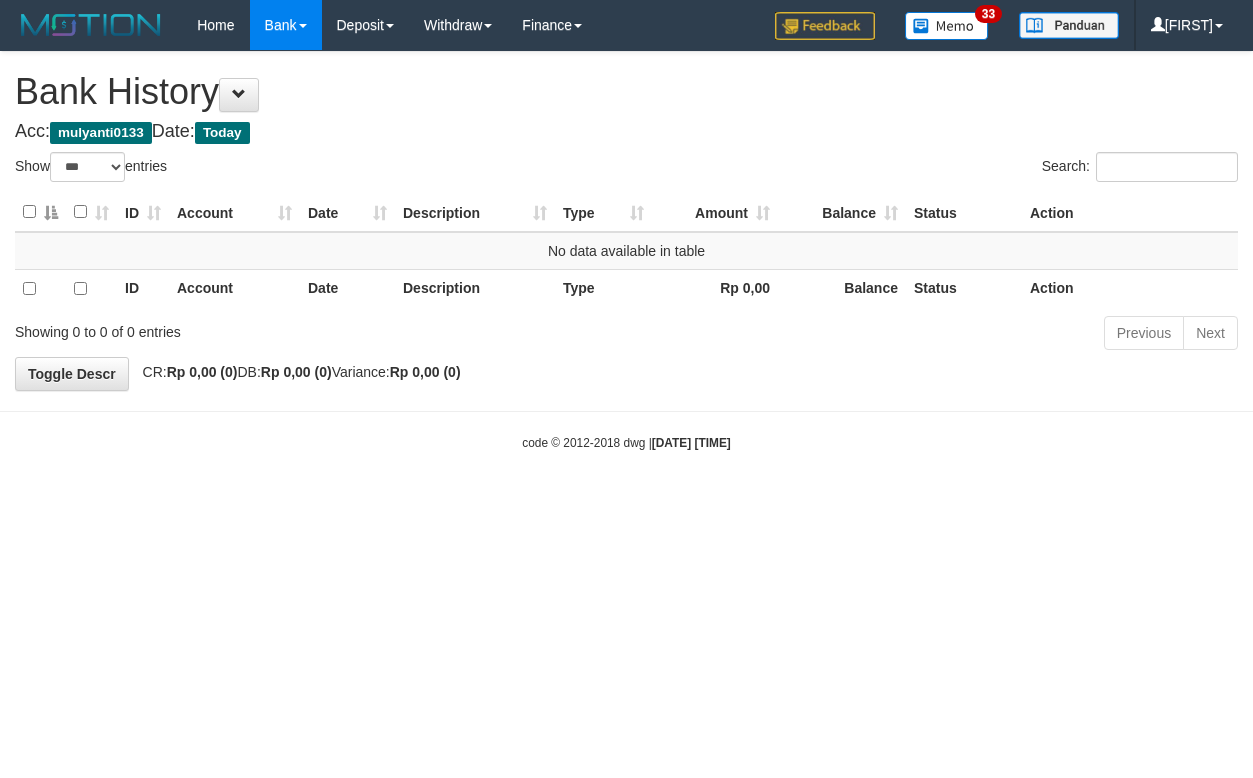 select on "***" 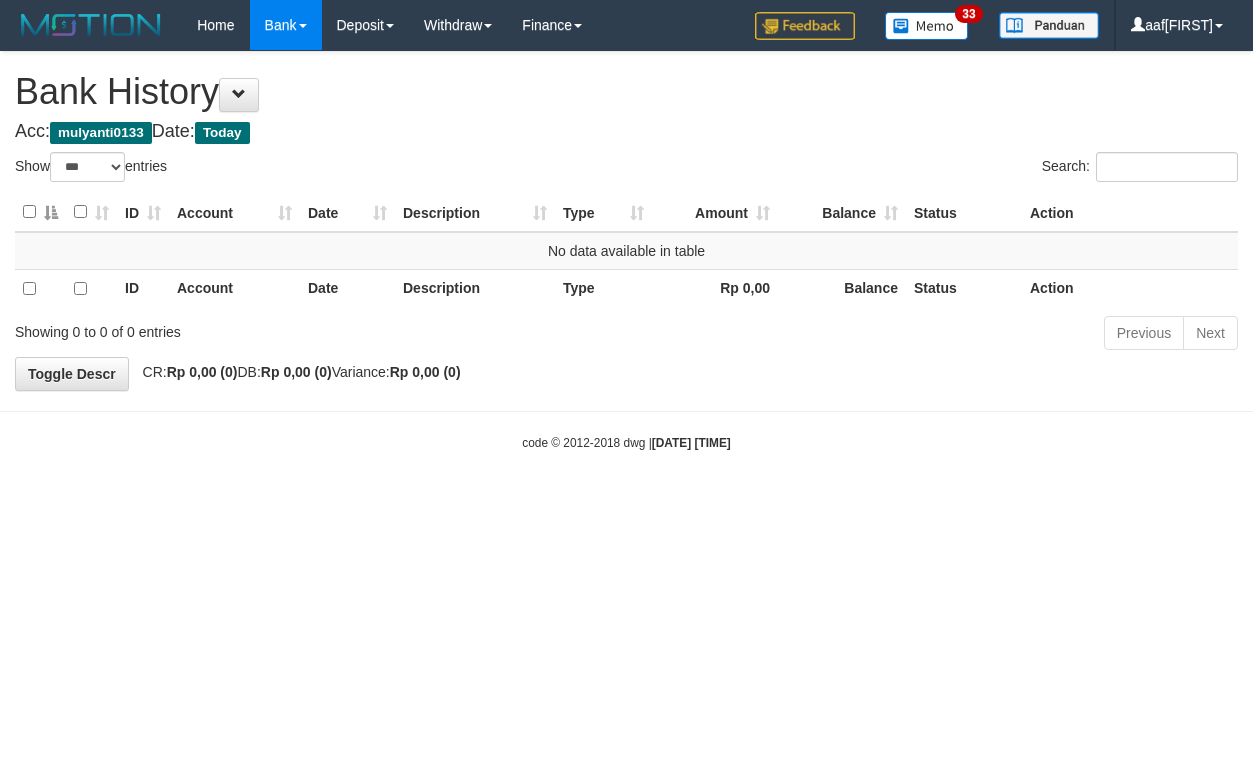 select on "***" 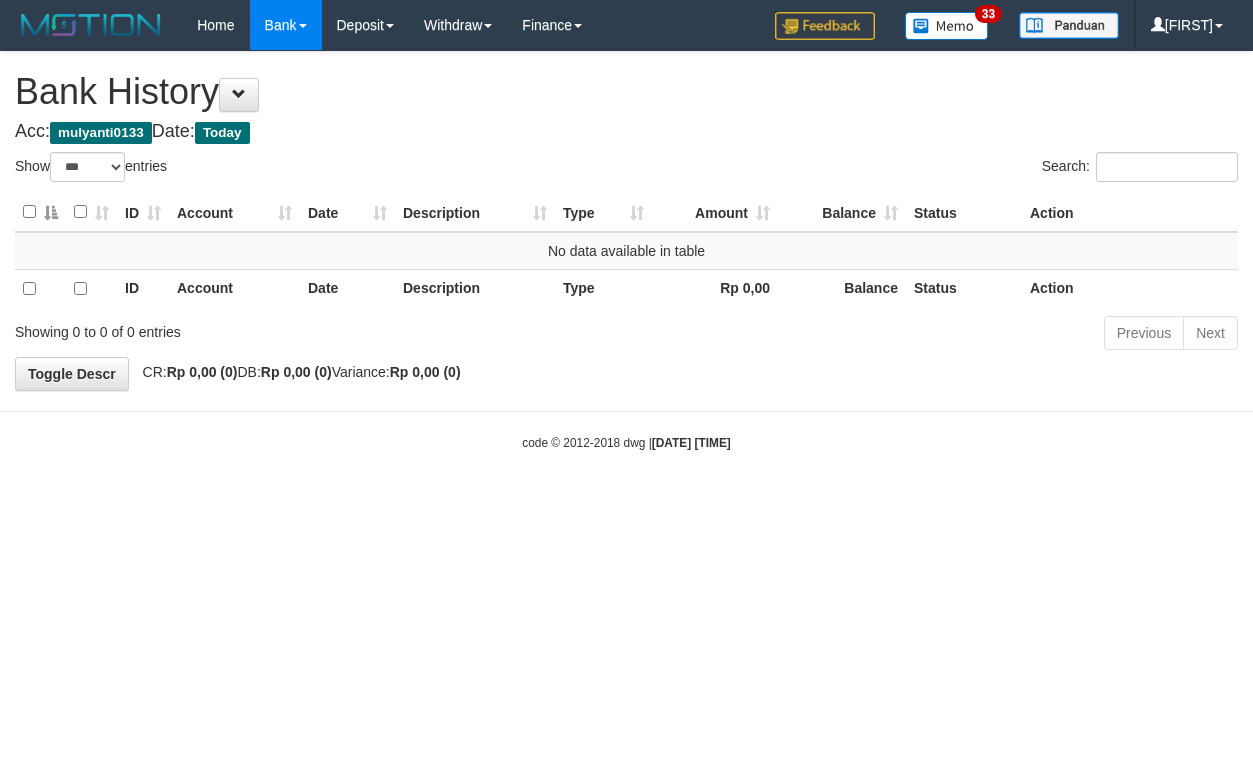 select on "***" 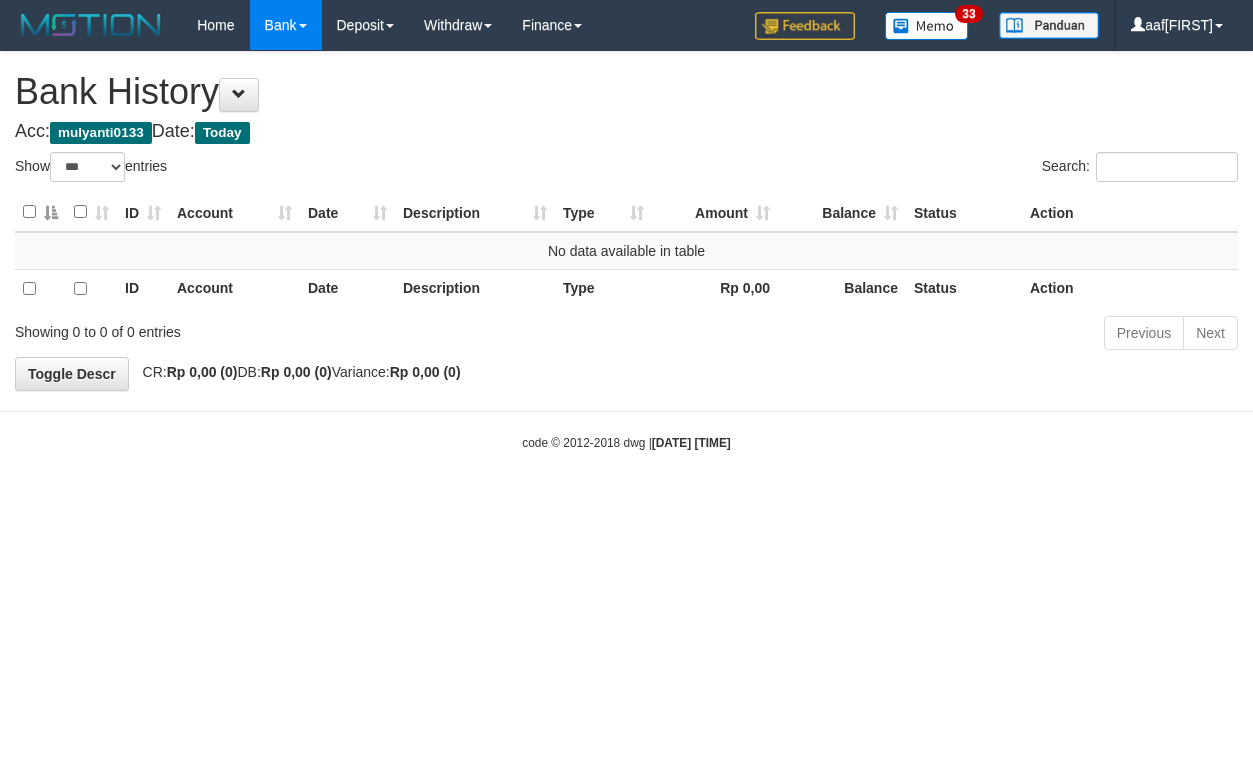 select on "***" 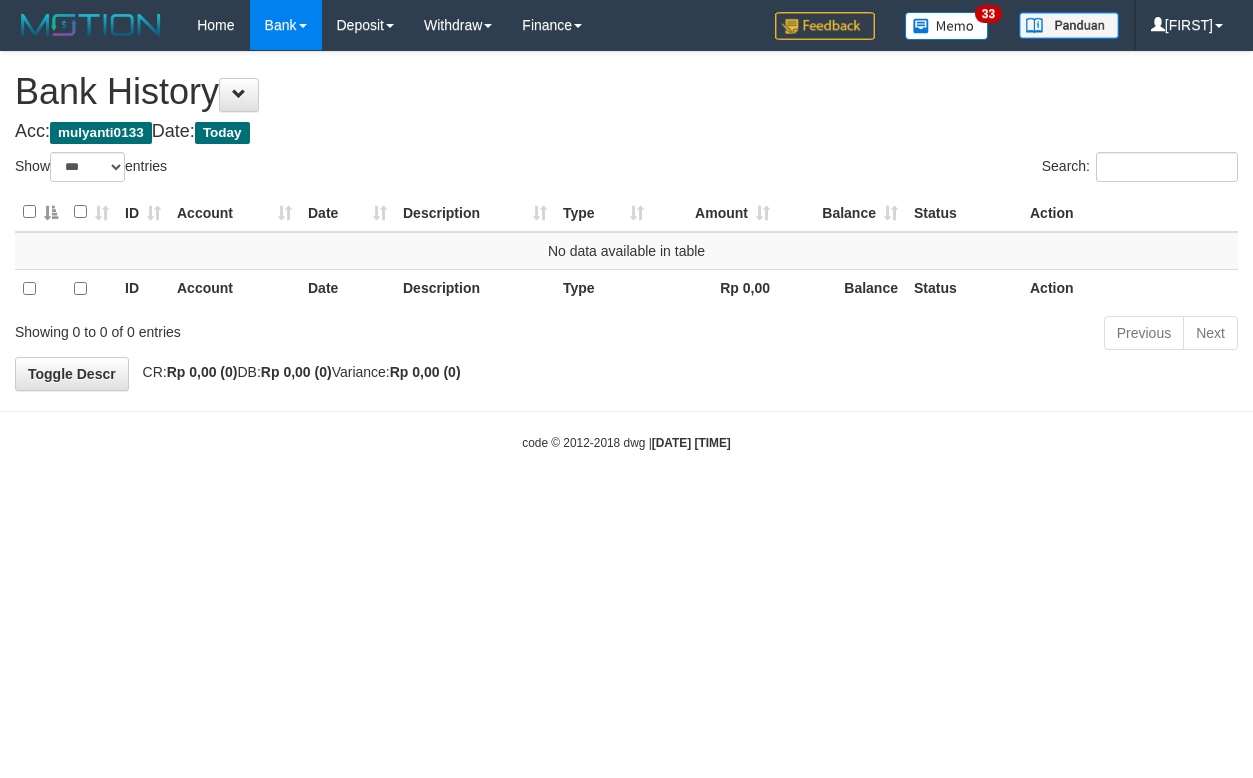 select on "***" 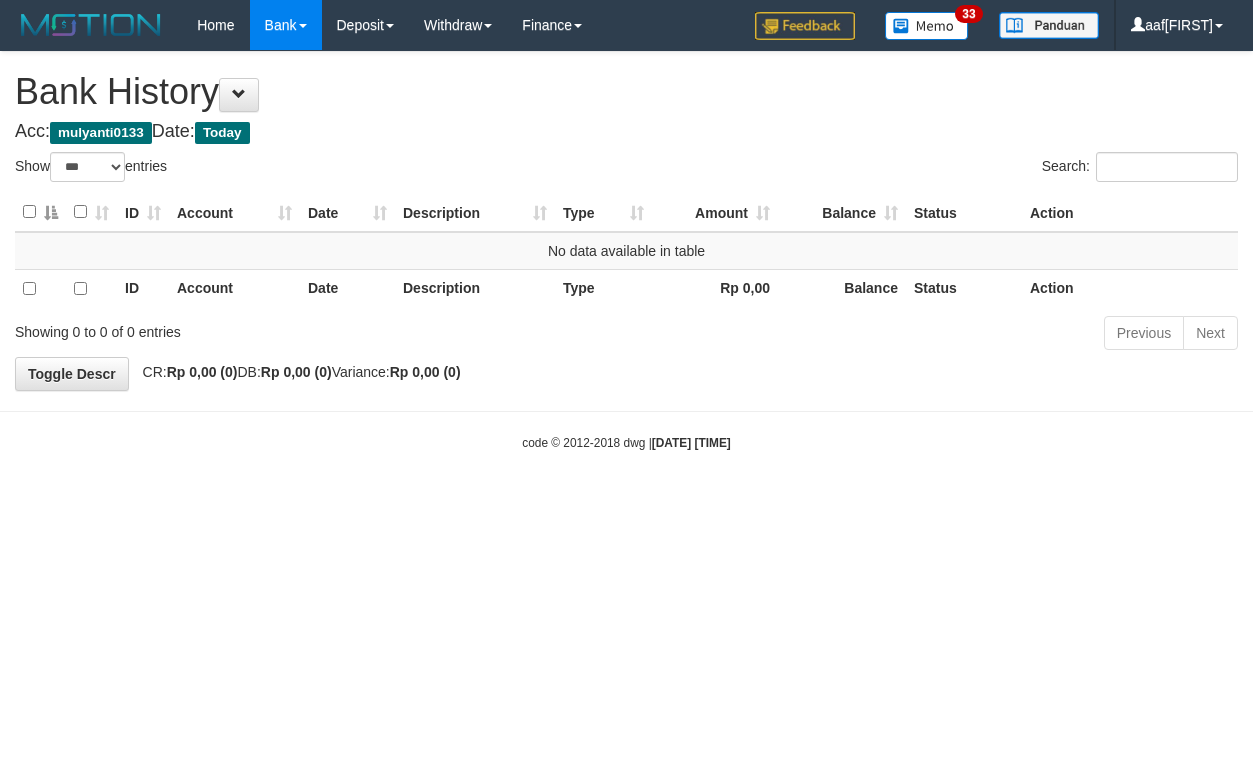 select on "***" 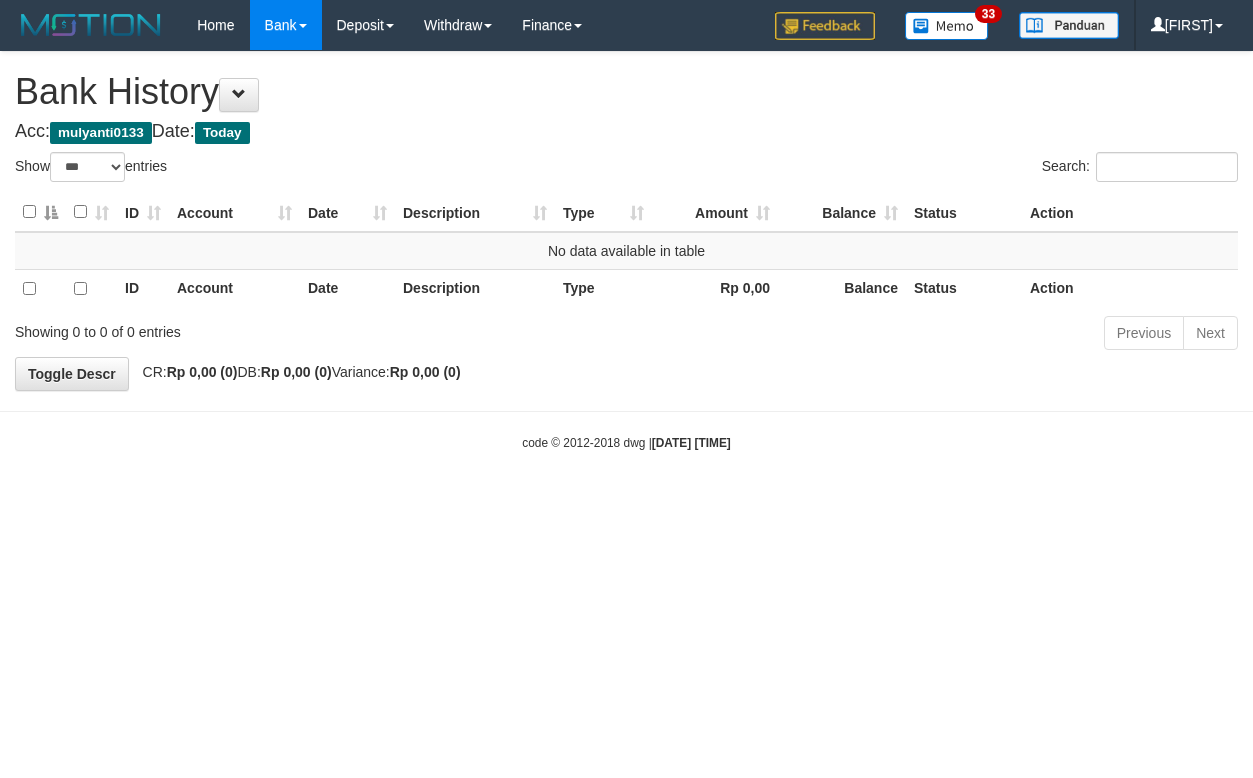 select on "***" 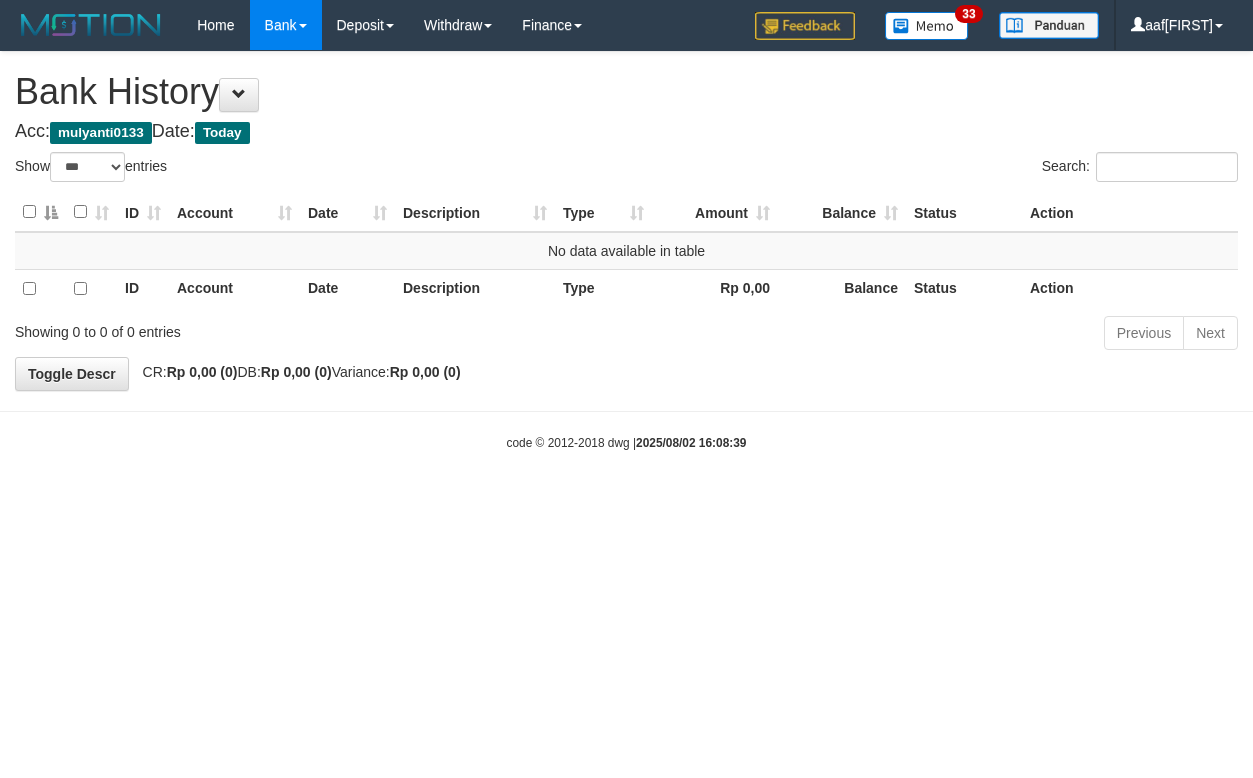 select on "***" 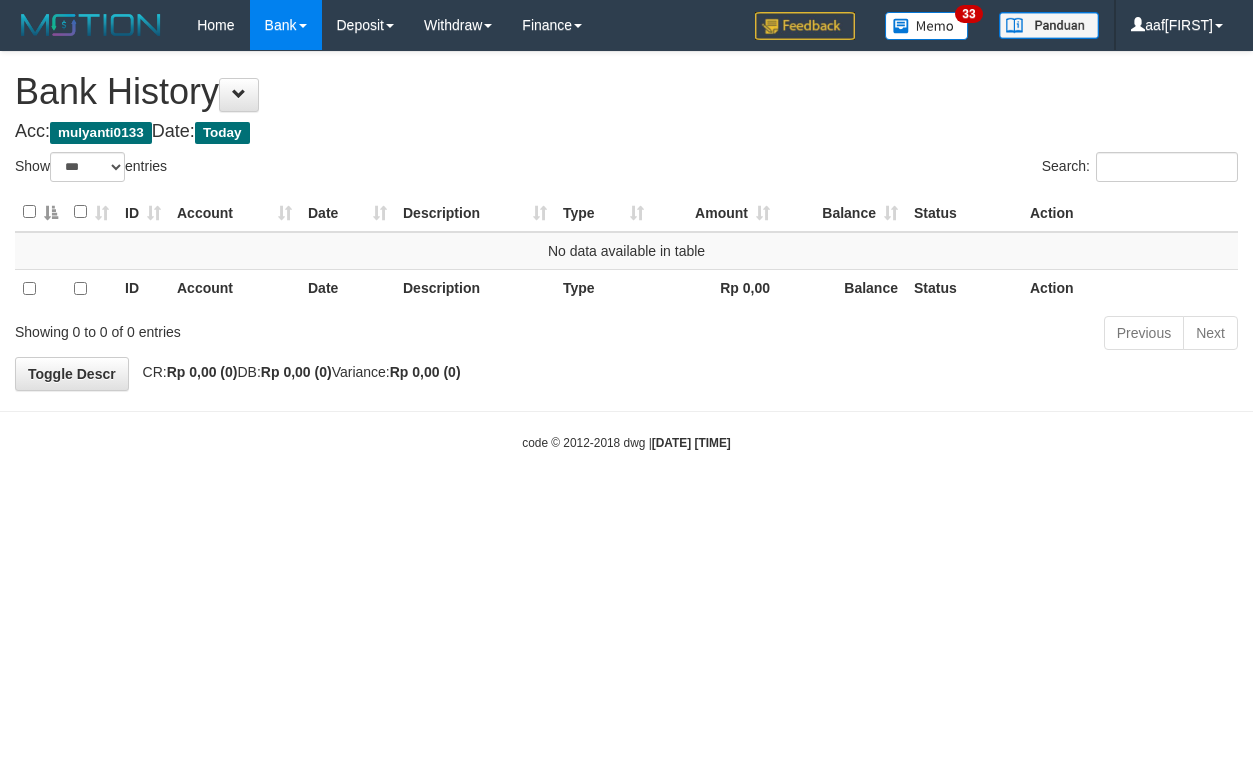 select on "***" 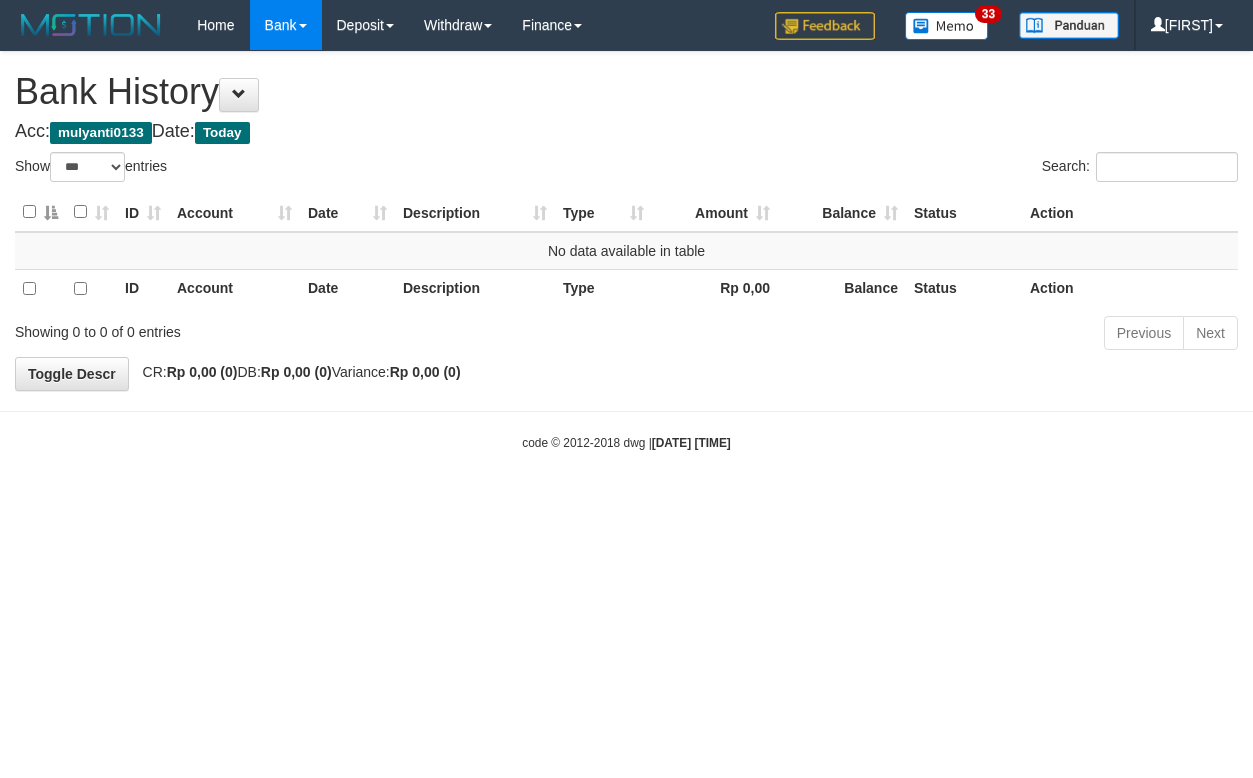 select on "***" 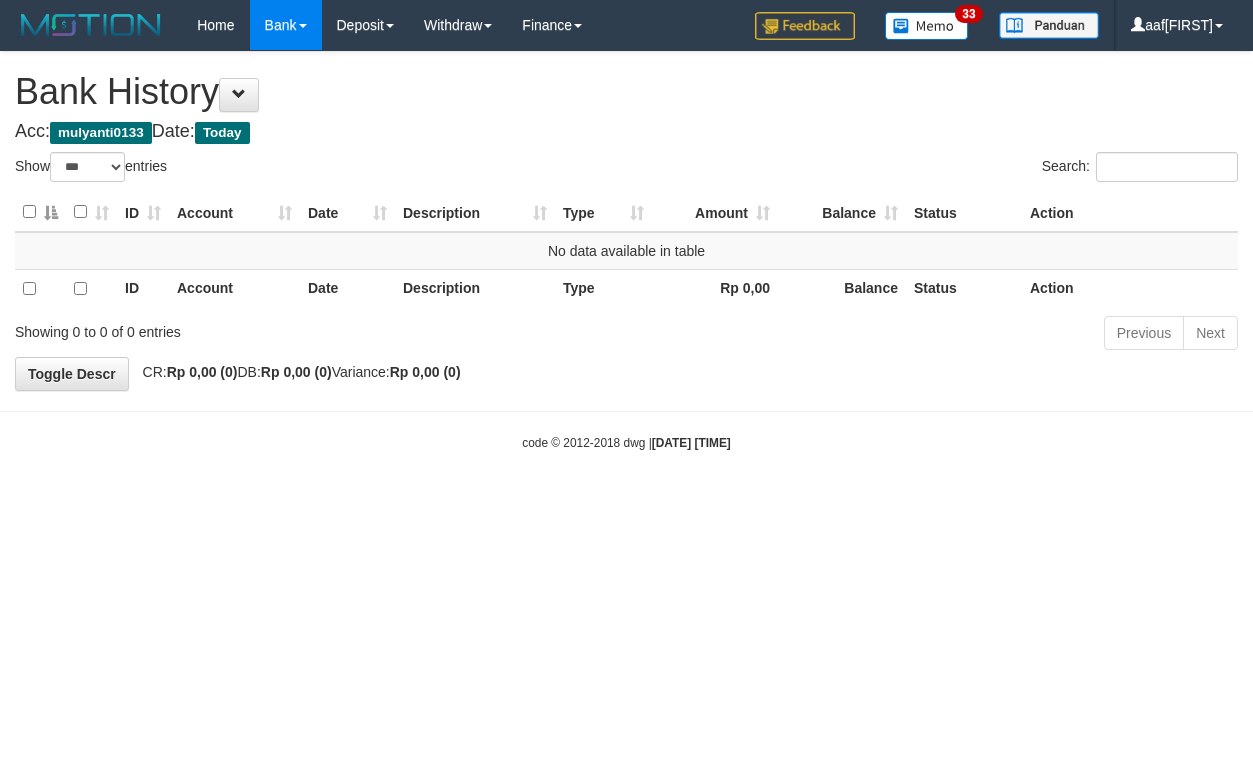 select on "***" 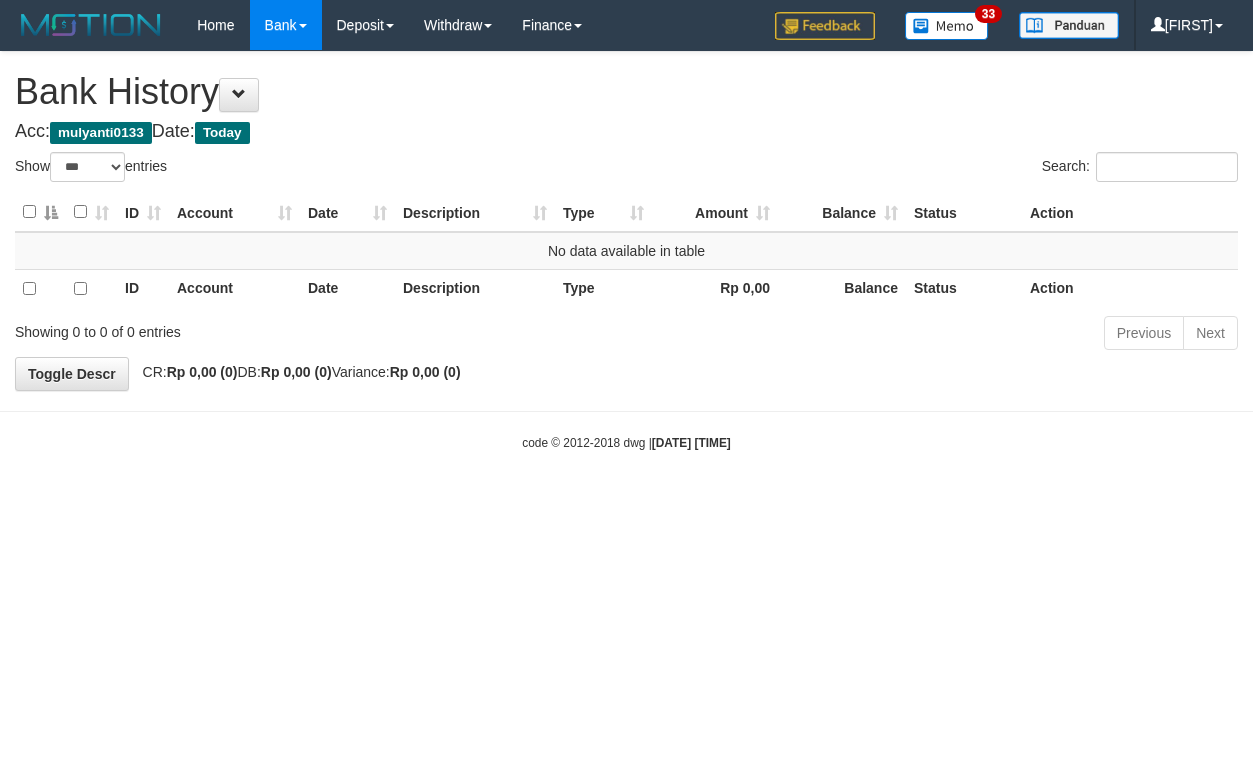 select on "***" 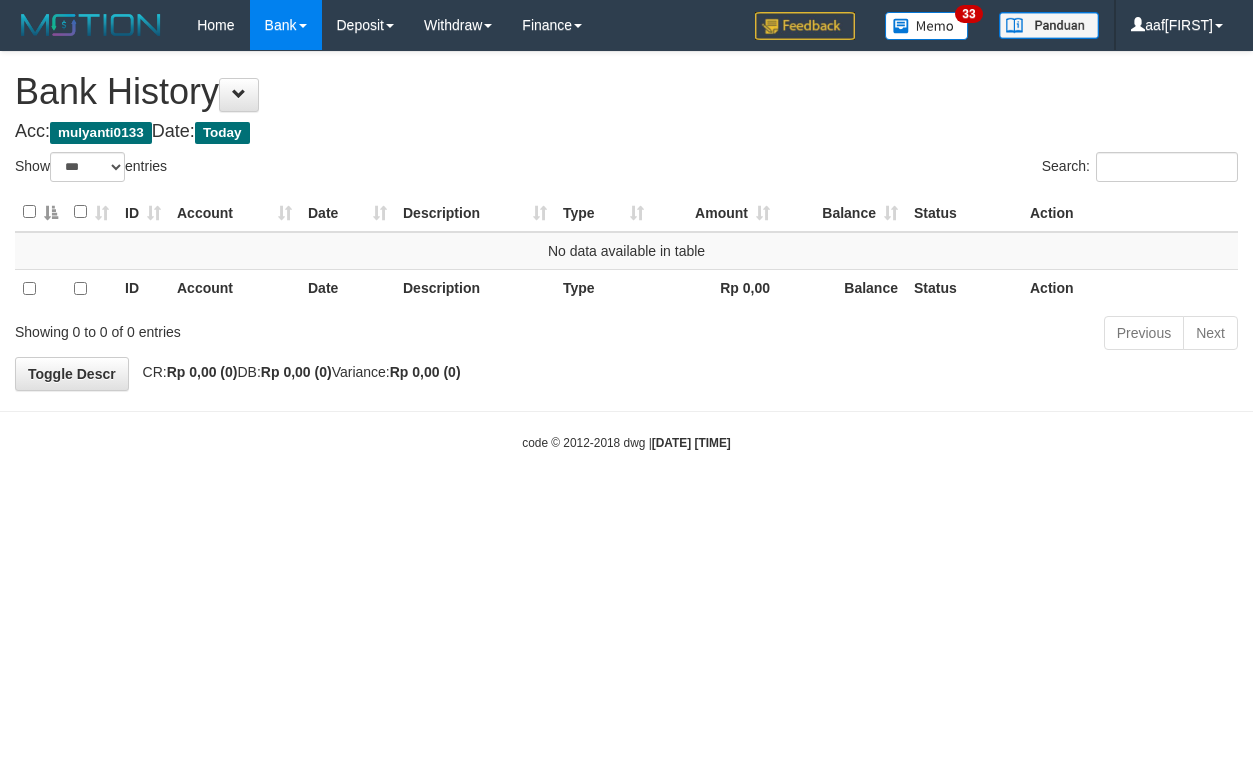 select on "***" 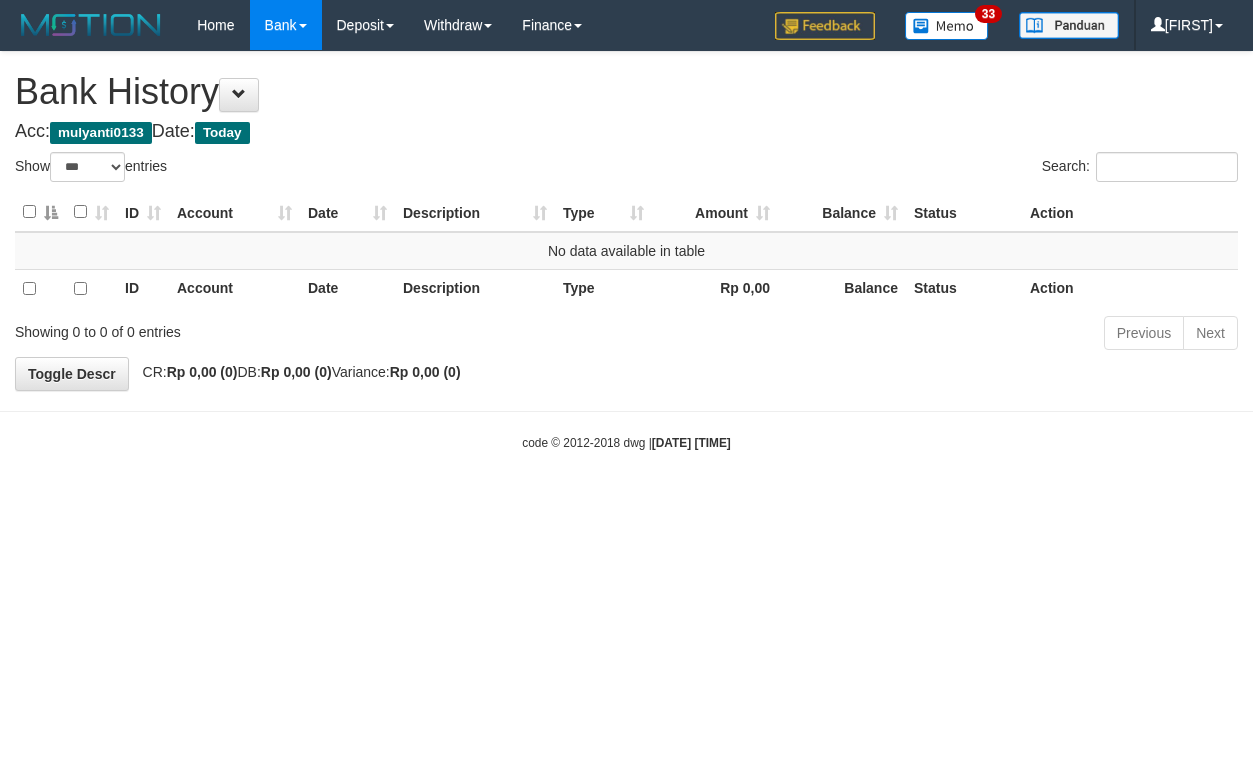 select on "***" 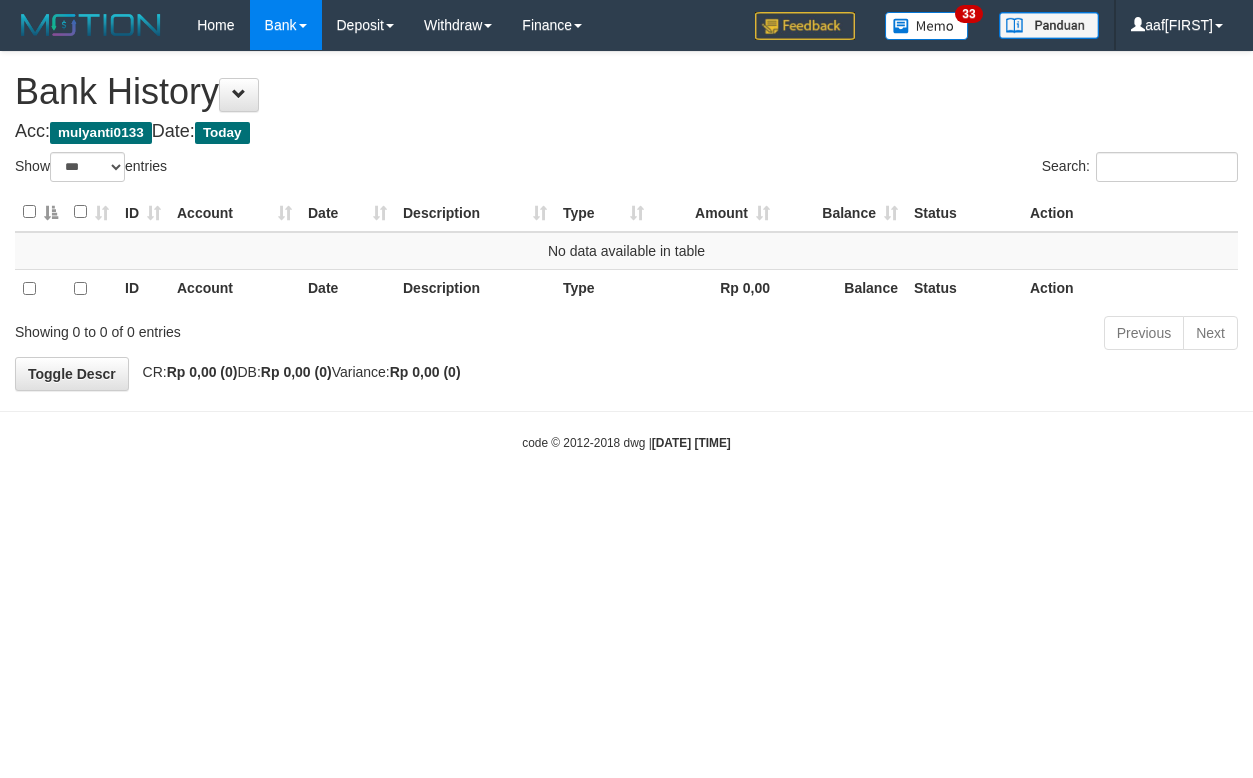 select on "***" 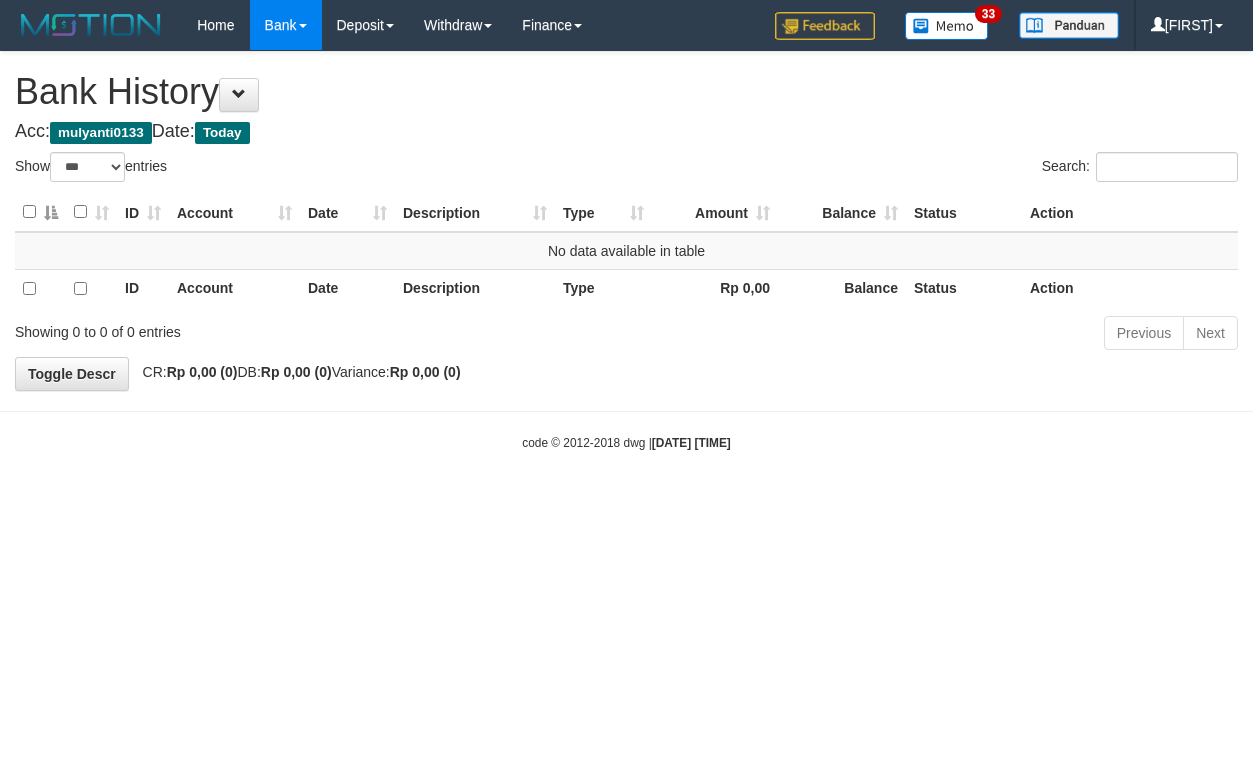 select on "***" 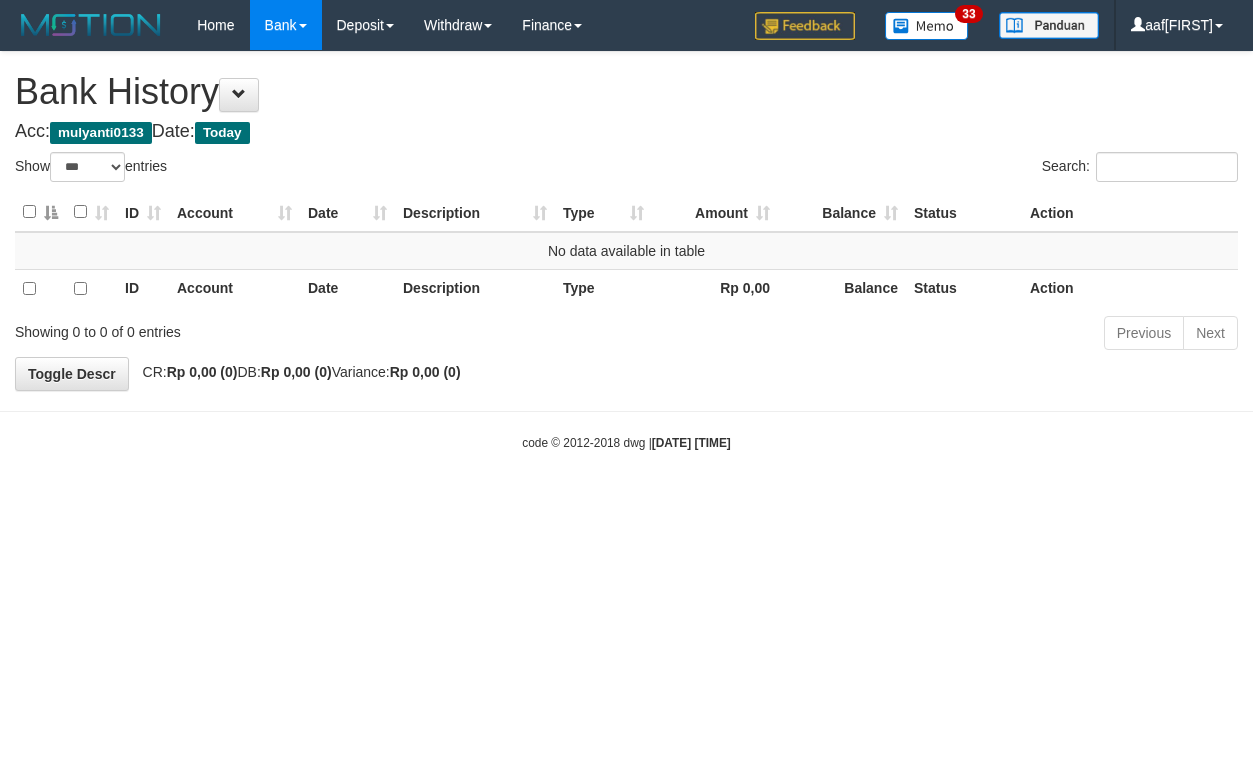 select on "***" 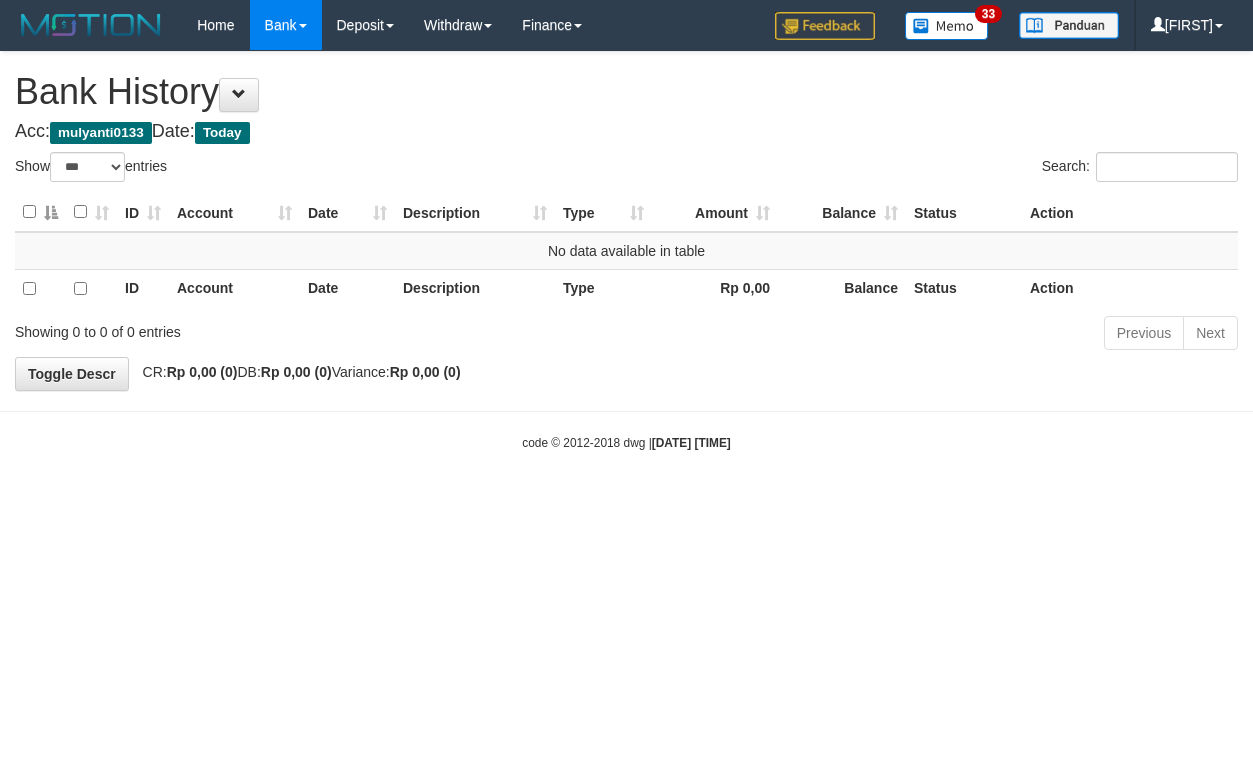select on "***" 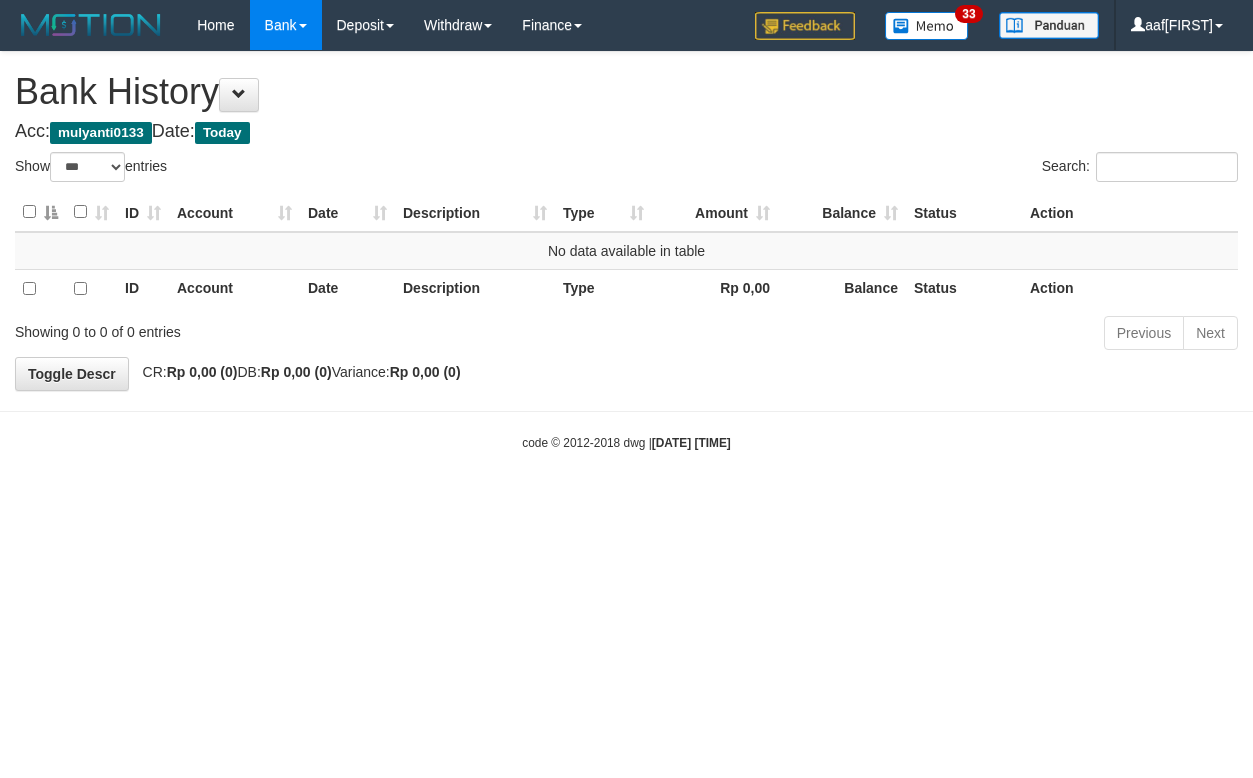 select on "***" 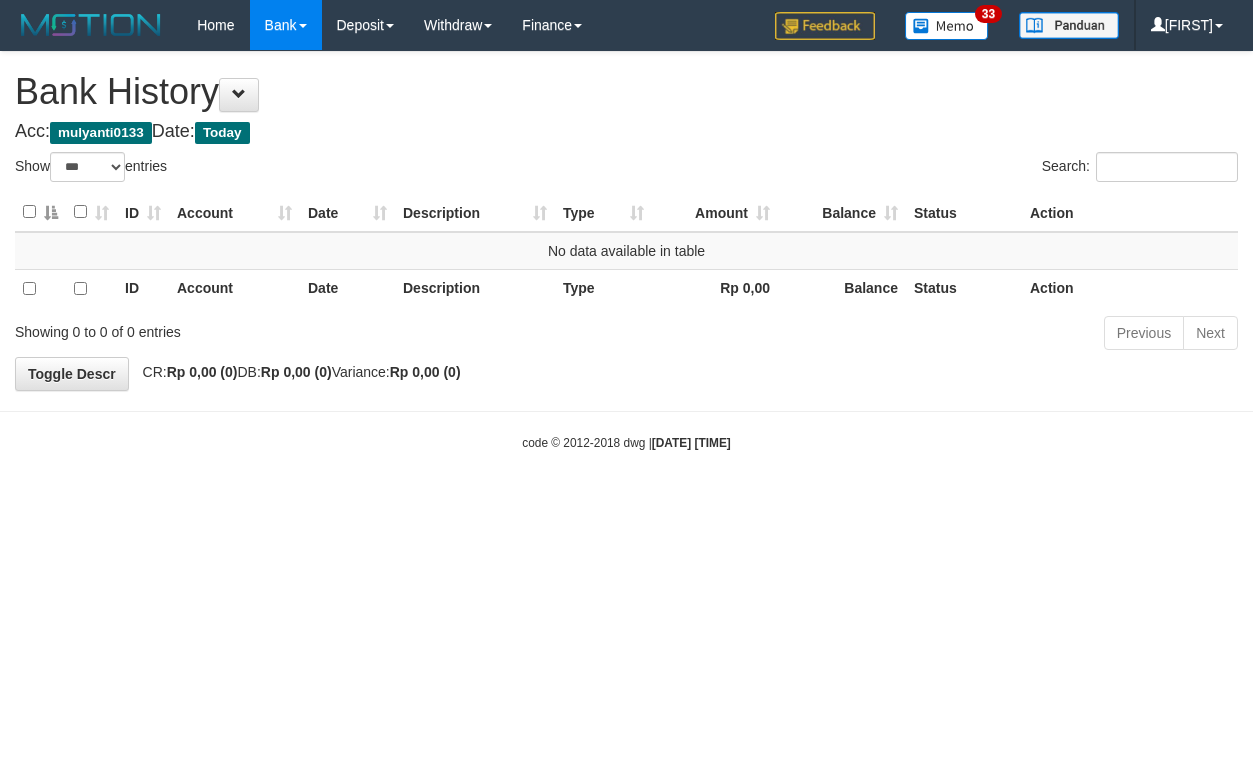 select on "***" 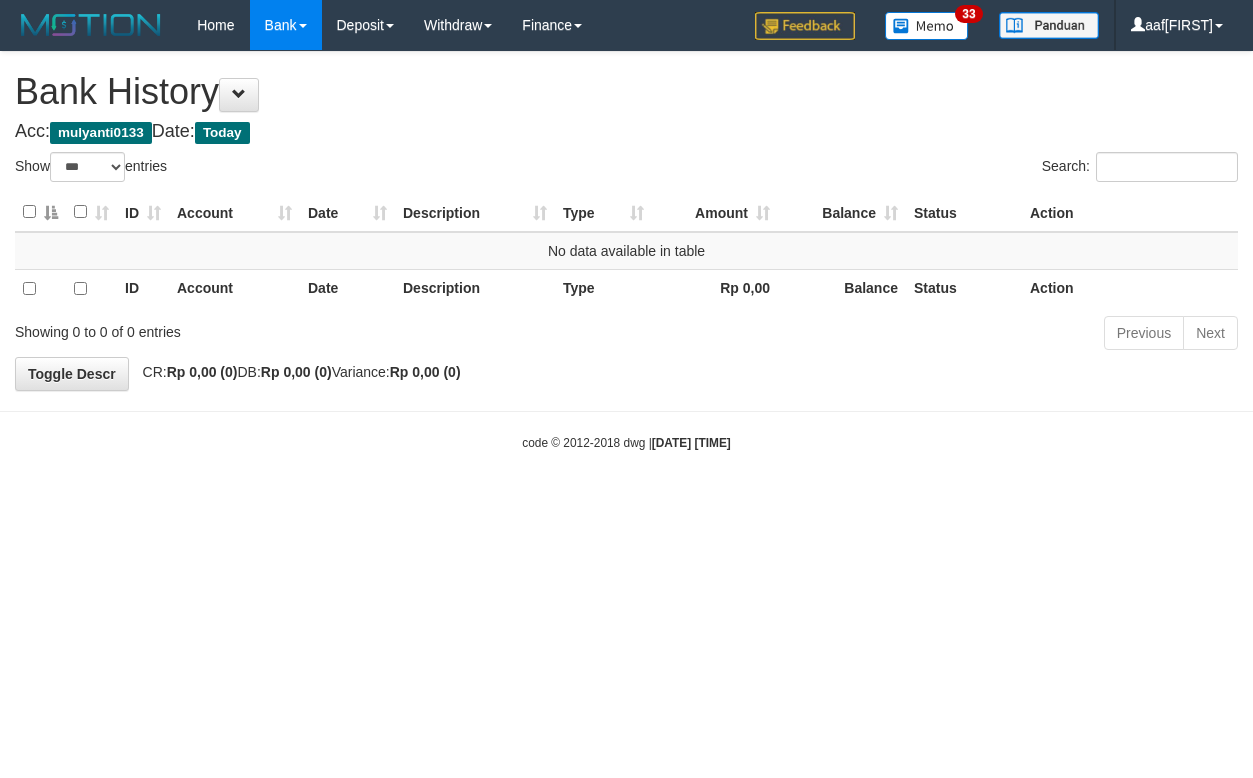 select on "***" 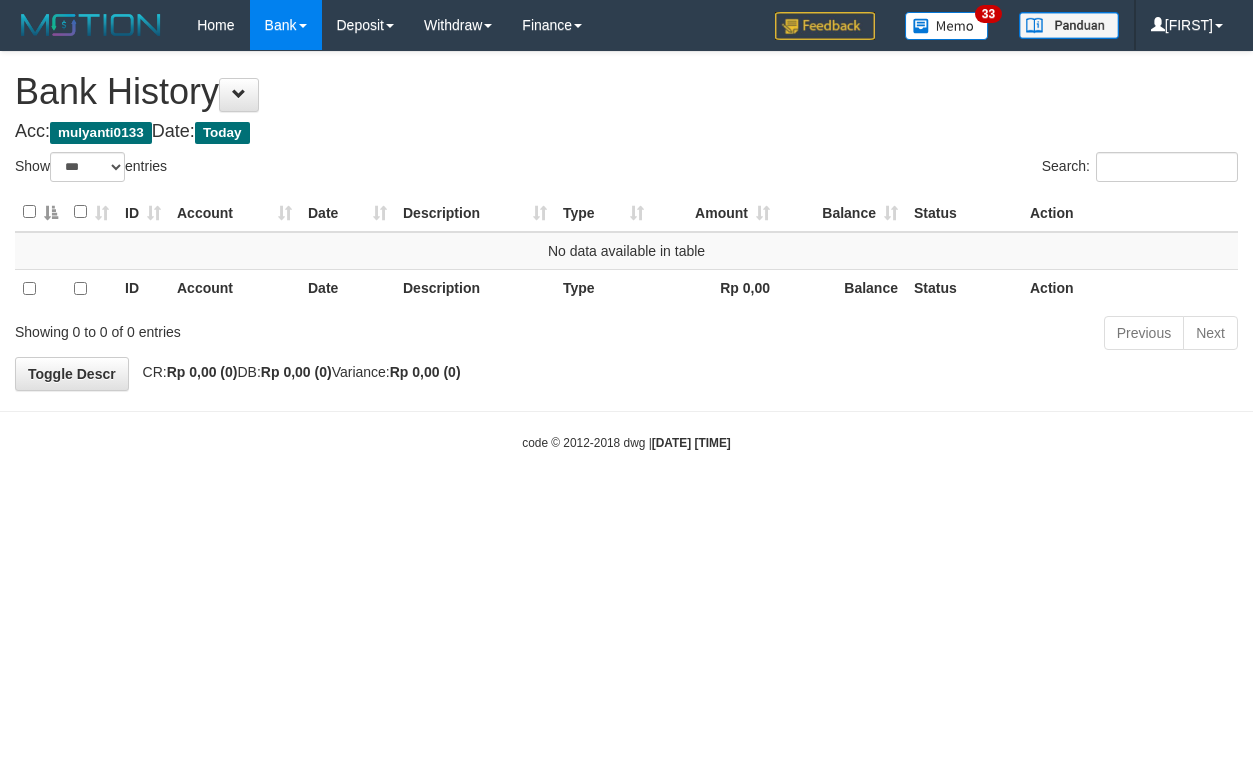 select on "***" 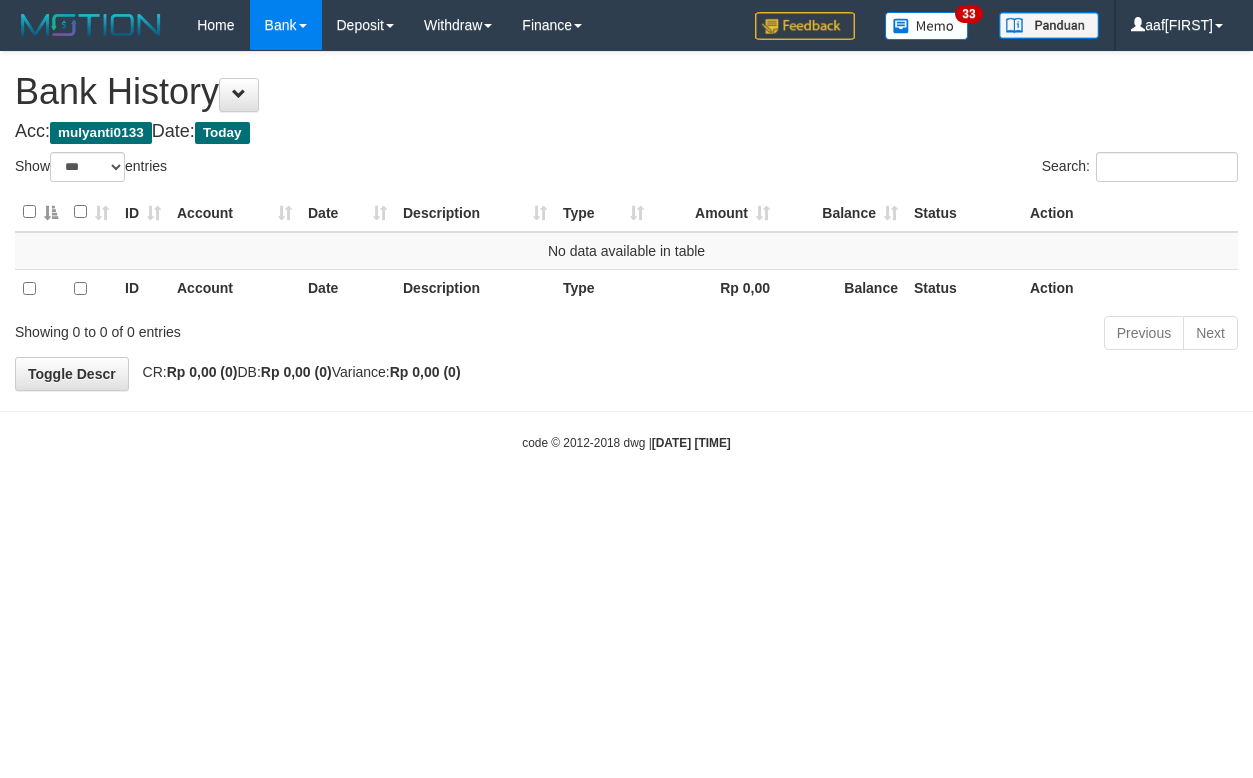 select on "***" 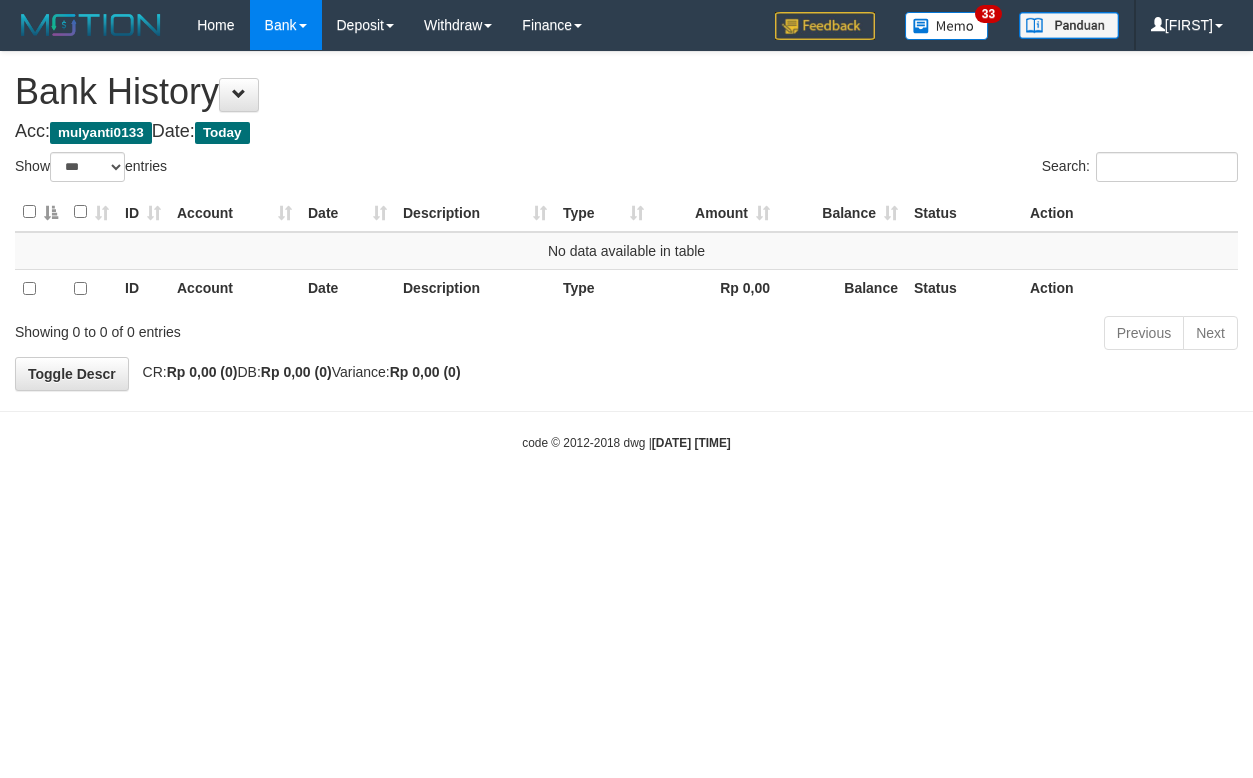 select on "***" 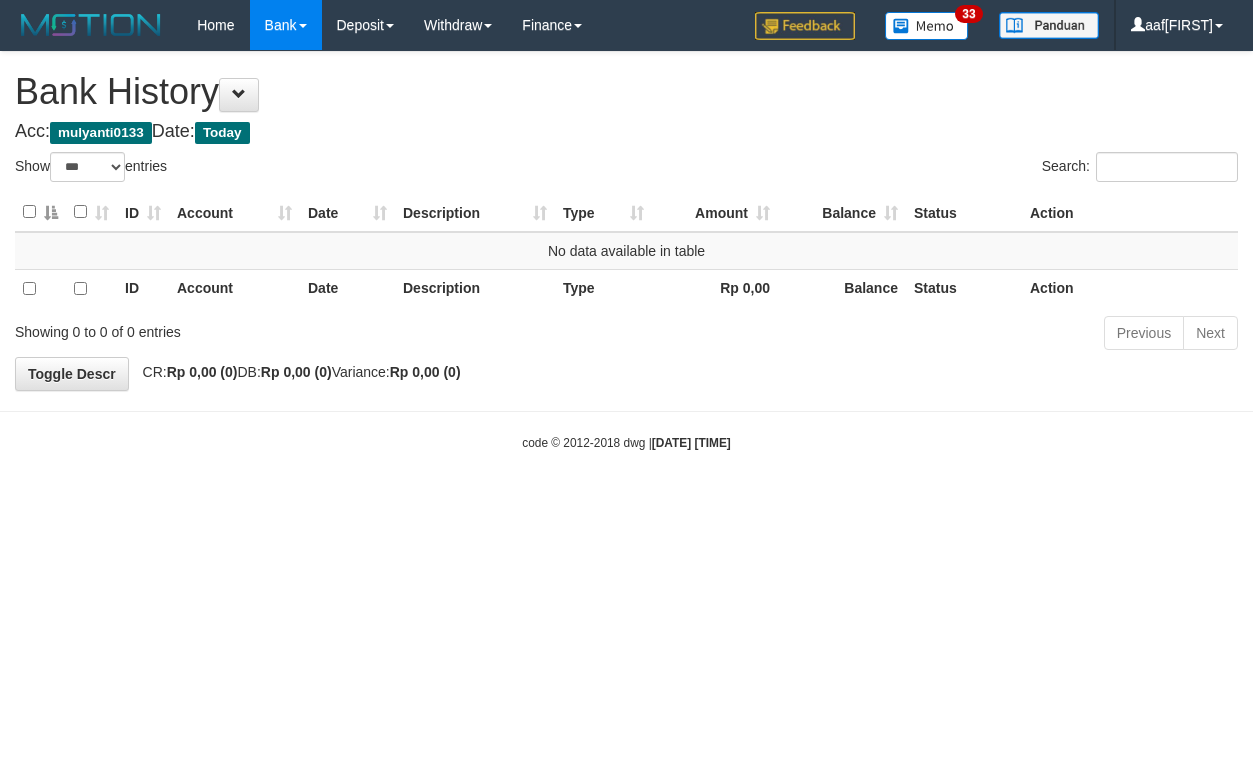 select on "***" 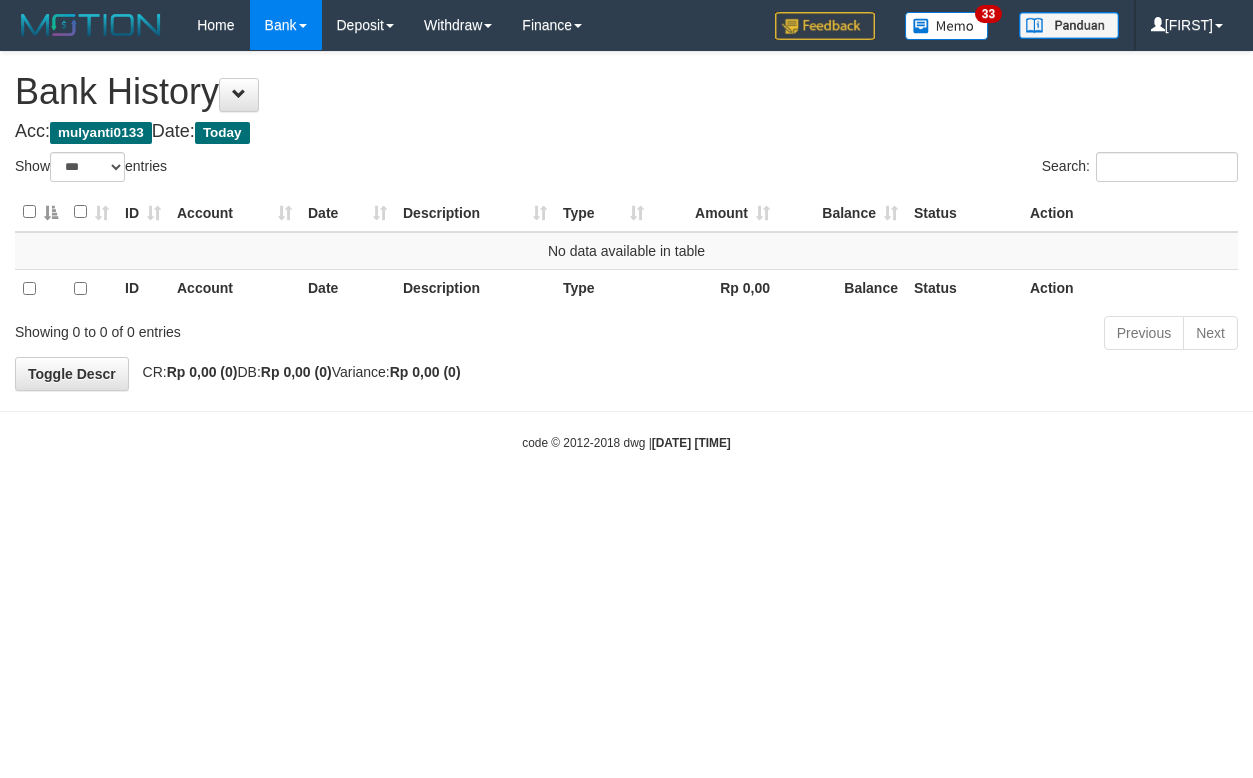 select on "***" 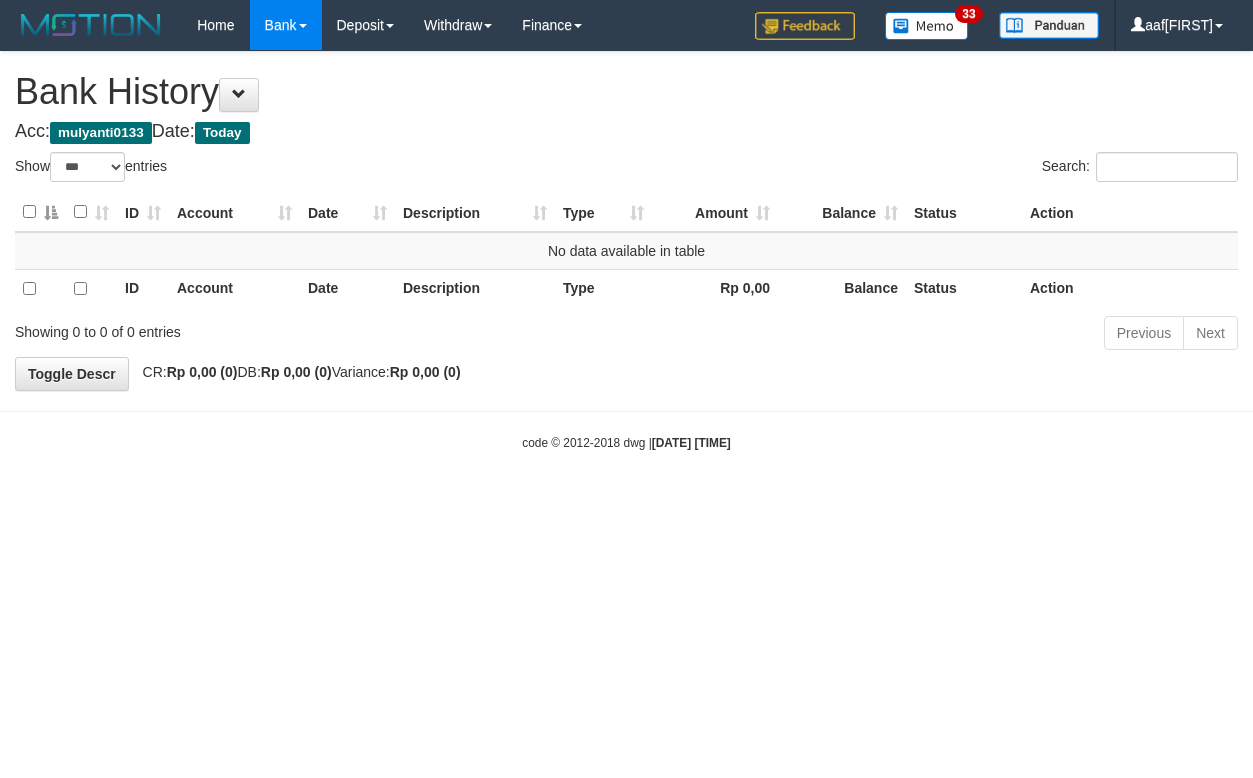 select on "***" 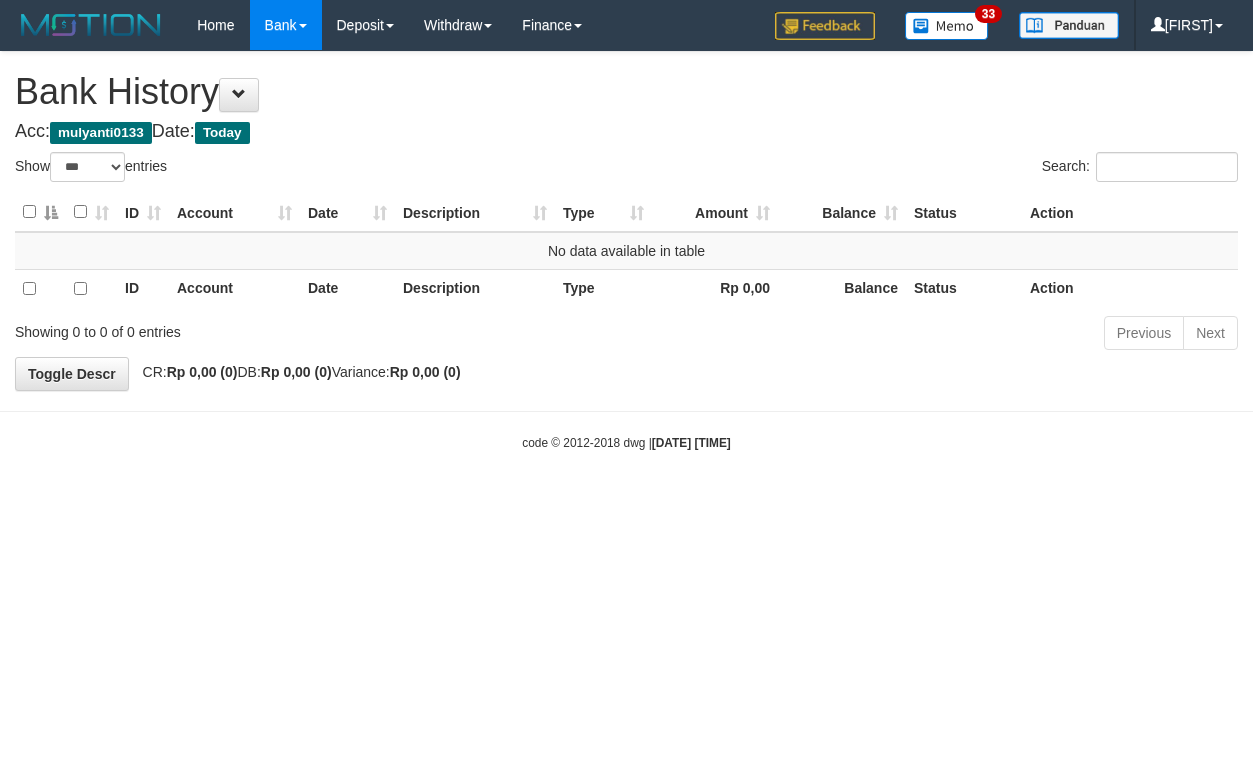 select on "***" 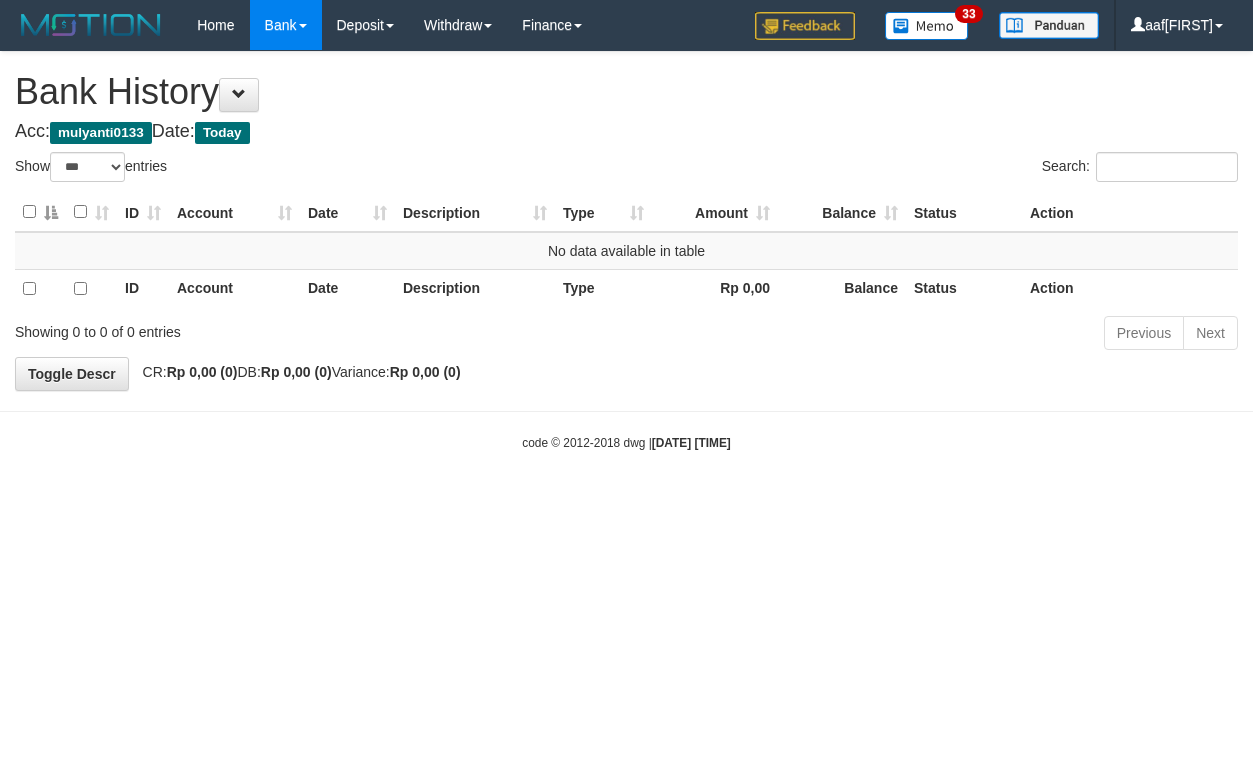 select on "***" 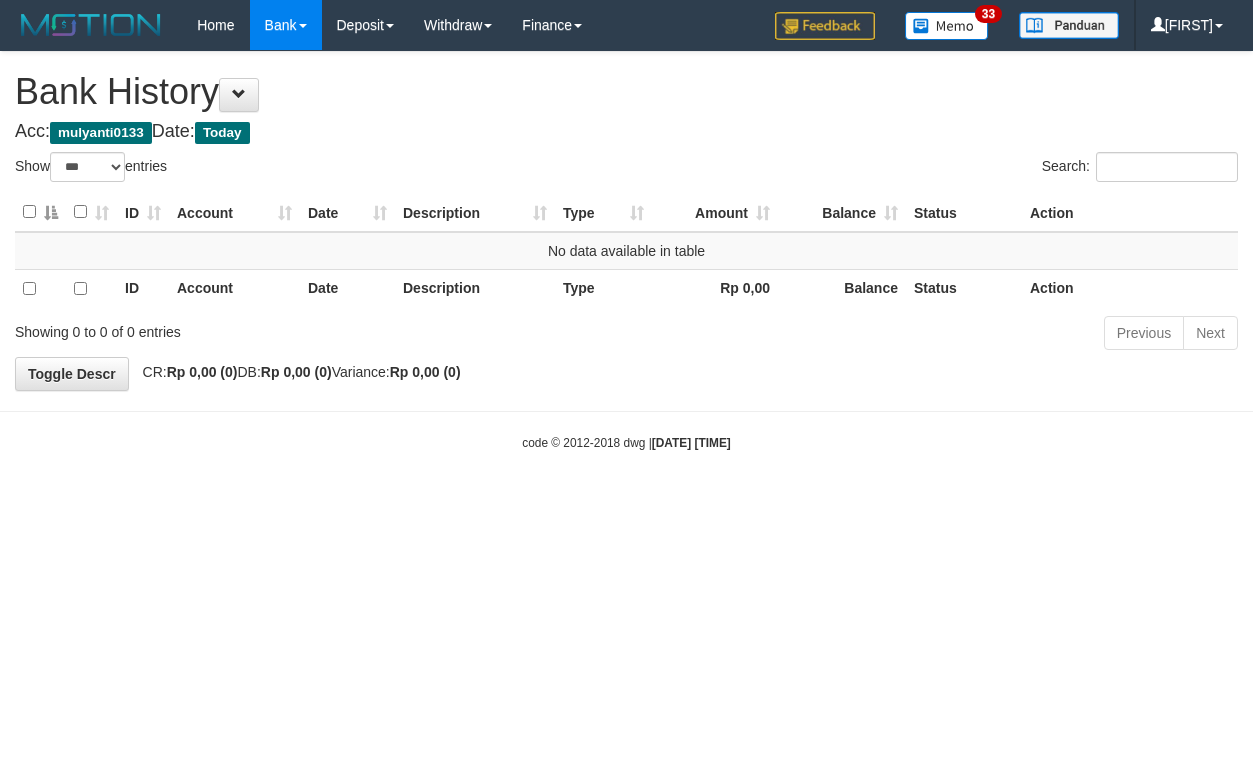 select on "***" 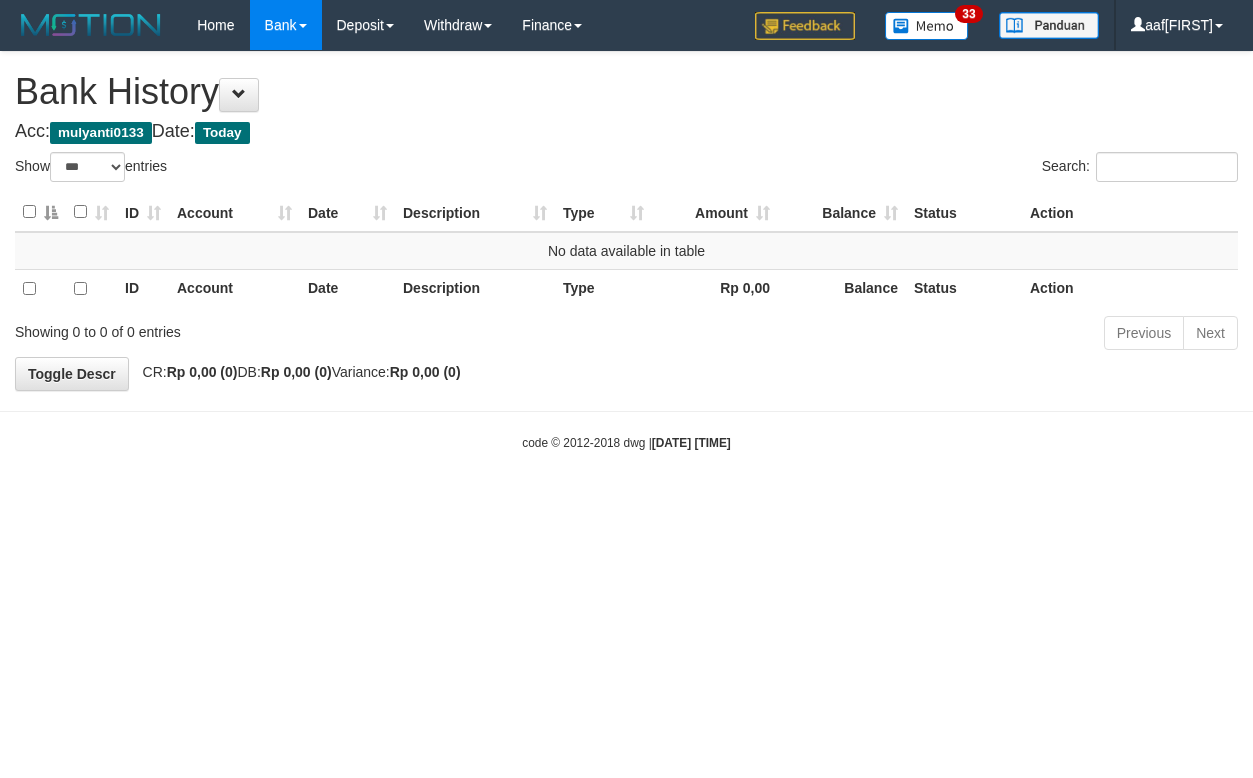 select on "***" 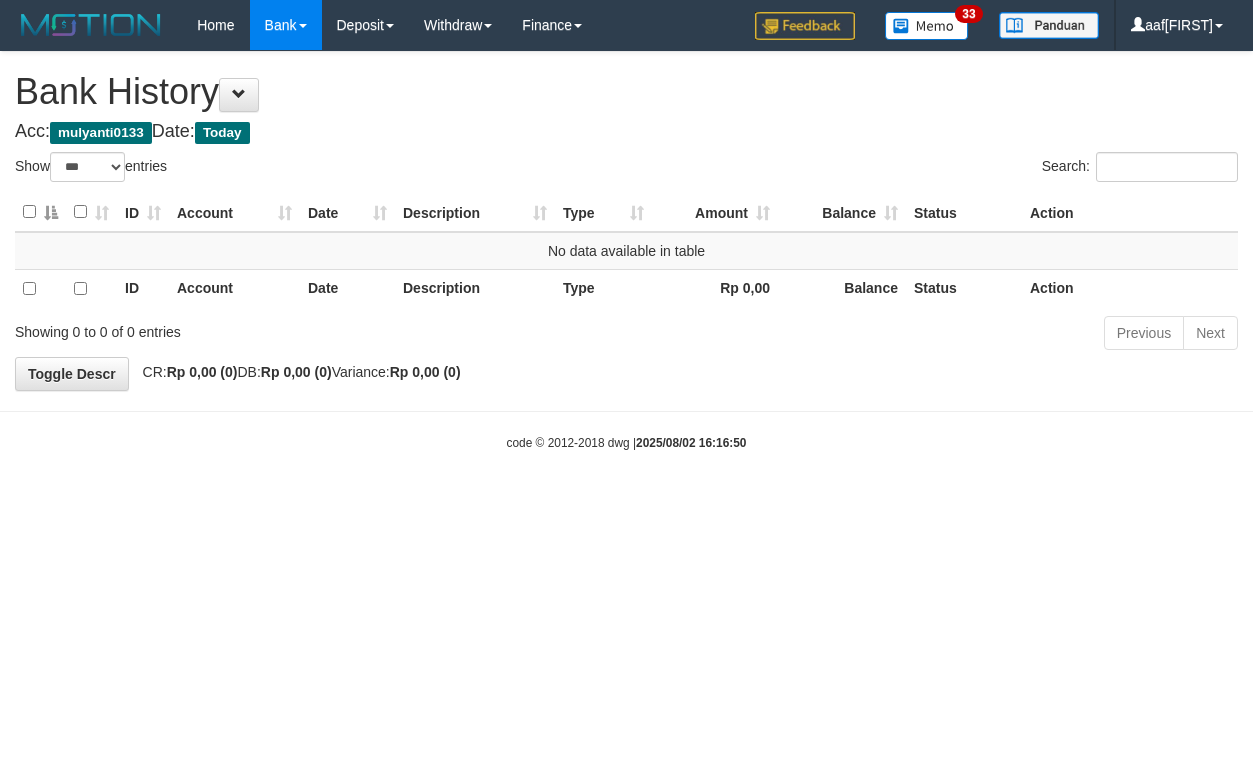 select on "***" 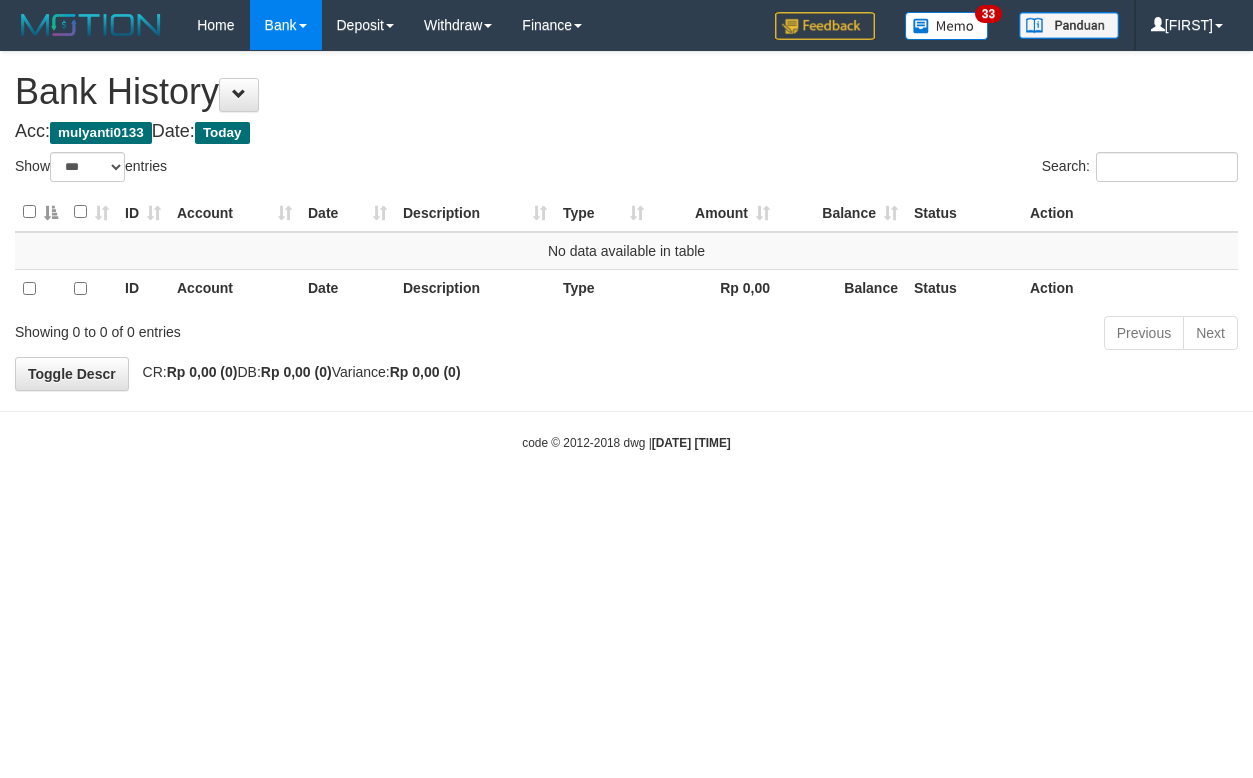 select on "***" 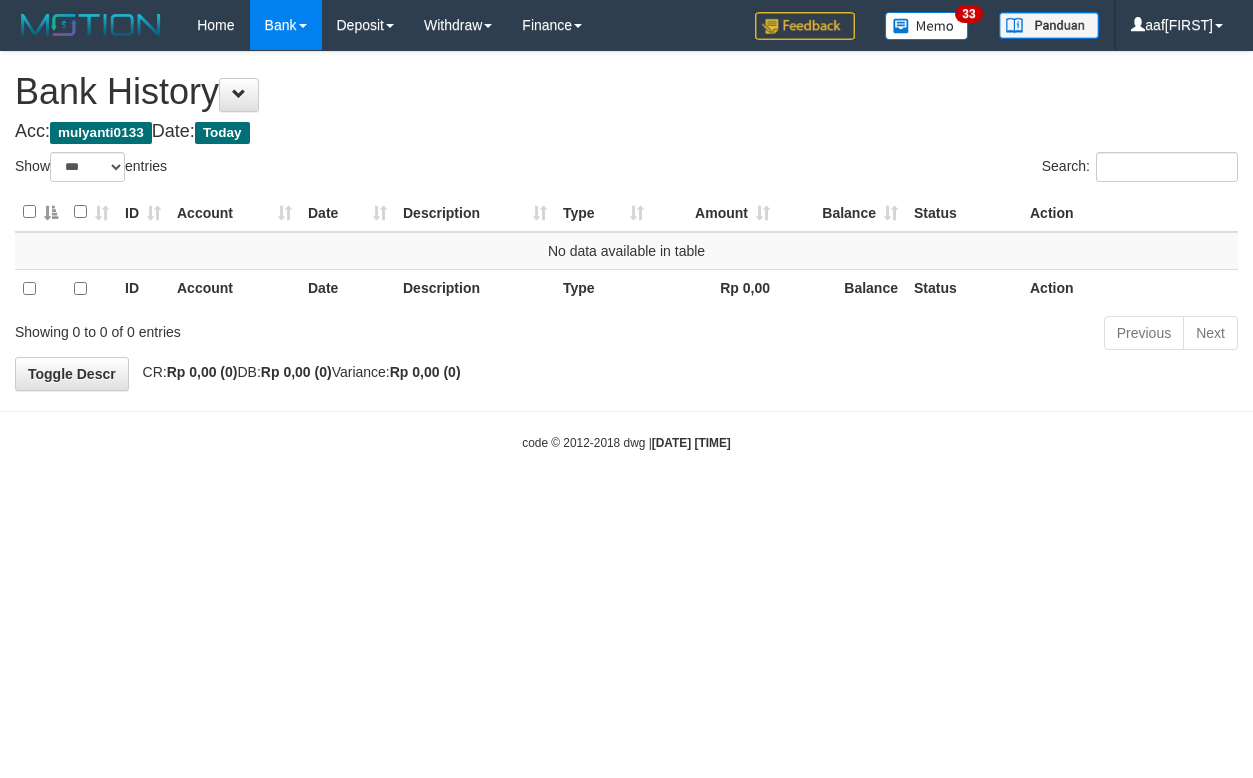 select on "***" 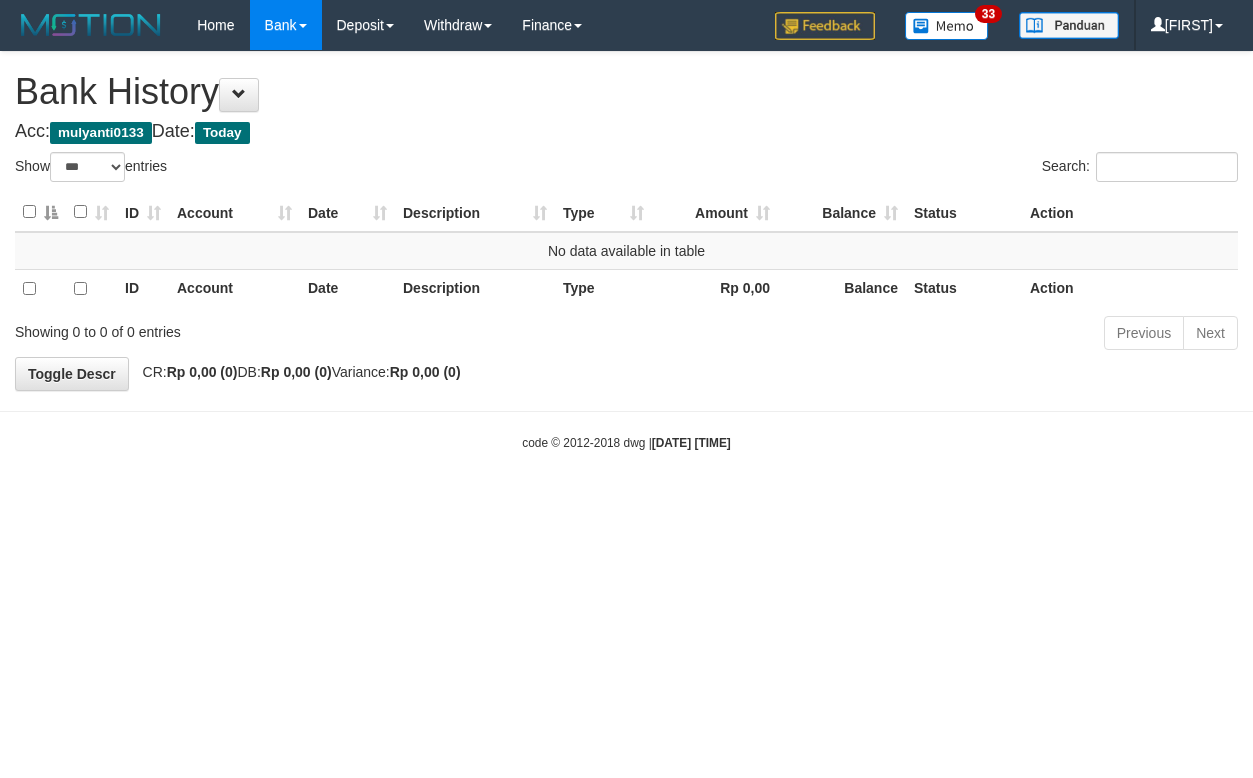 select on "***" 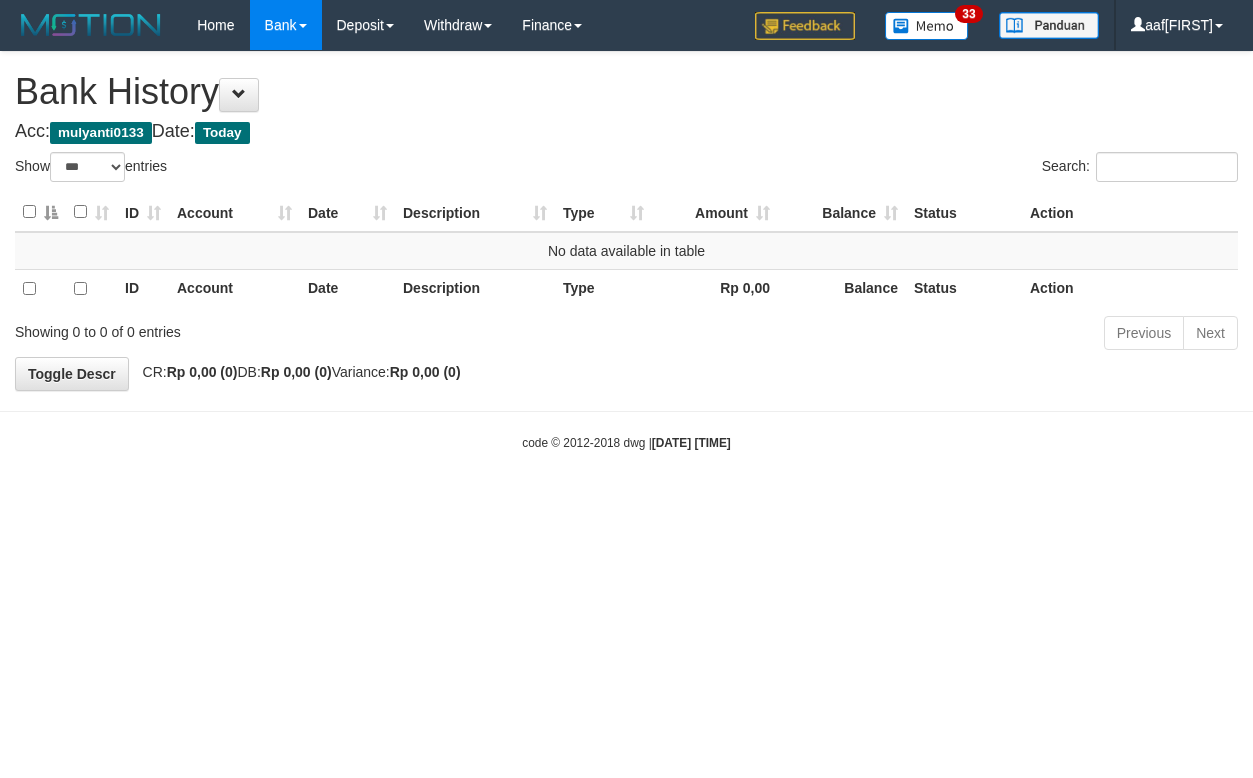 select on "***" 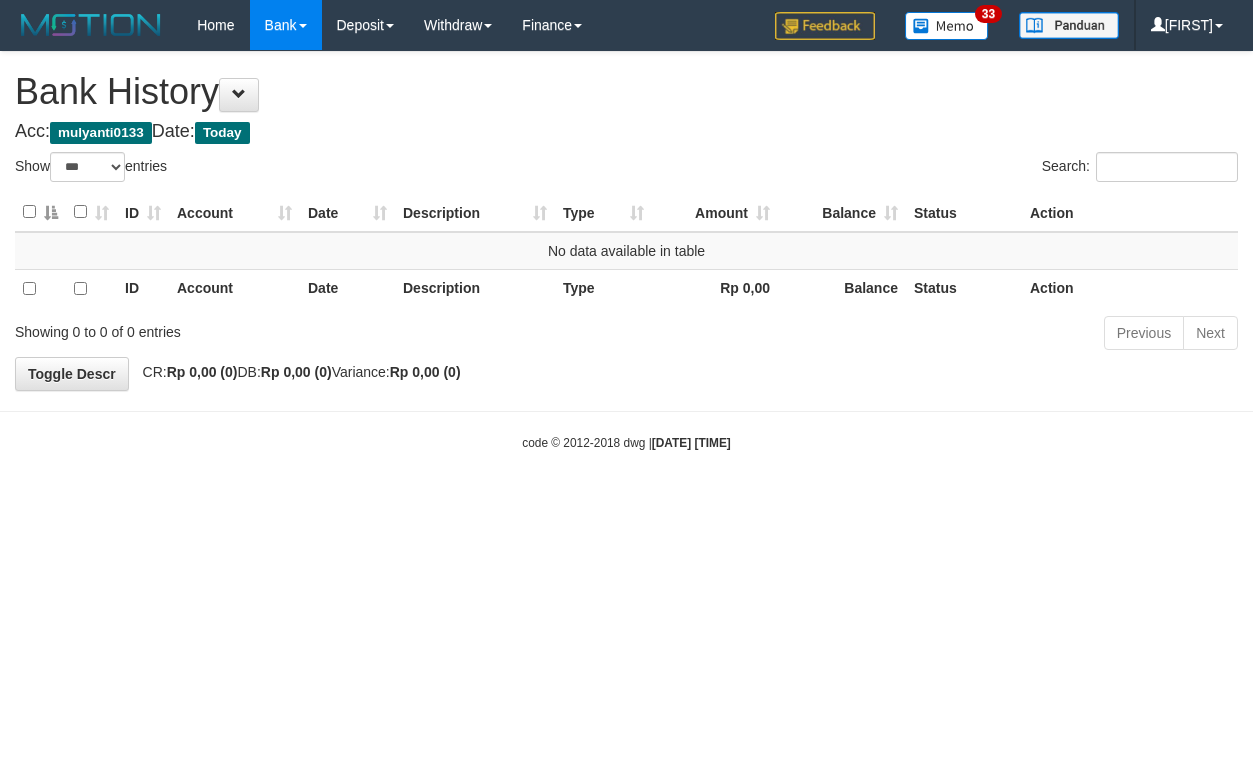 select on "***" 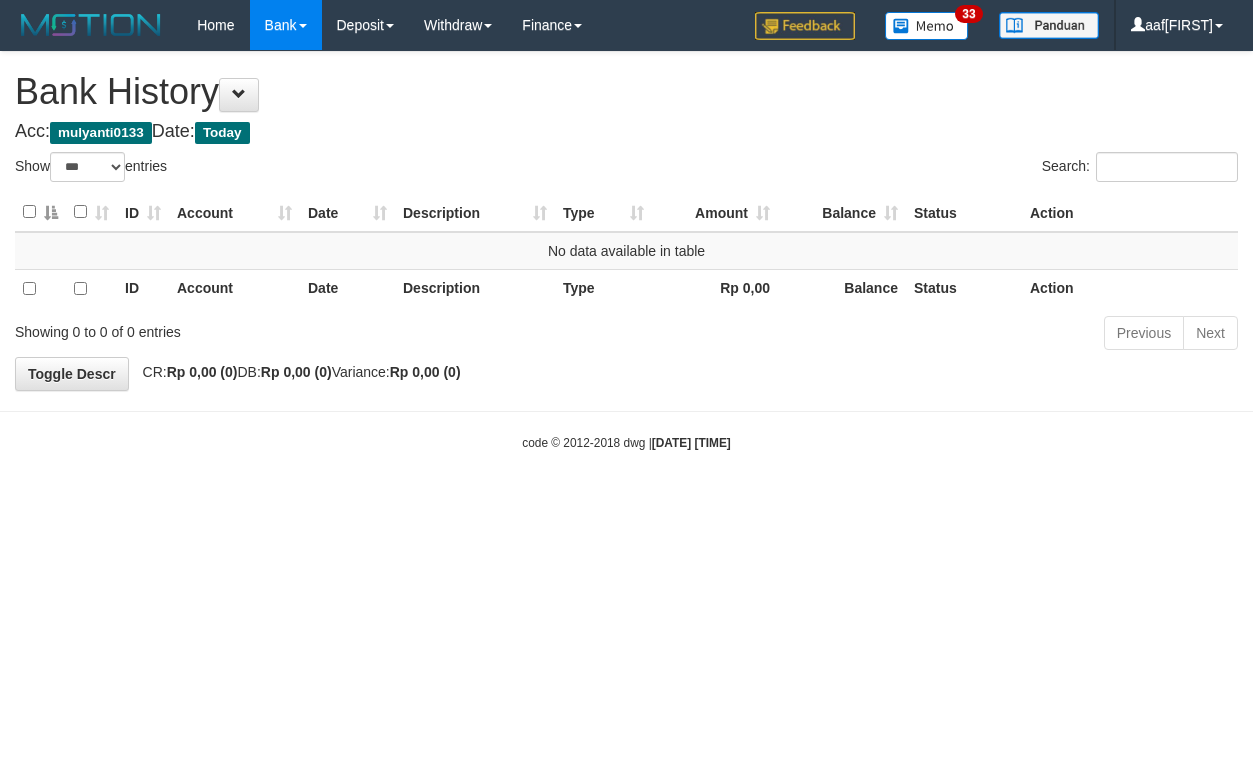 select on "***" 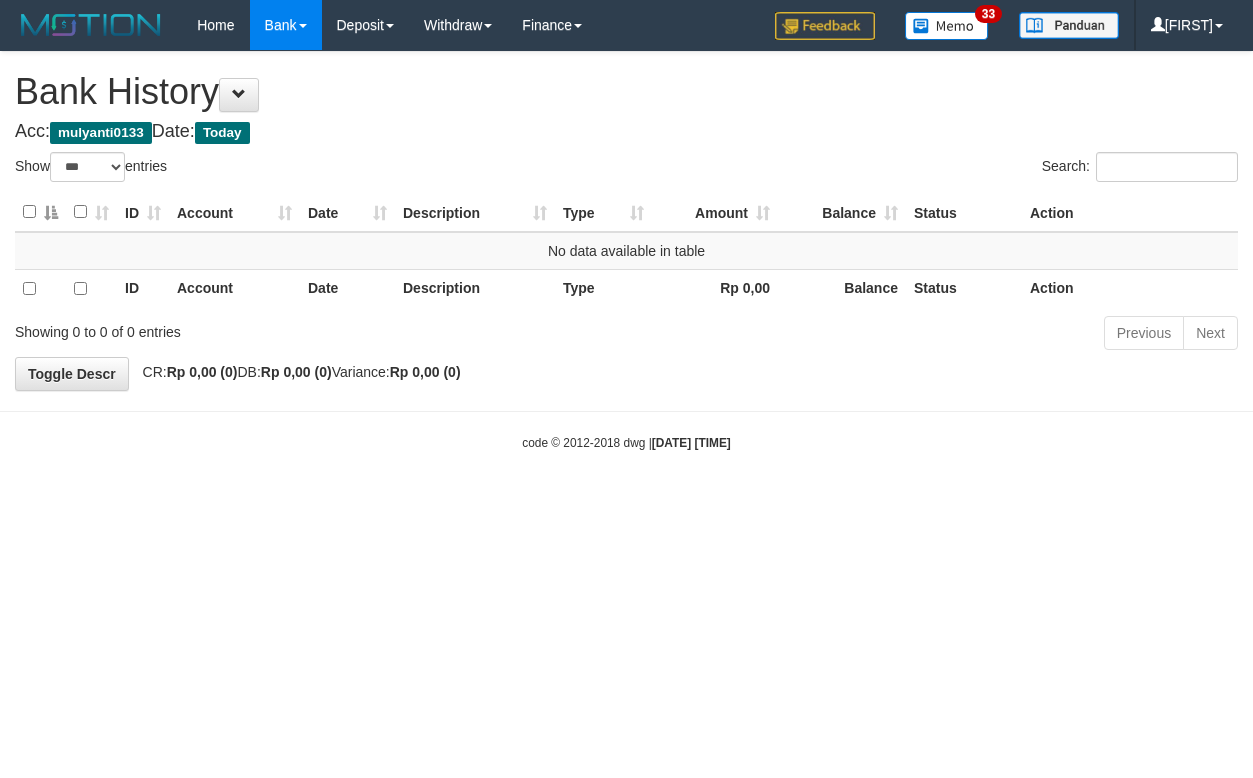 select on "***" 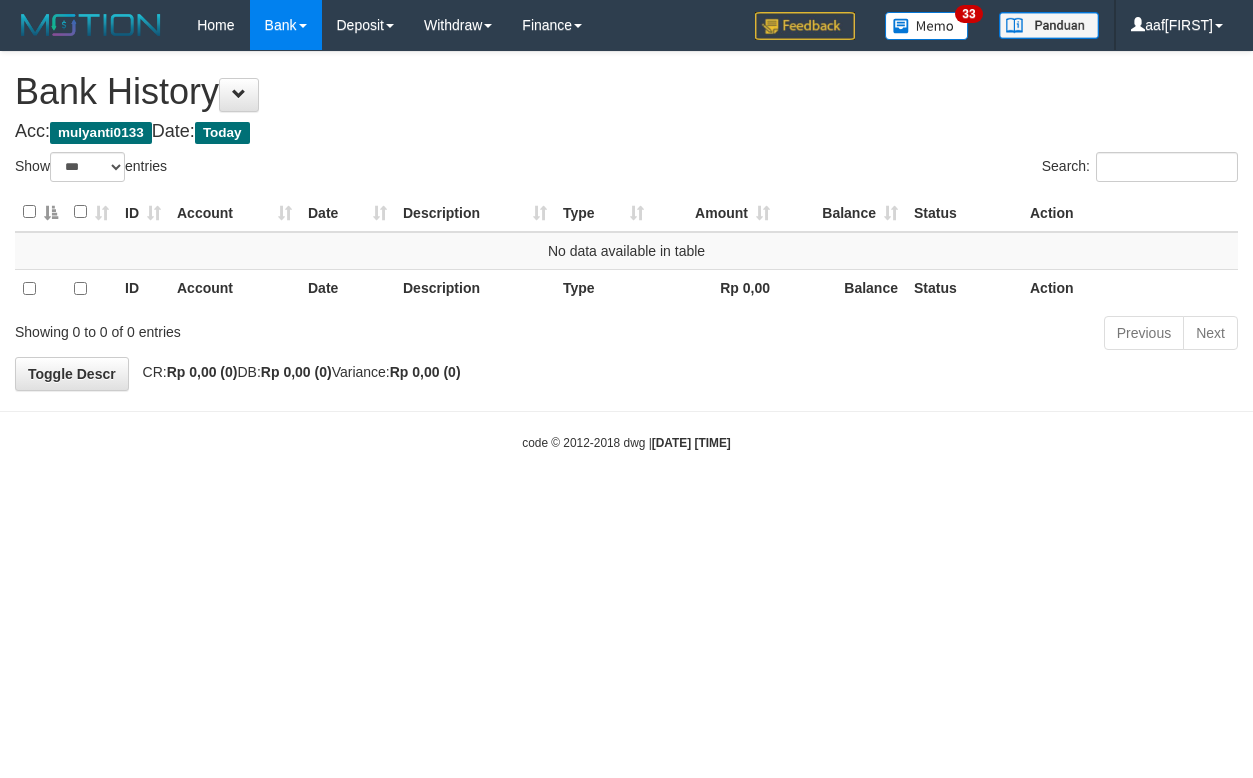 select on "***" 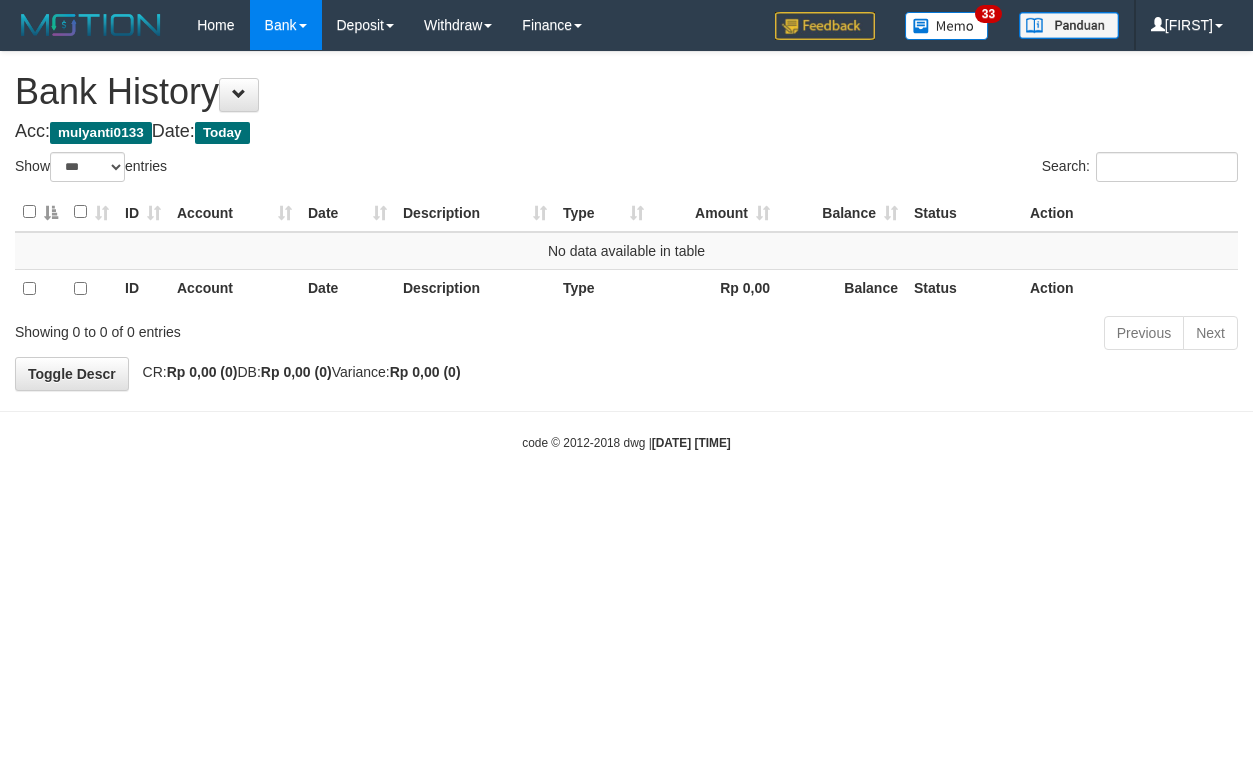 select on "***" 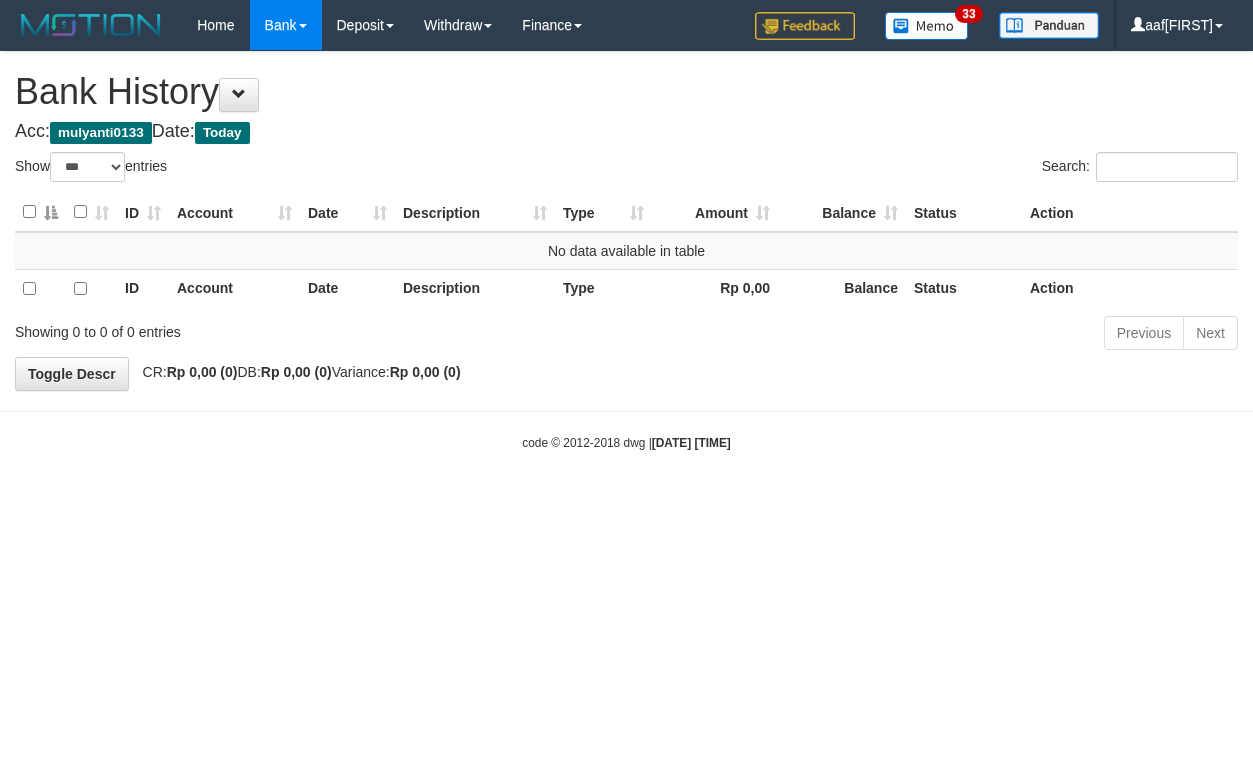select on "***" 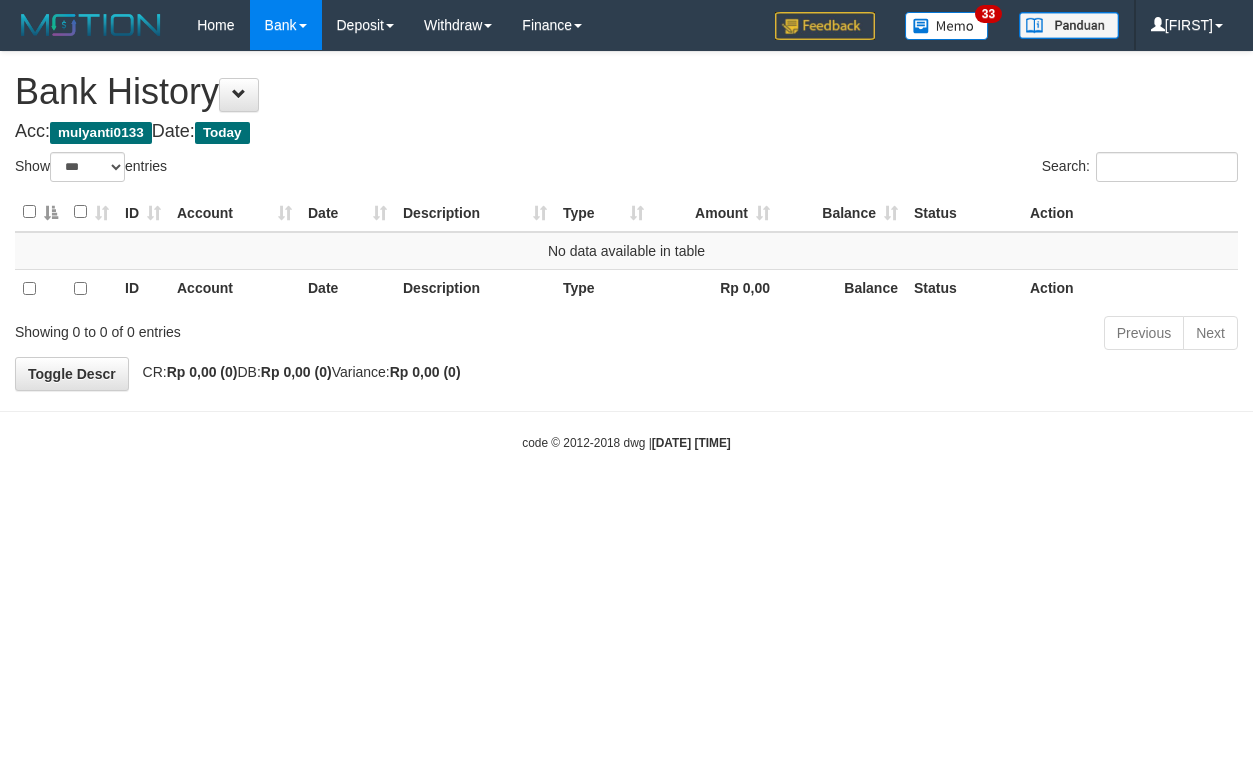 select on "***" 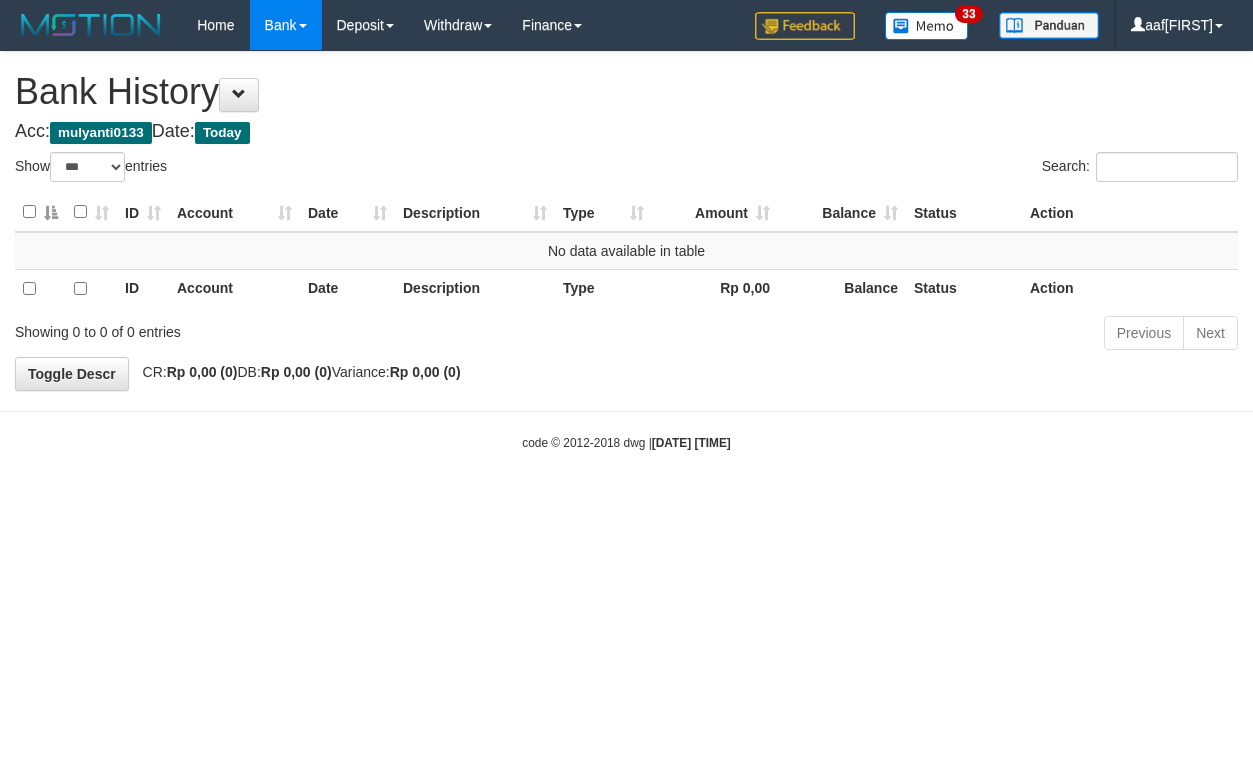 select on "***" 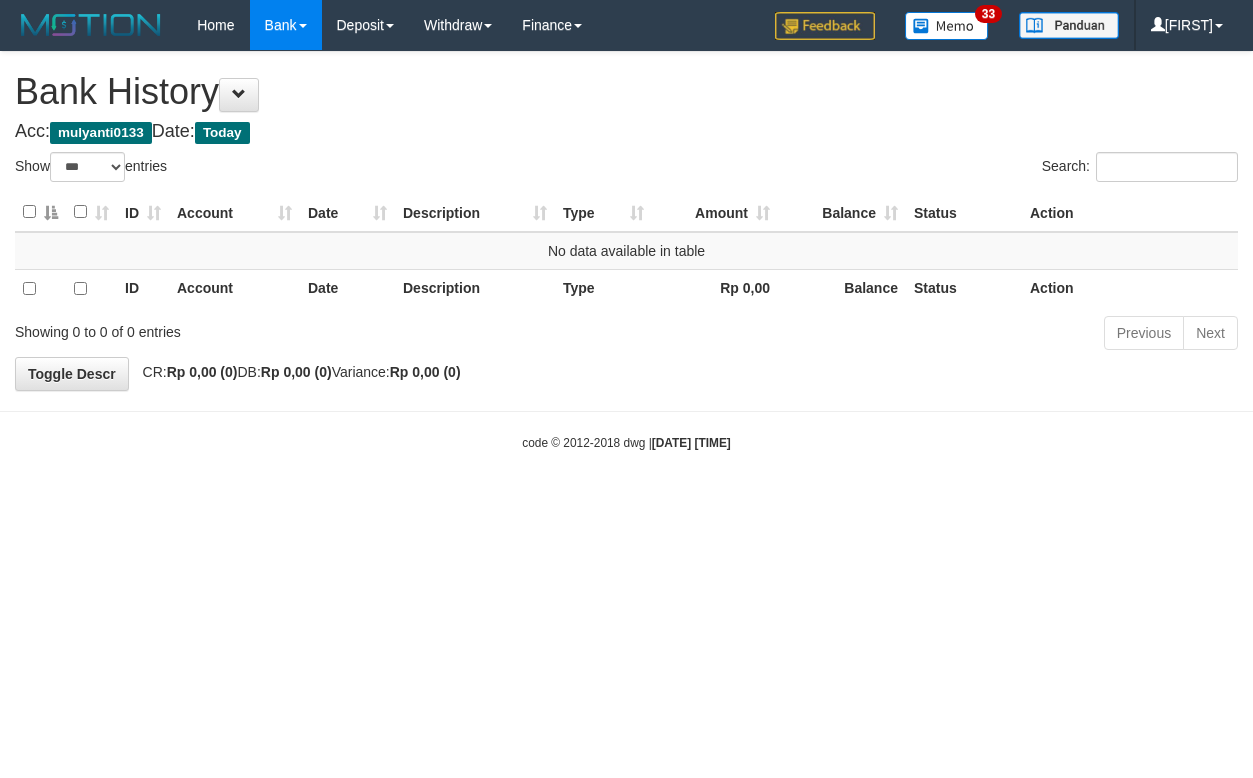 select on "***" 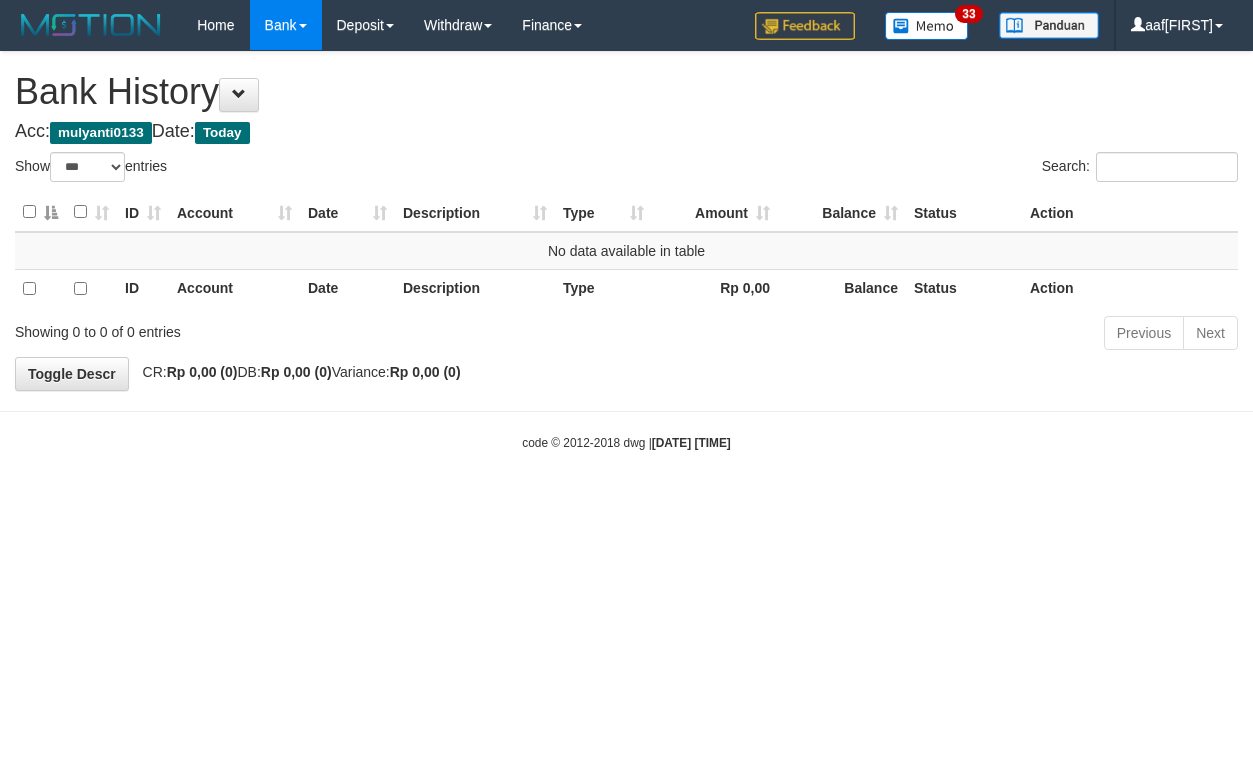 select on "***" 